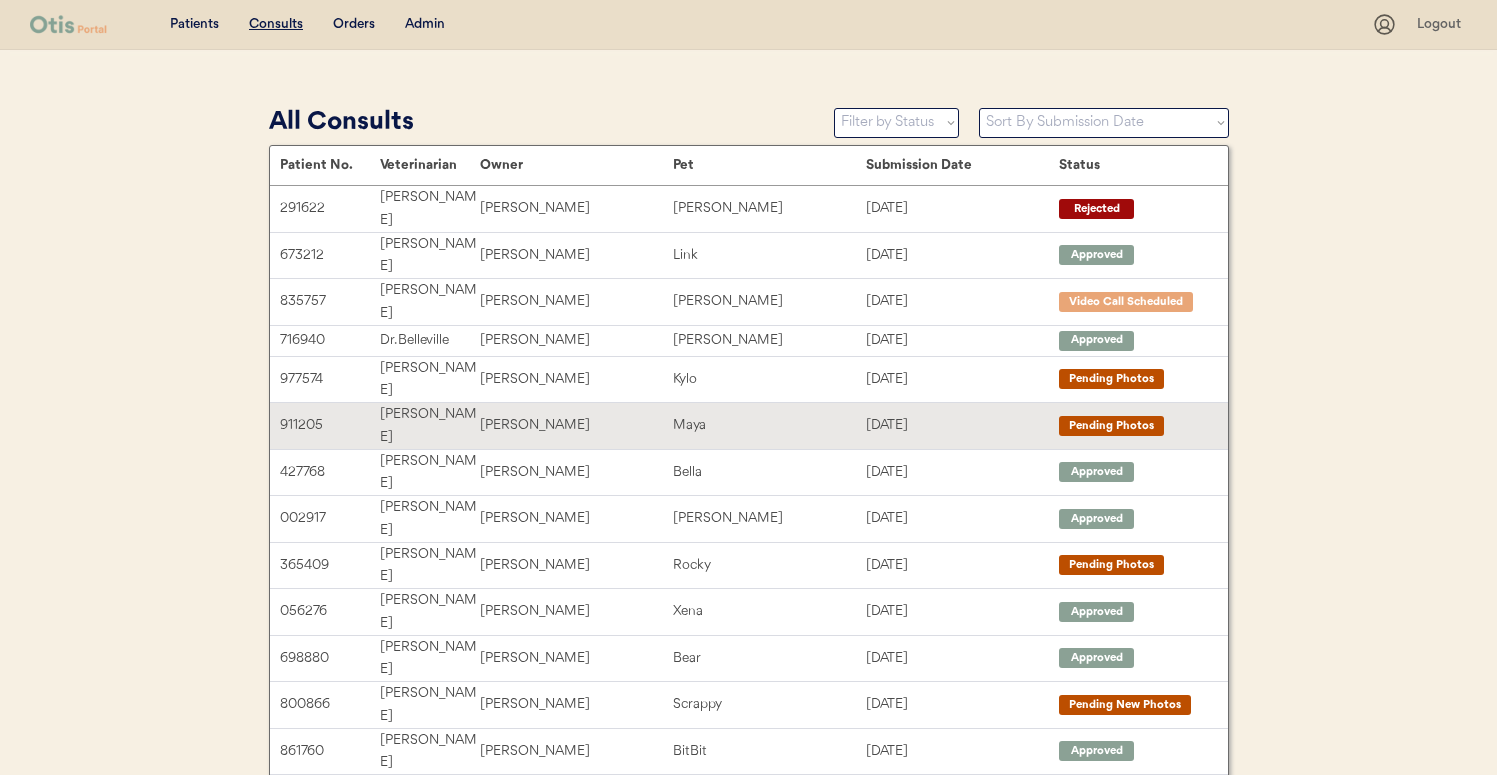 scroll, scrollTop: 0, scrollLeft: 0, axis: both 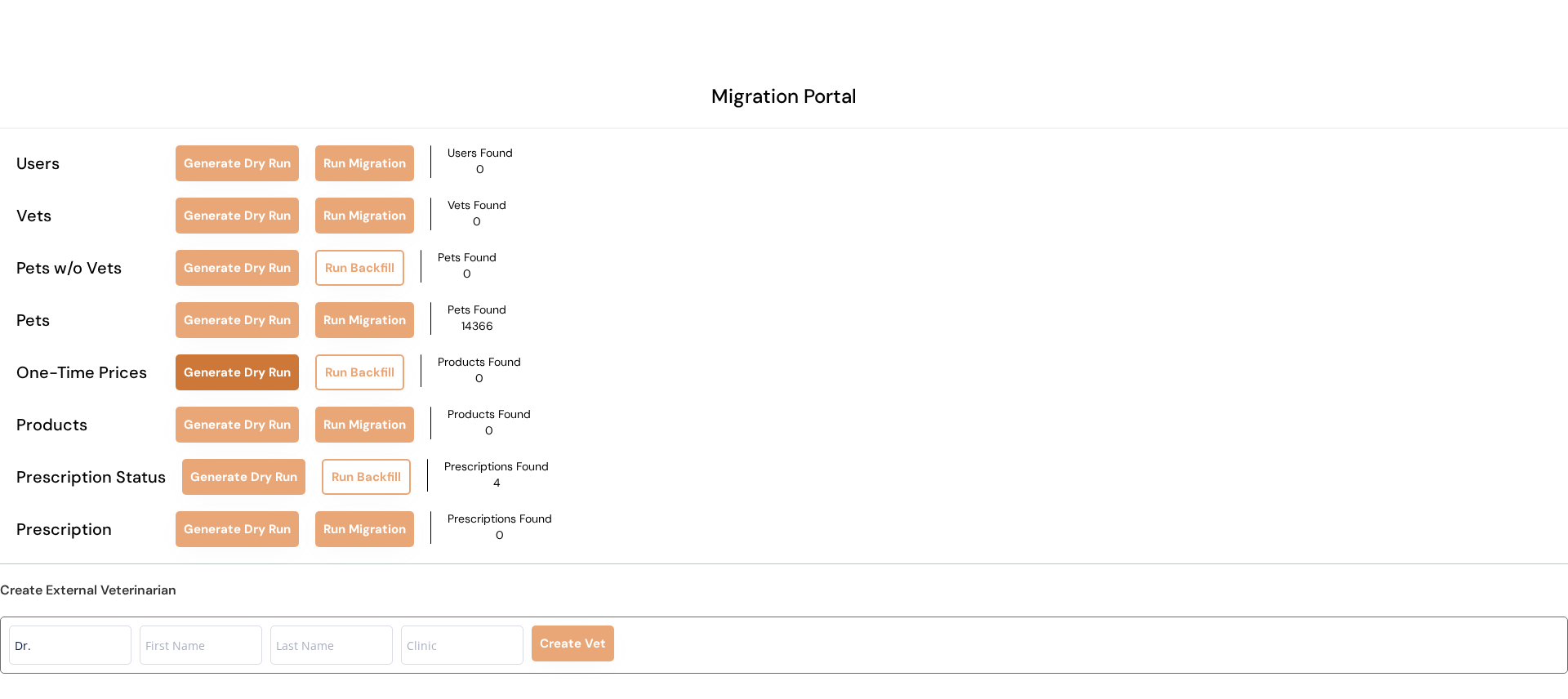 click on "Generate Dry Run" at bounding box center [237, 372] 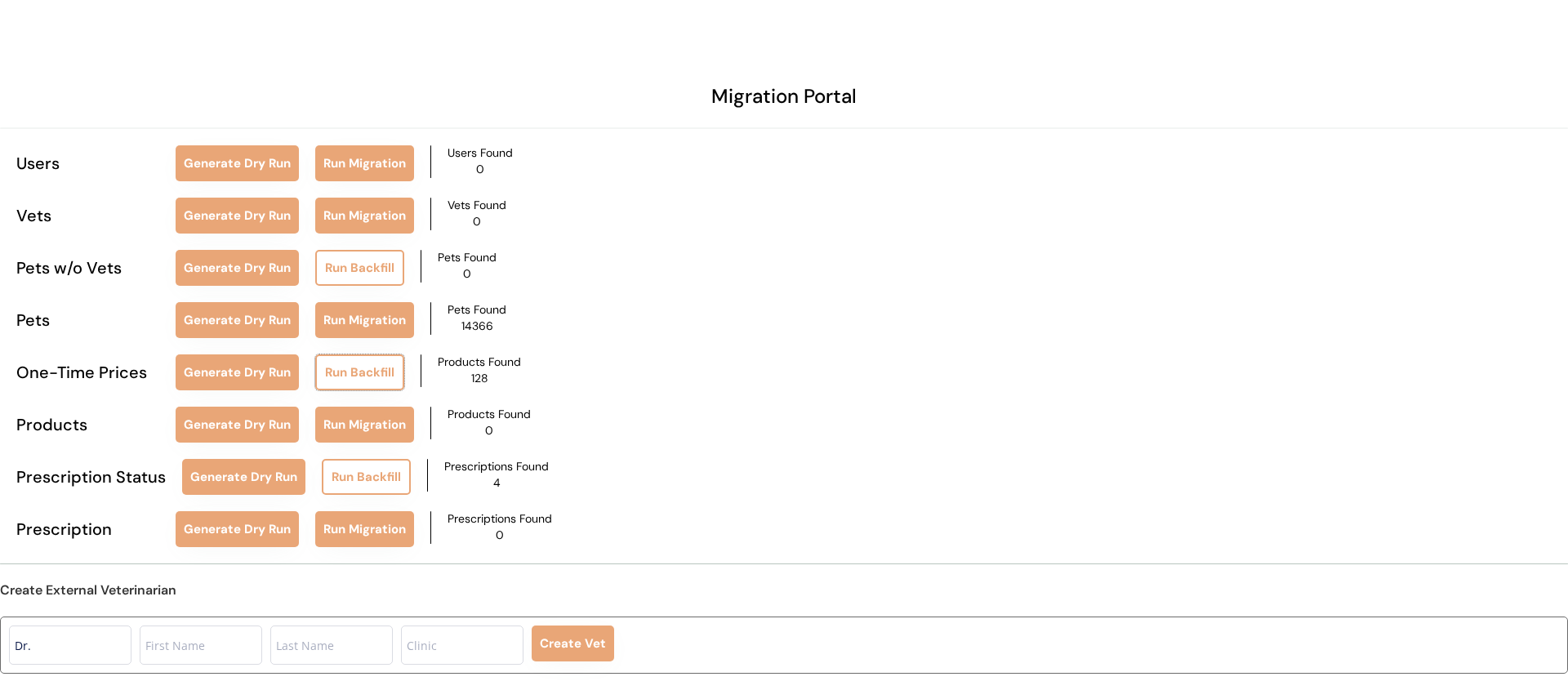 click on "Run Backfill" at bounding box center [359, 372] 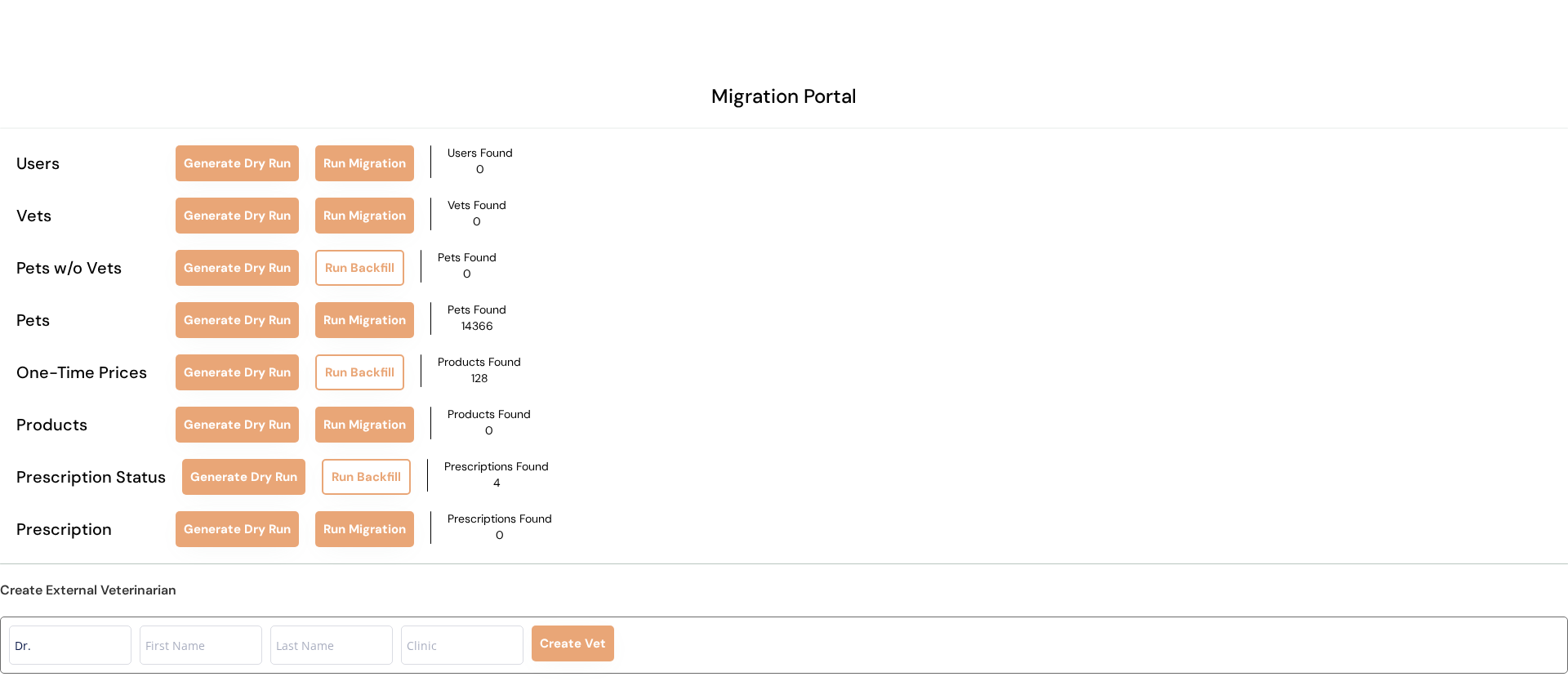 type 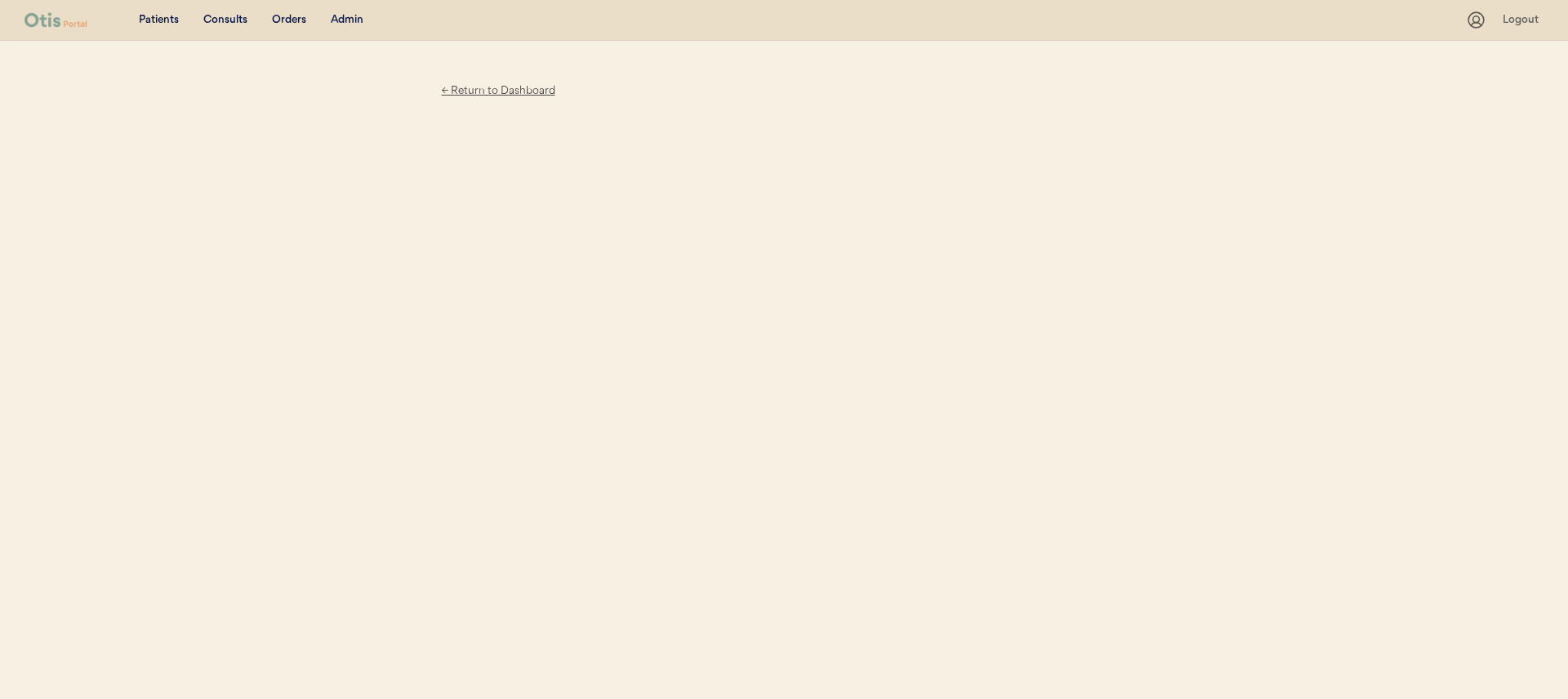 scroll, scrollTop: 0, scrollLeft: 0, axis: both 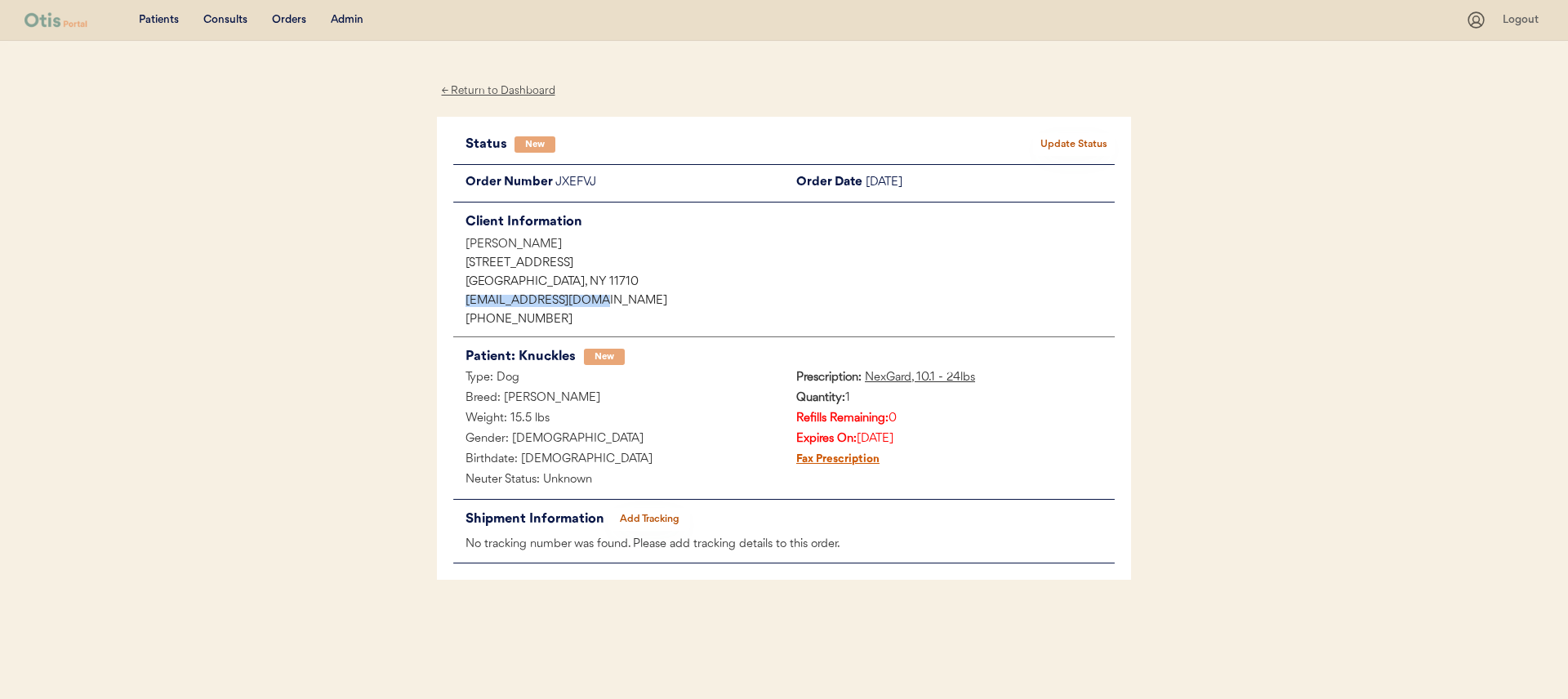 drag, startPoint x: 613, startPoint y: 301, endPoint x: 449, endPoint y: 295, distance: 164.10972 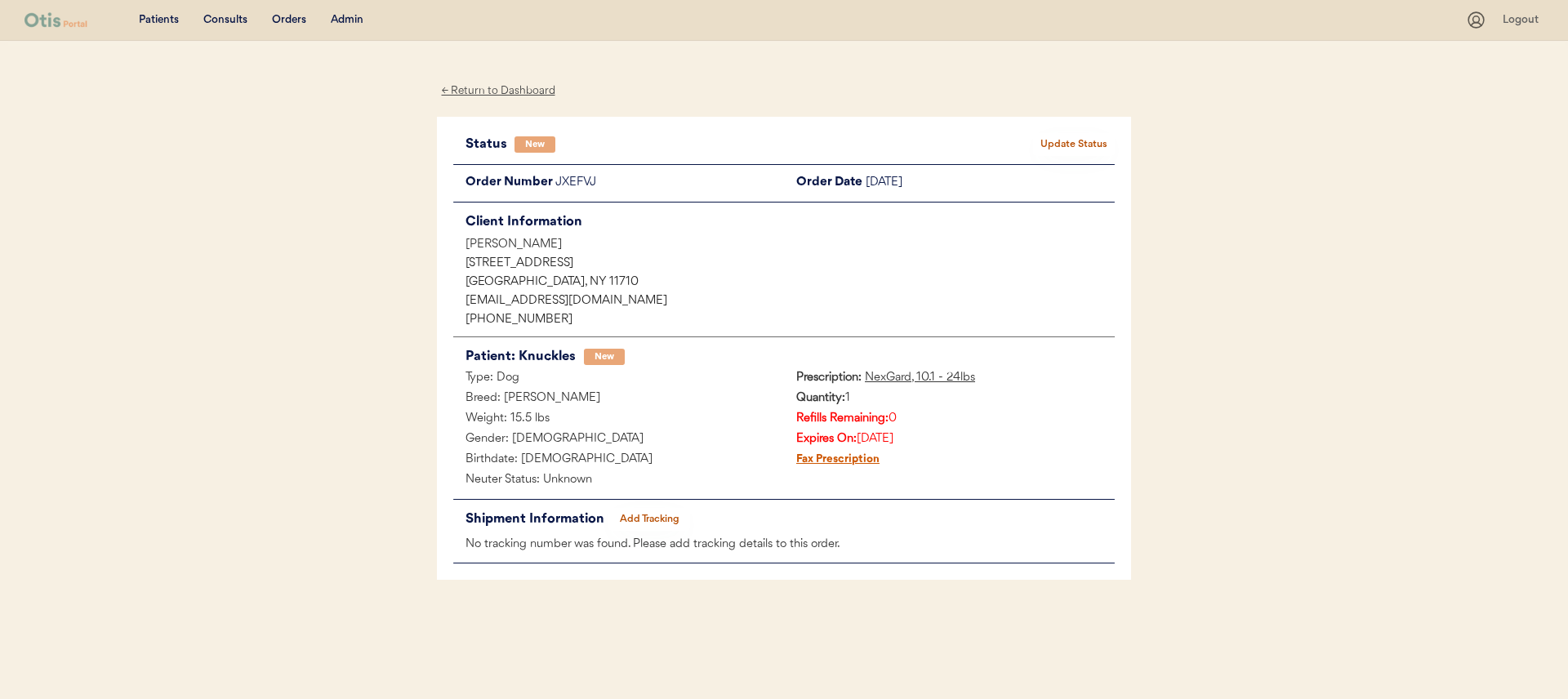 click on "Admin" at bounding box center [347, 20] 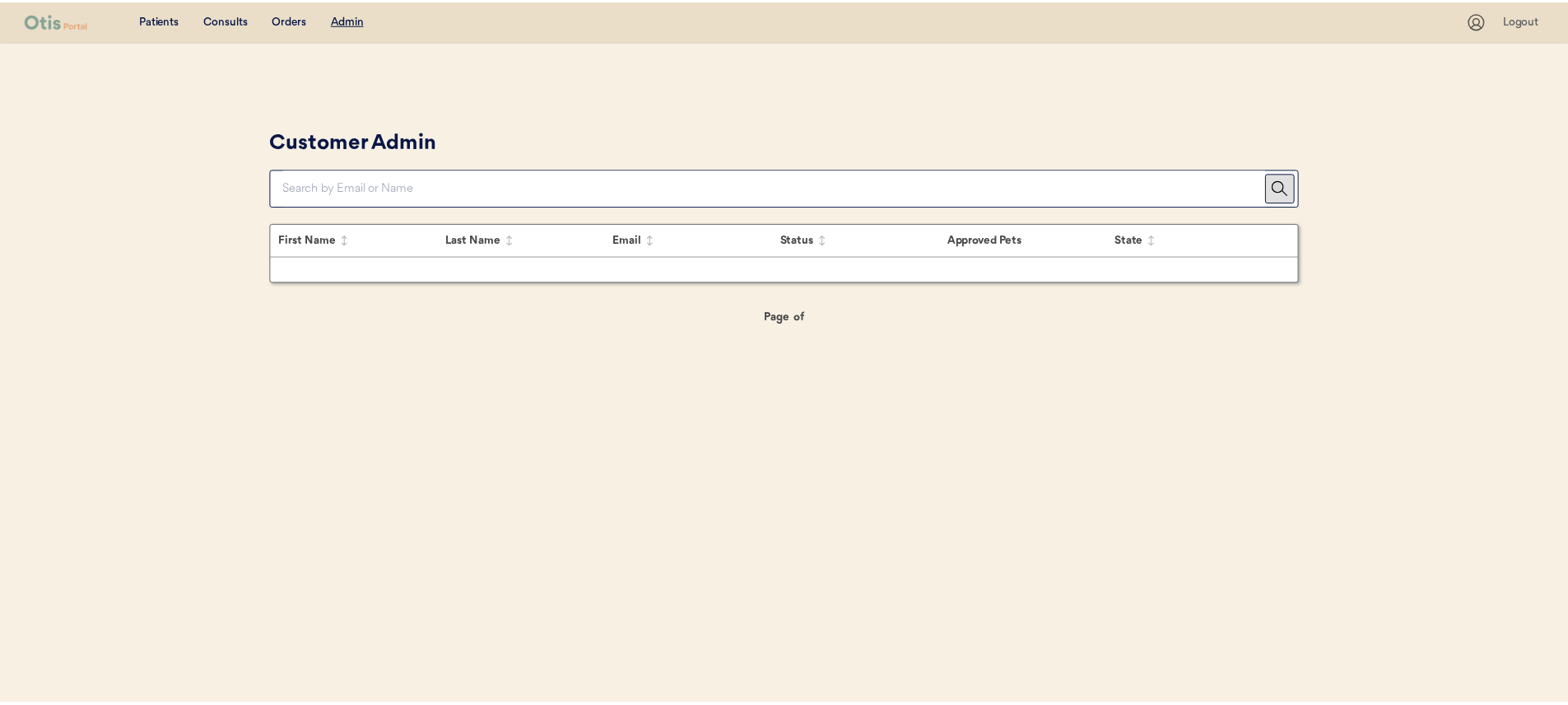 scroll, scrollTop: 0, scrollLeft: 0, axis: both 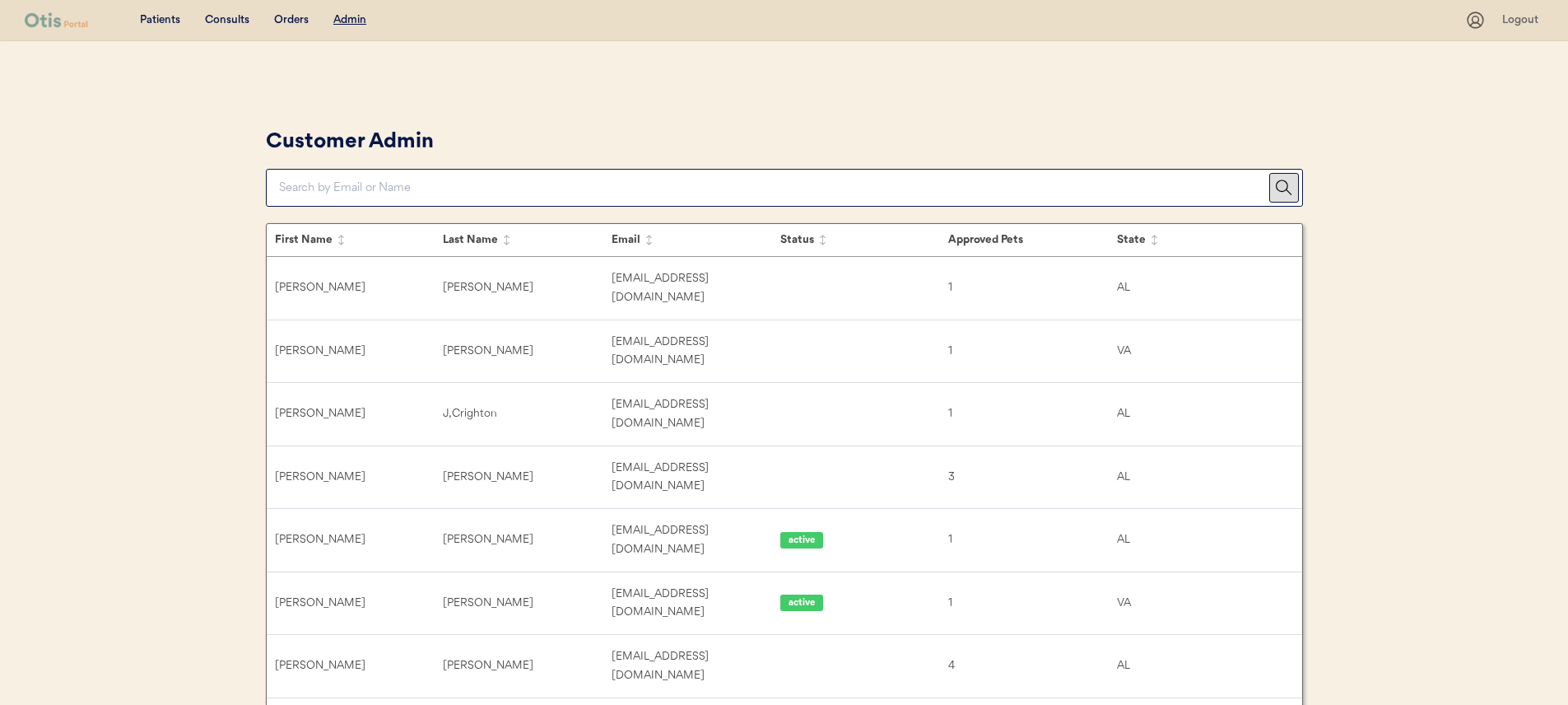 click at bounding box center [774, 188] 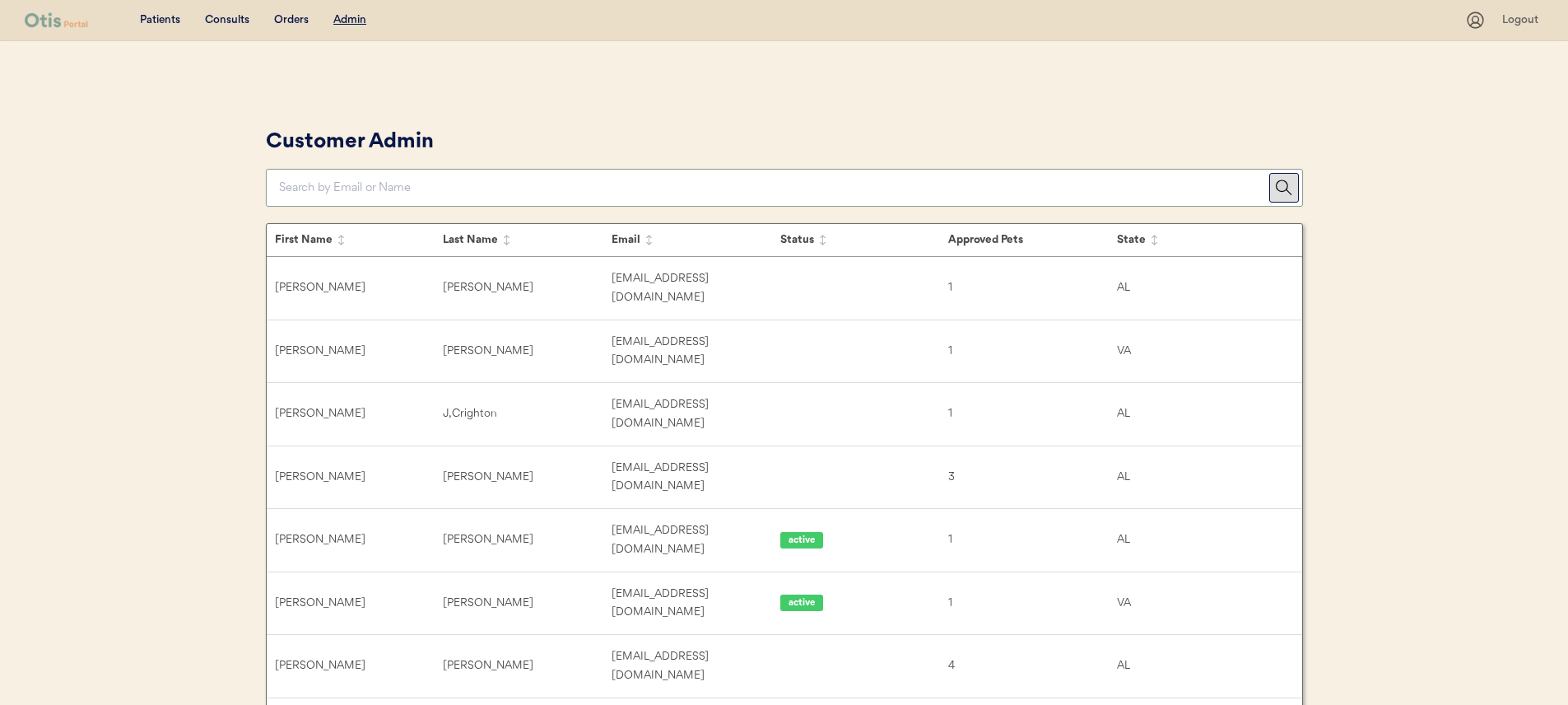 paste on "rosedematteo@aol.com" 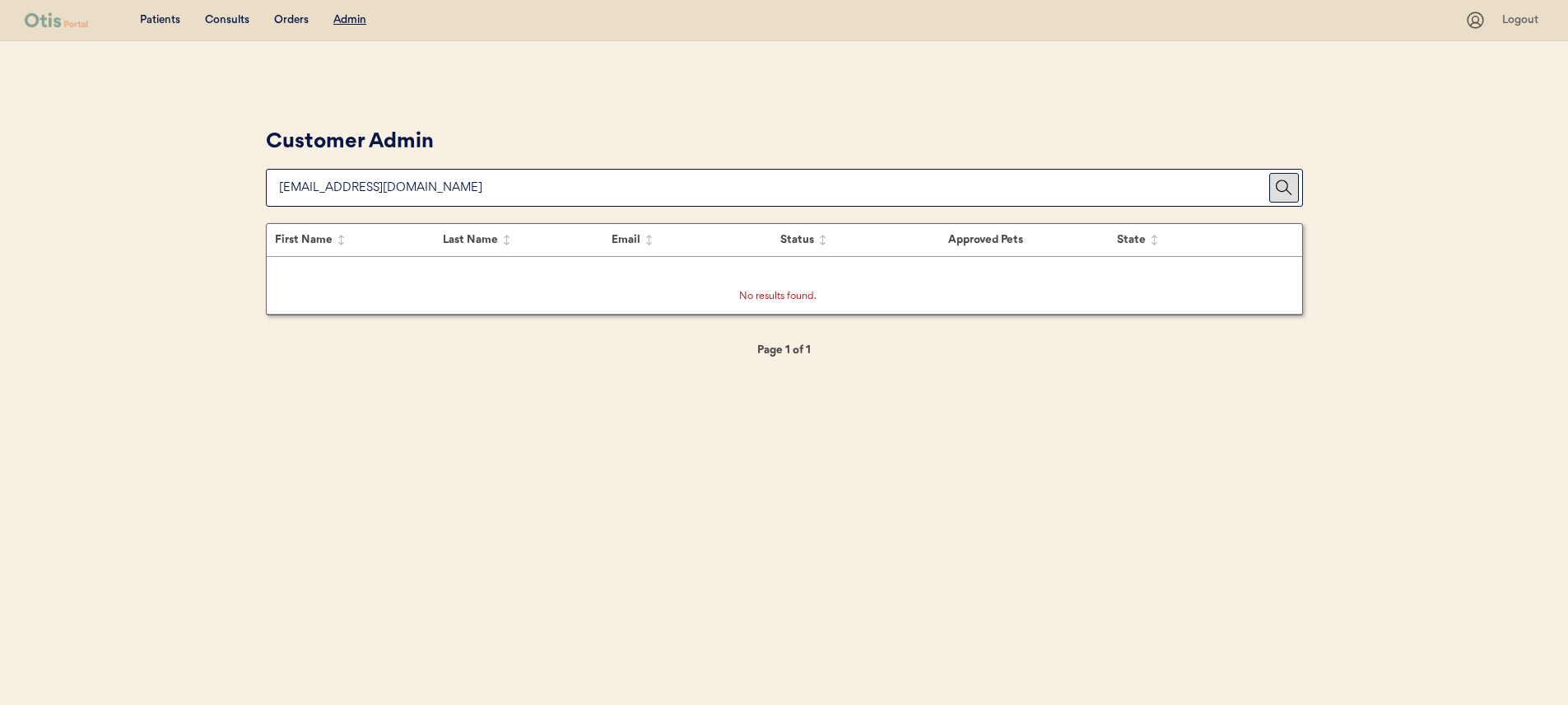 click on "Customer Admin" at bounding box center (784, 165) 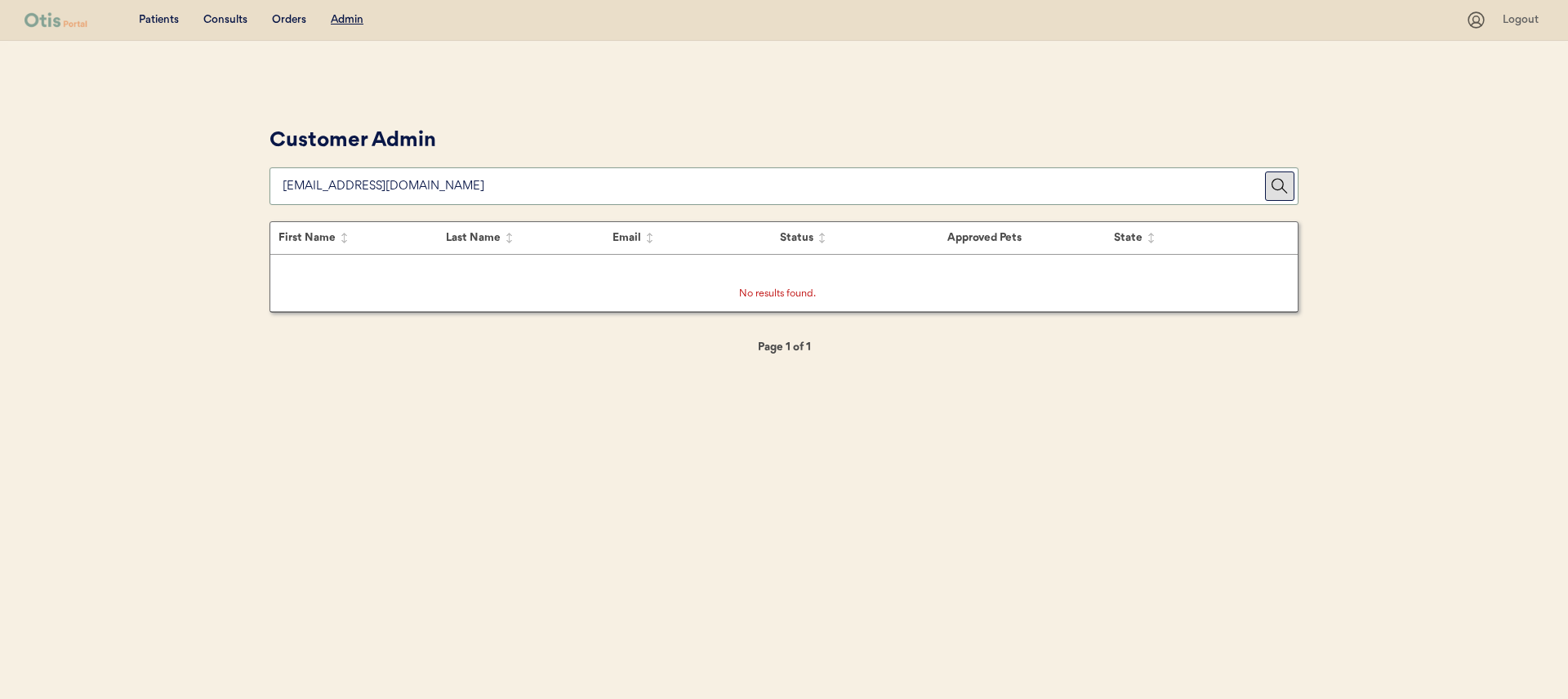 click at bounding box center [773, 186] 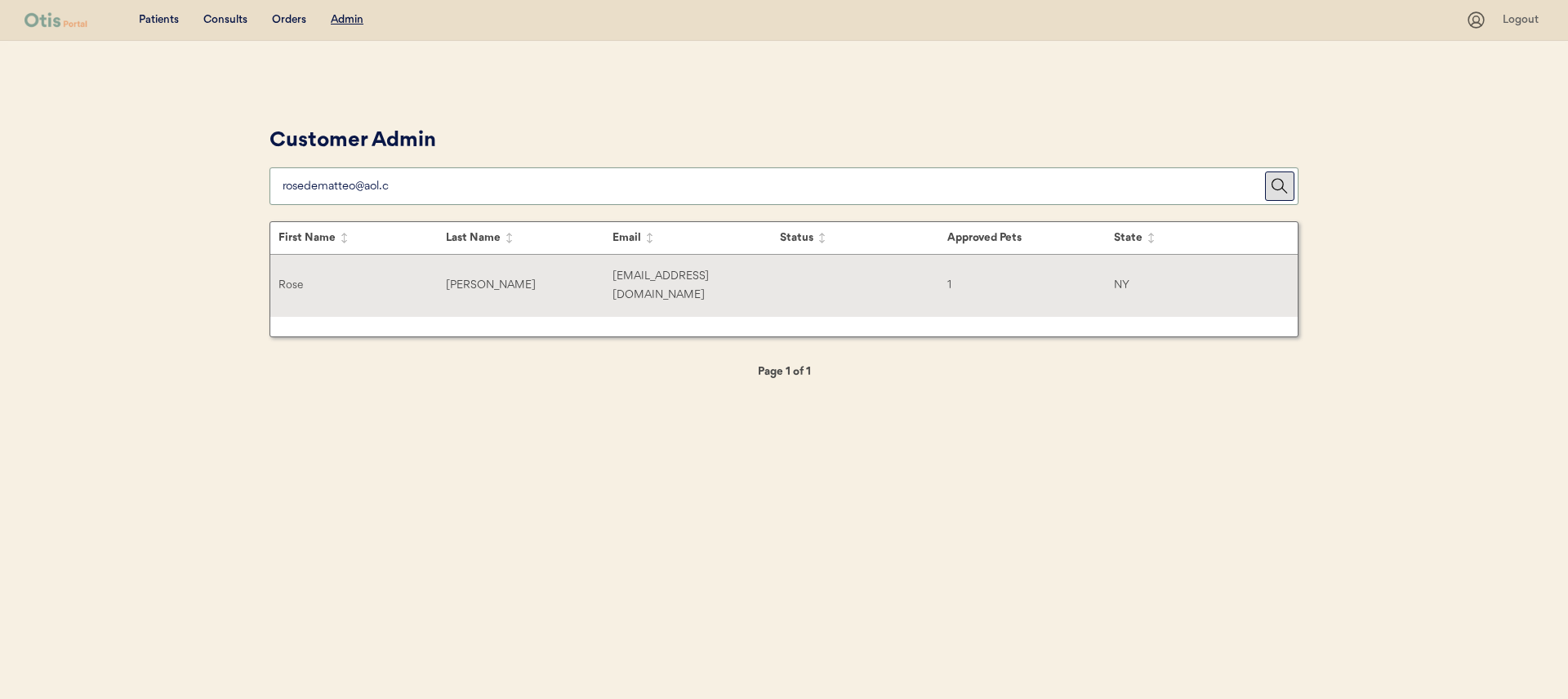 type on "rosedematteo@aol.c" 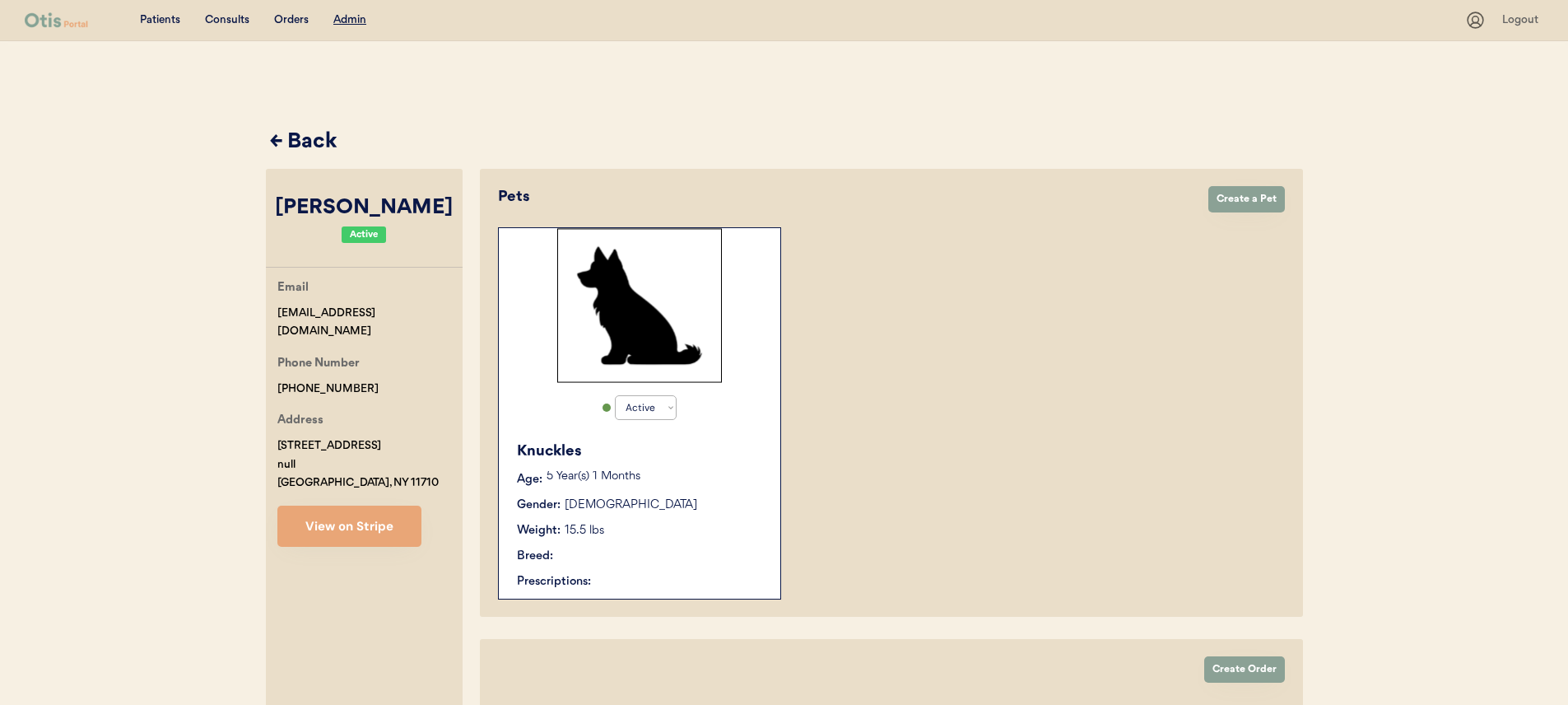 select on "true" 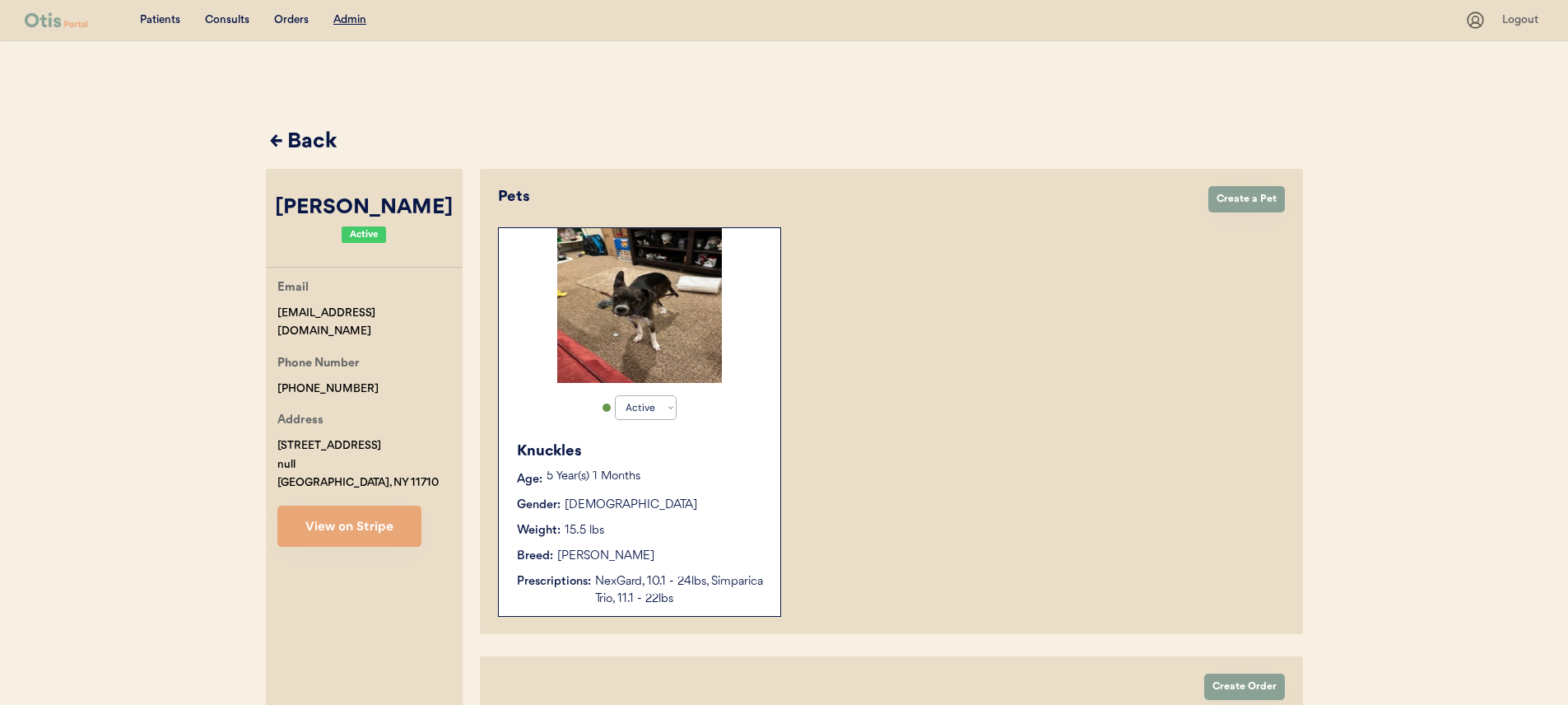 click on "← Back" at bounding box center (786, 142) 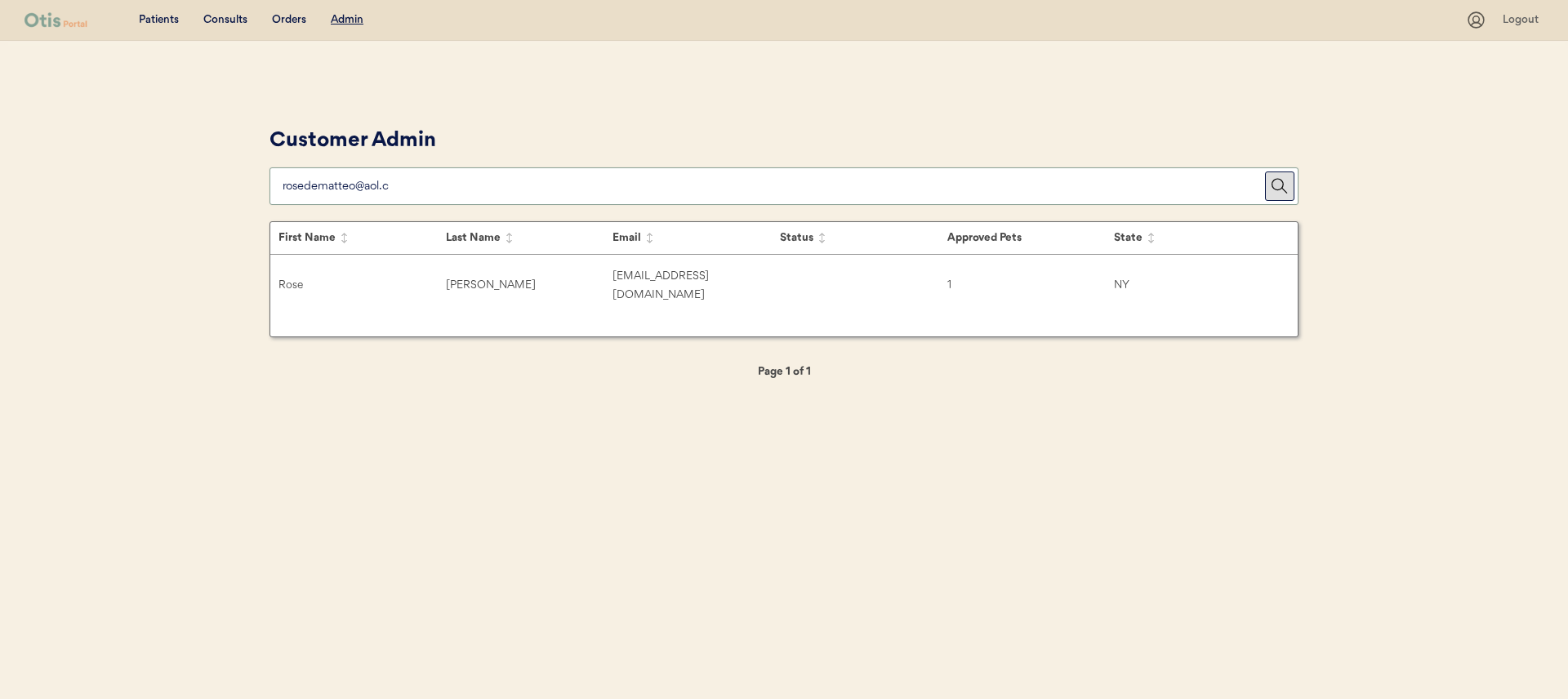 click at bounding box center [773, 186] 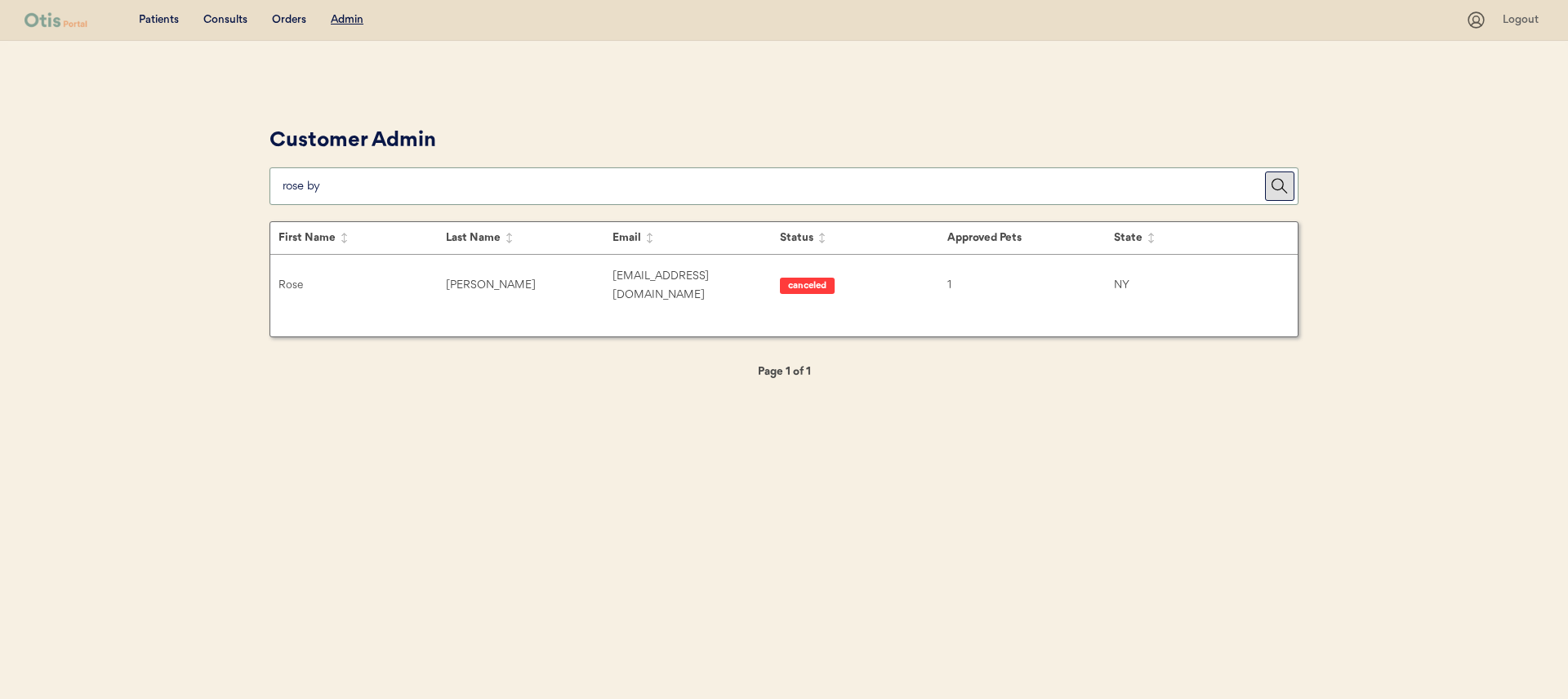 type on "rose by" 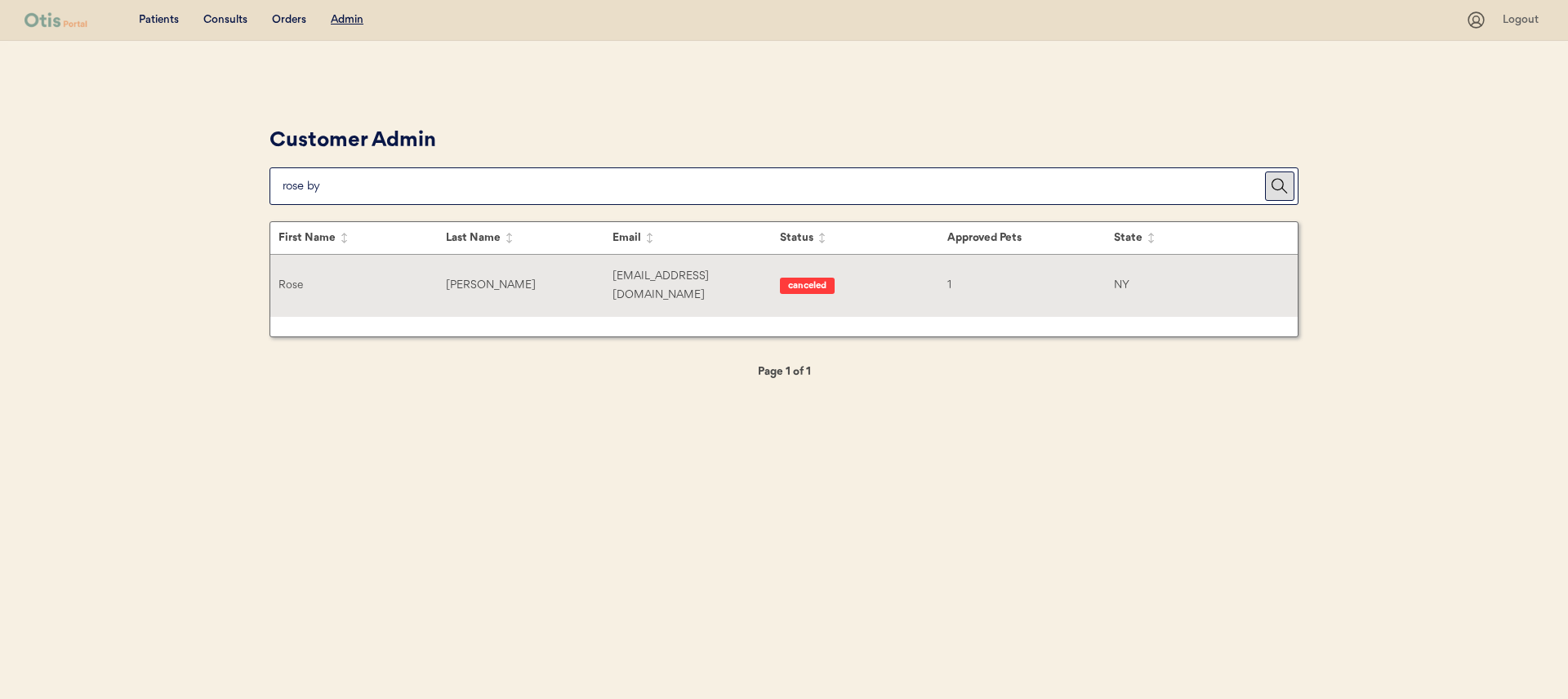 click on "[EMAIL_ADDRESS][DOMAIN_NAME]" at bounding box center [696, 286] 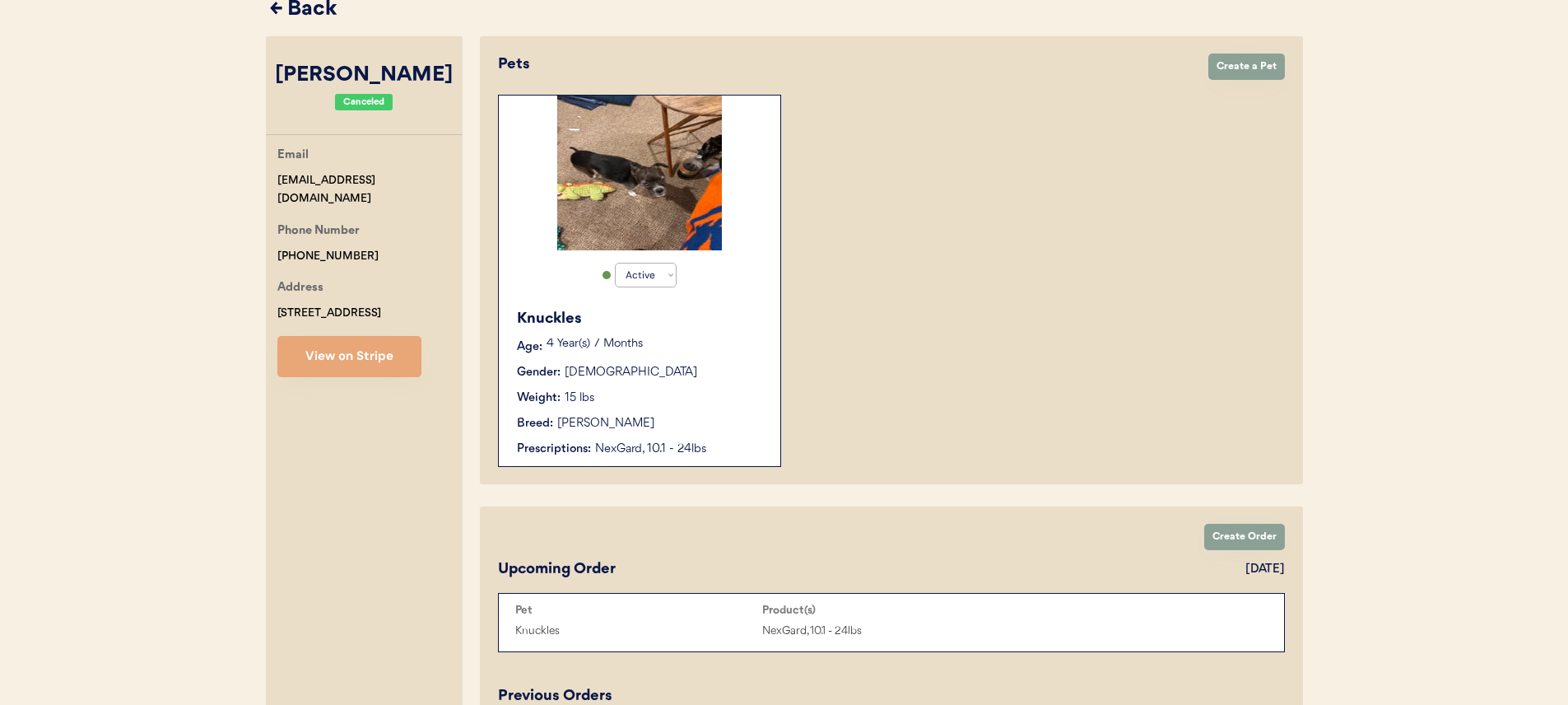 scroll, scrollTop: 292, scrollLeft: 0, axis: vertical 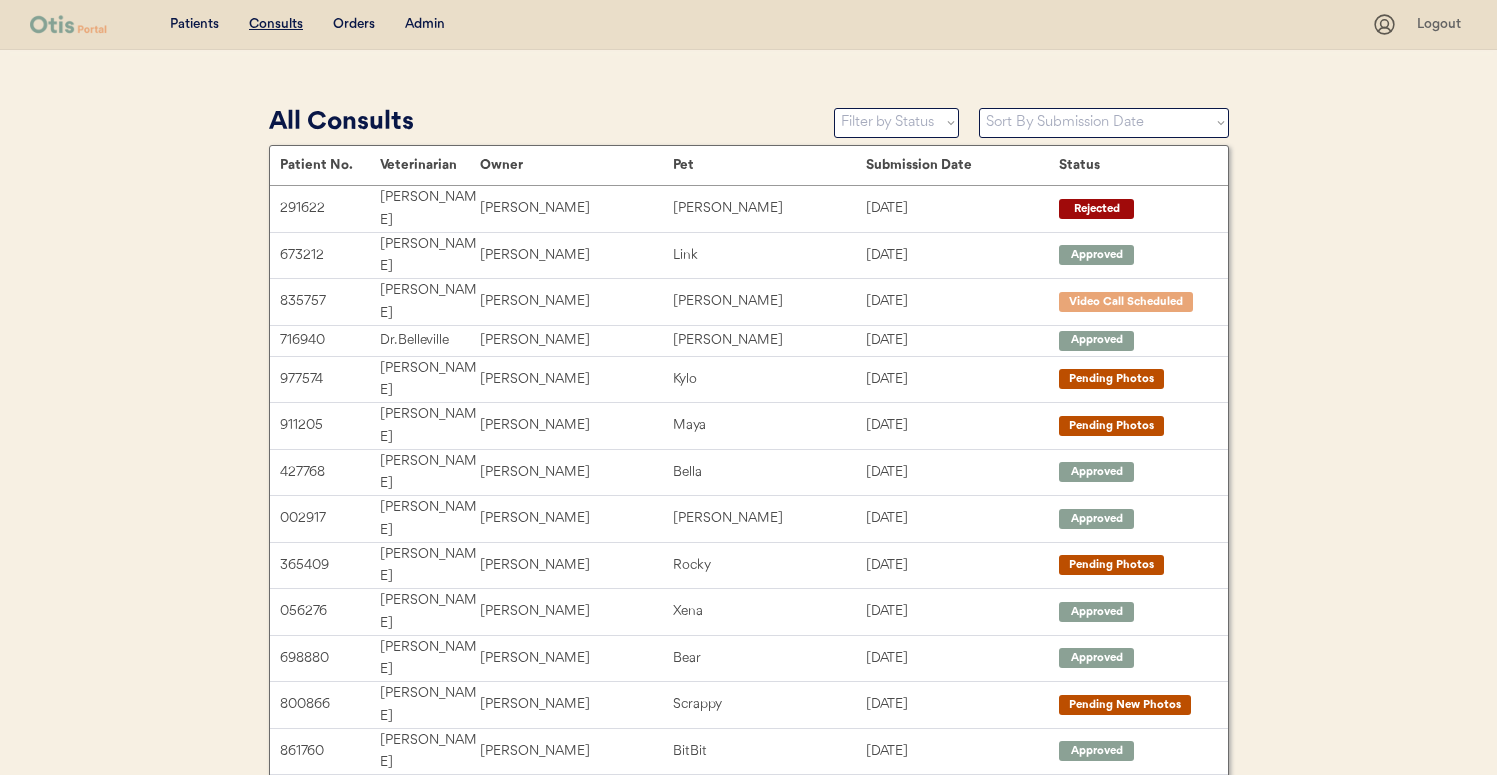 click on "Admin" at bounding box center [425, 25] 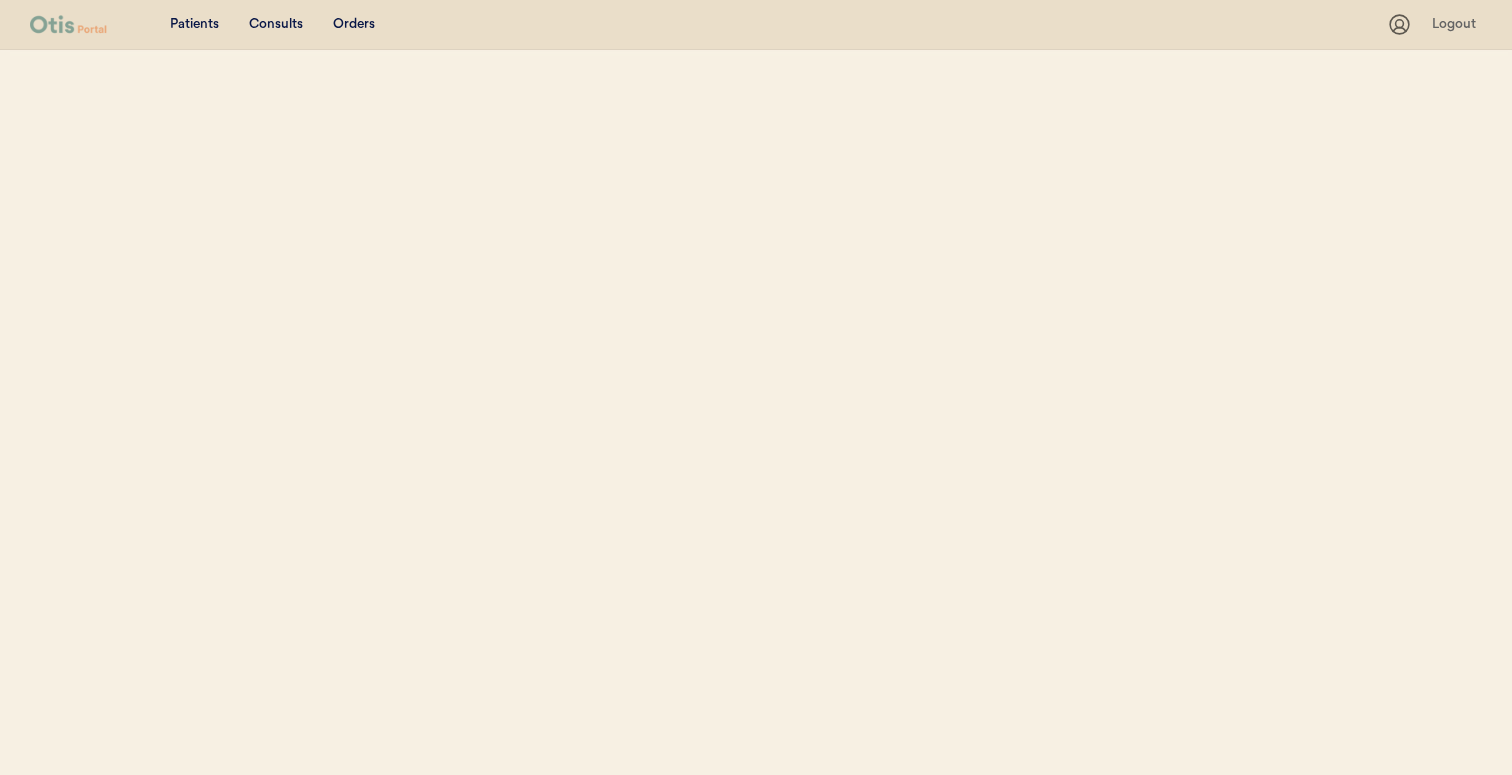scroll, scrollTop: 0, scrollLeft: 0, axis: both 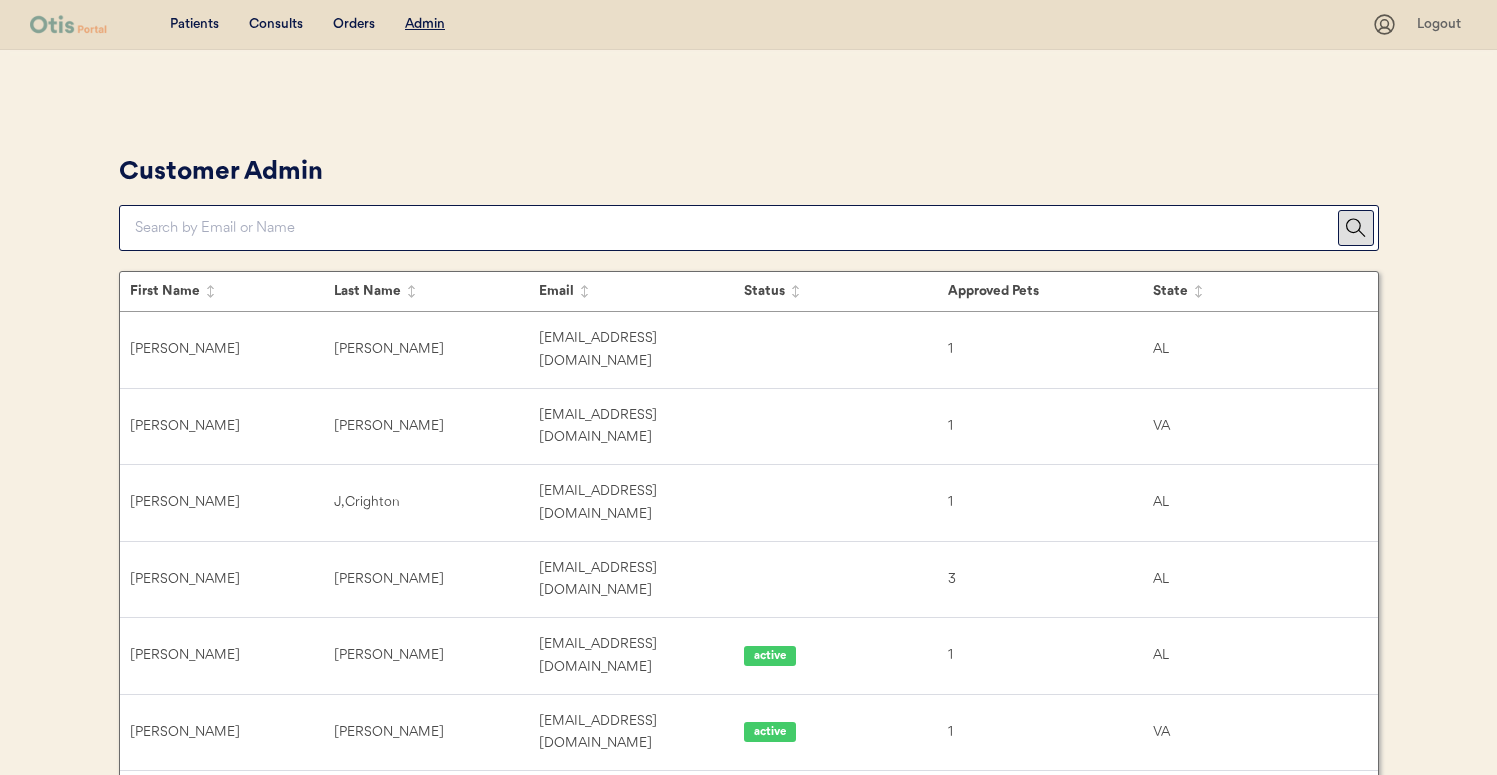 click at bounding box center [736, 228] 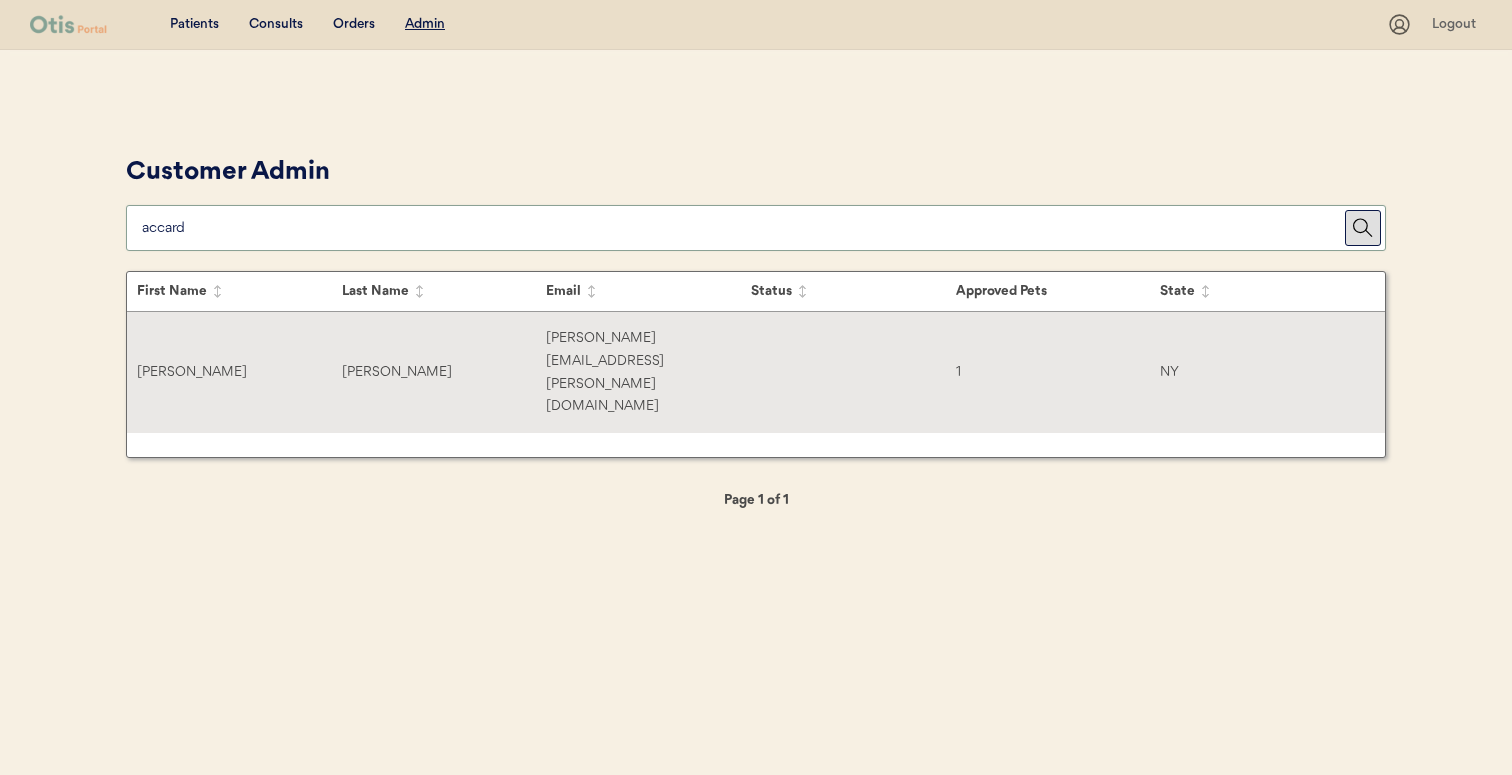 type on "accard" 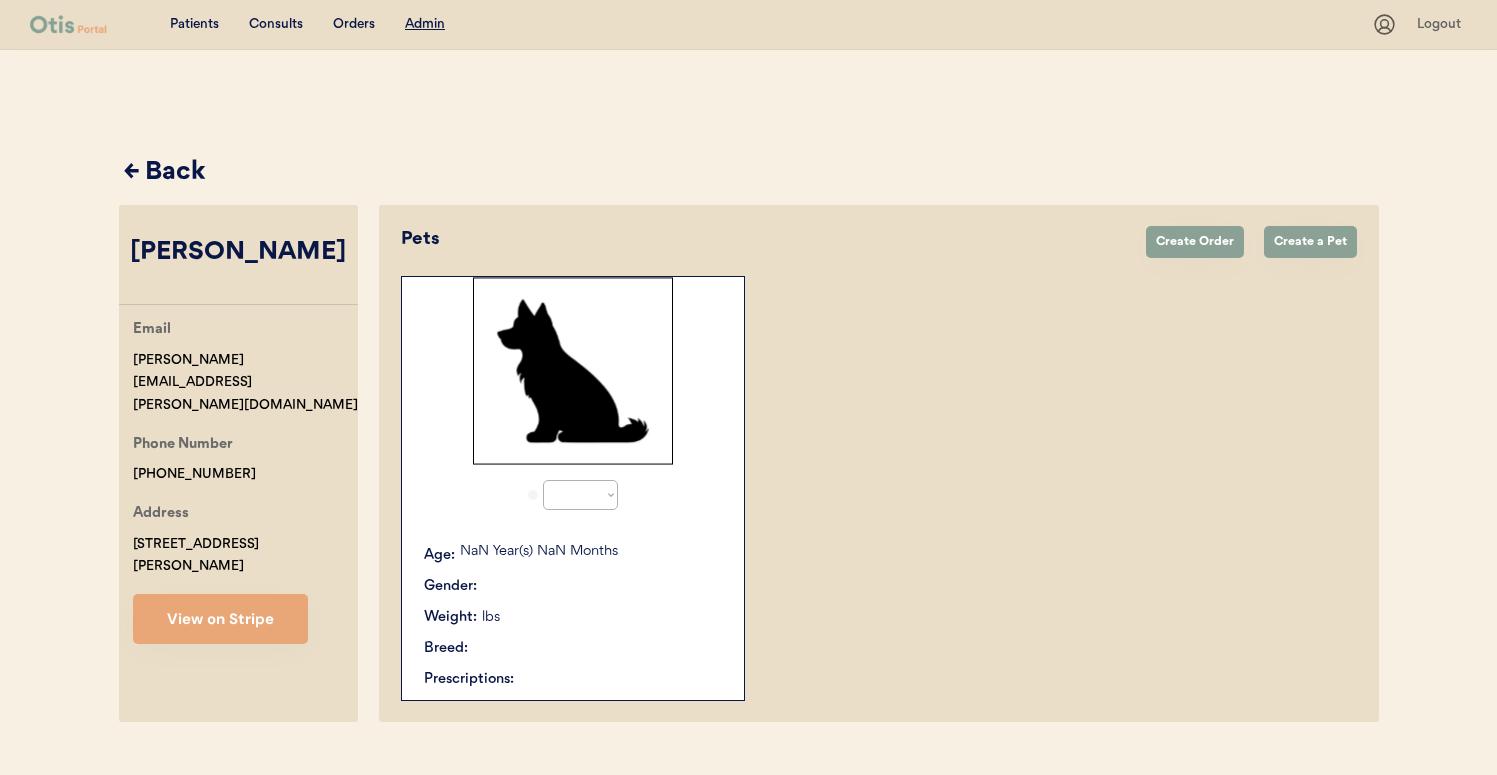 select on "true" 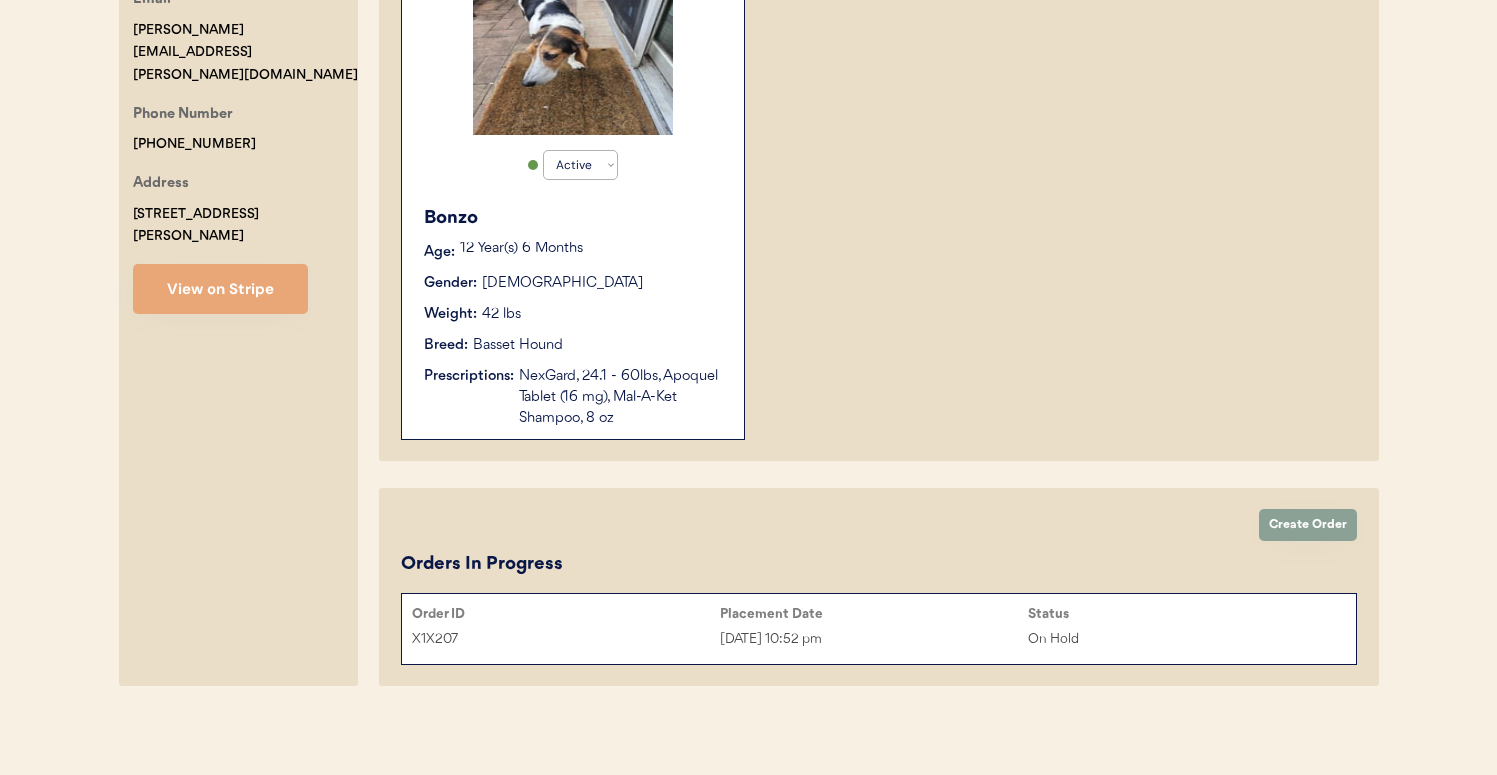 scroll, scrollTop: 332, scrollLeft: 0, axis: vertical 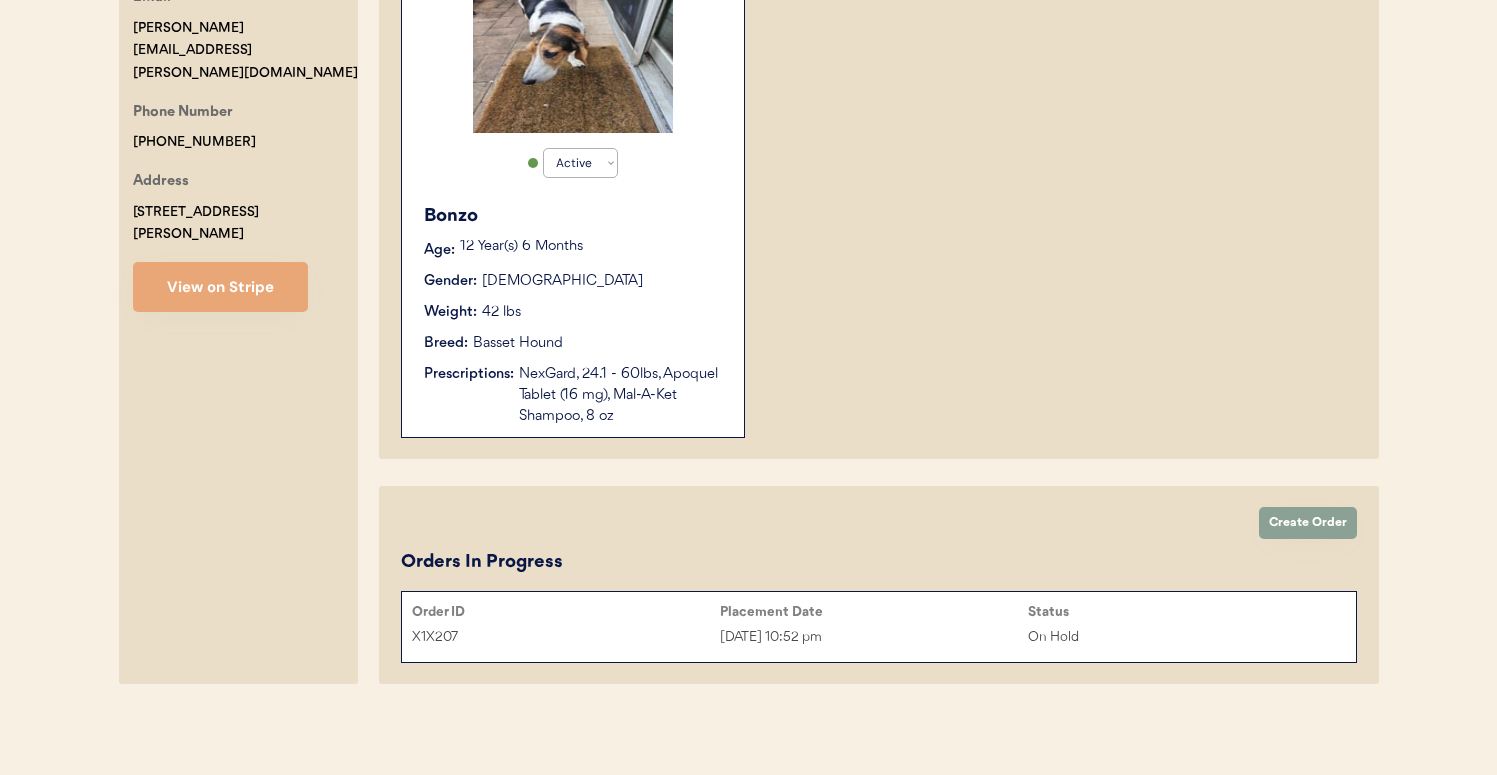 click on "[DATE] 10:52 pm" at bounding box center [874, 637] 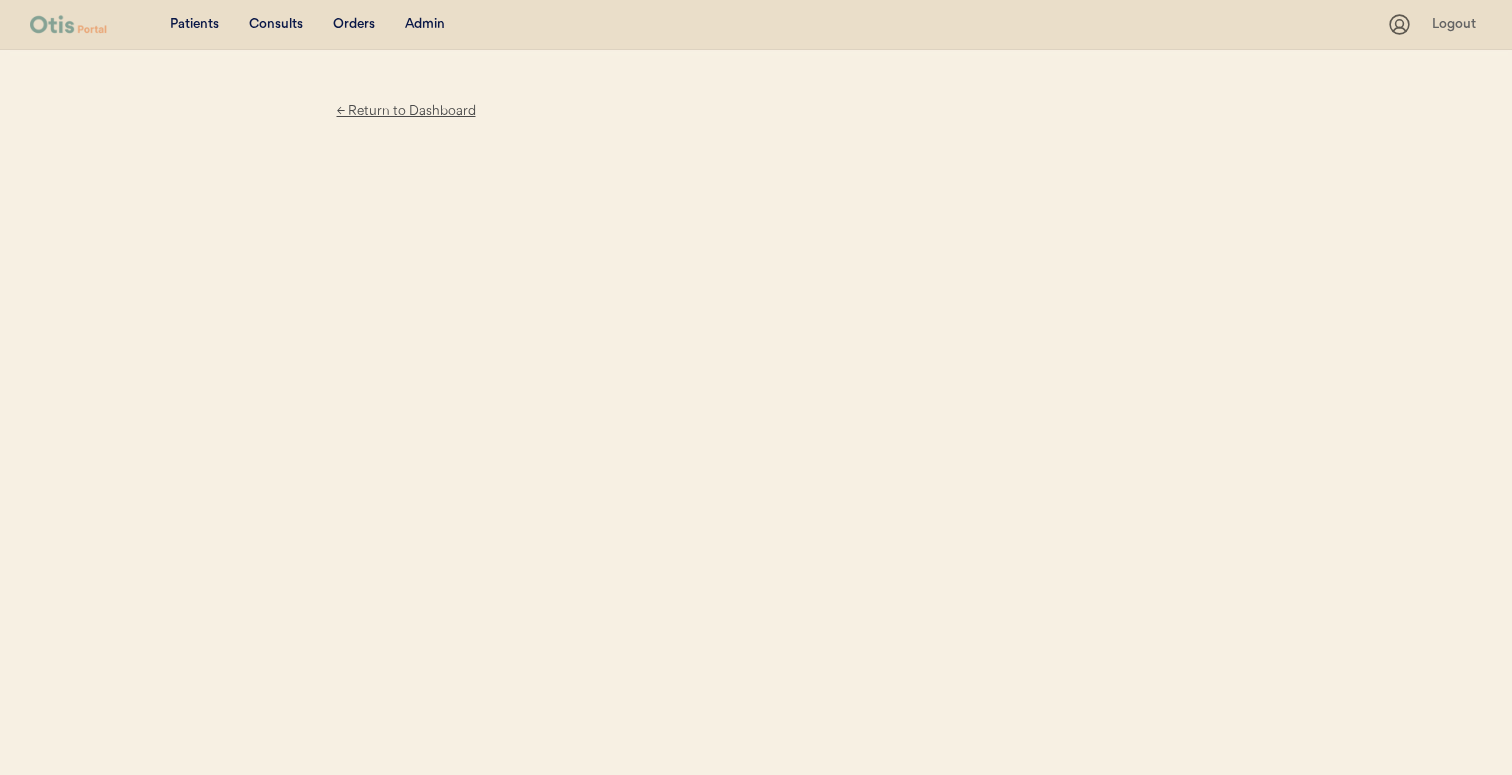 scroll, scrollTop: 0, scrollLeft: 0, axis: both 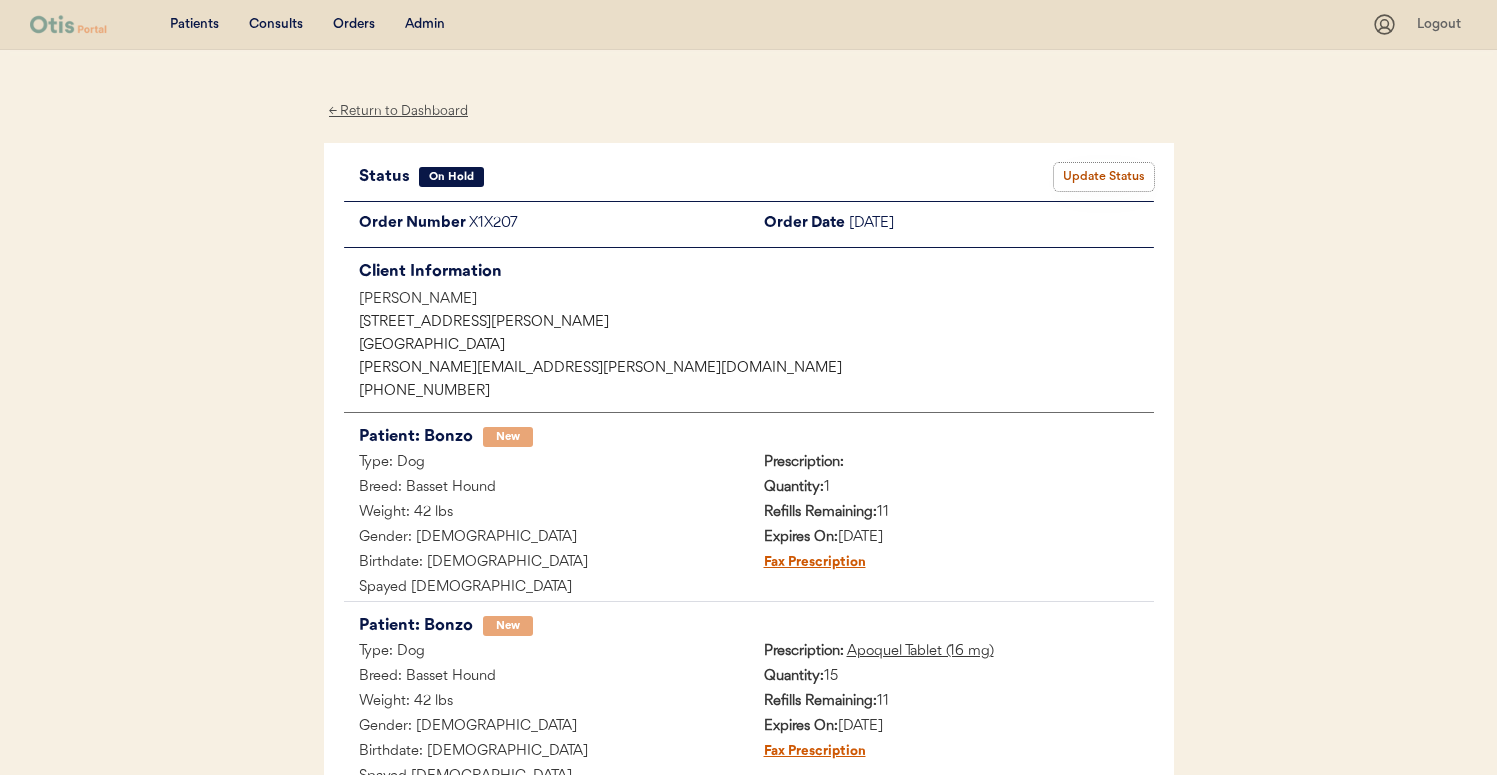 click on "Update Status" at bounding box center (1104, 177) 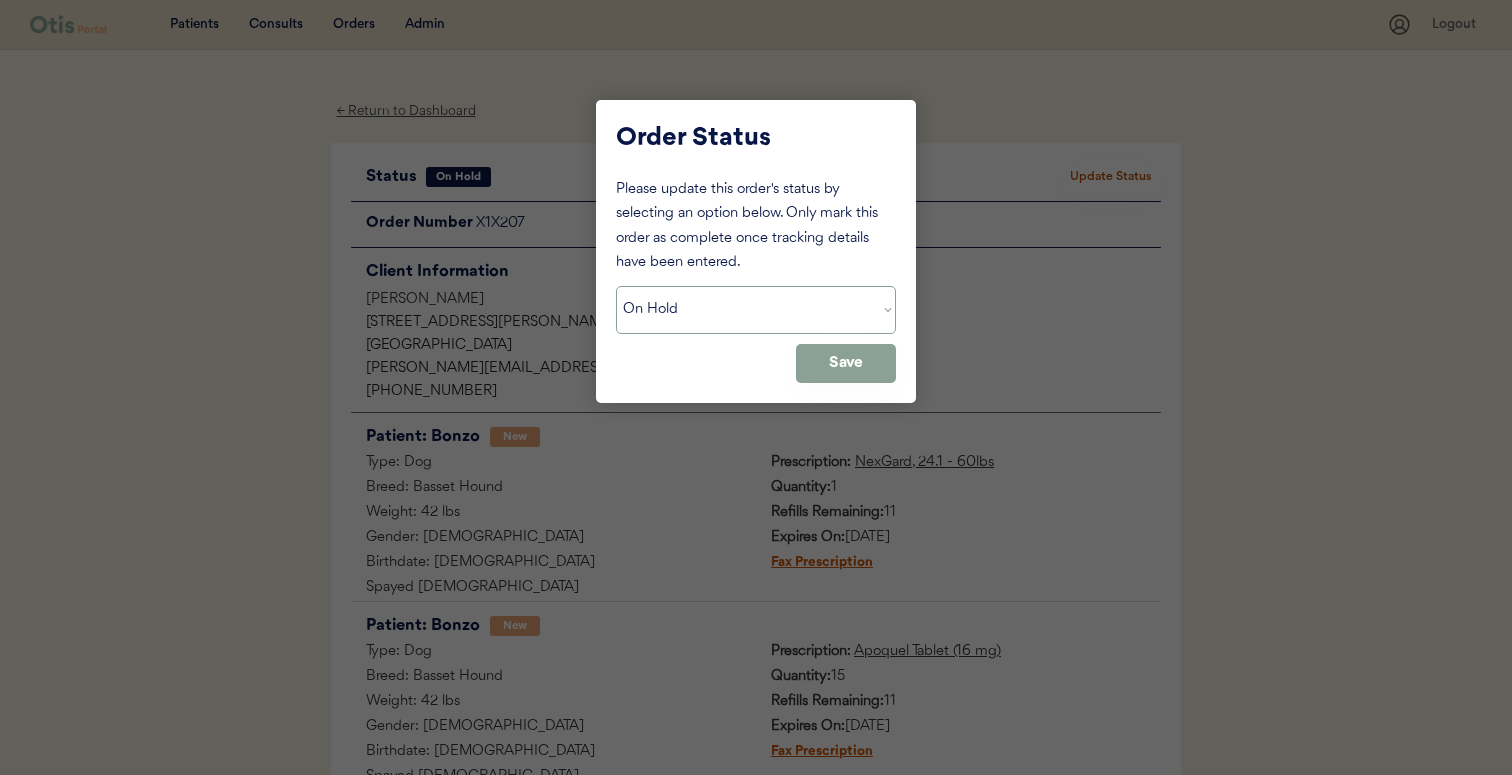 click on "Status On Hold New In Progress Complete Pending HW Consent Cancelled" at bounding box center (756, 310) 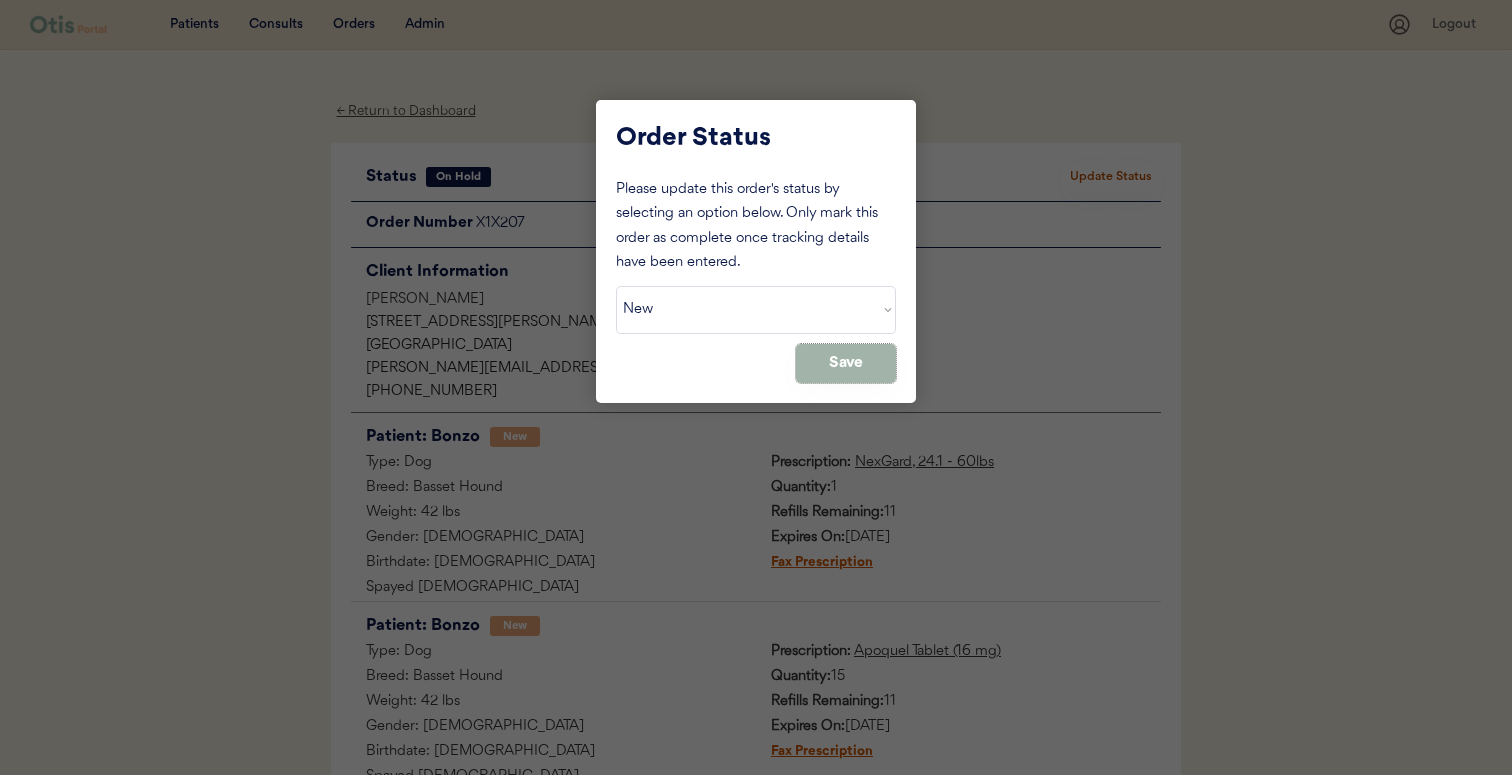 click on "Save" at bounding box center (846, 363) 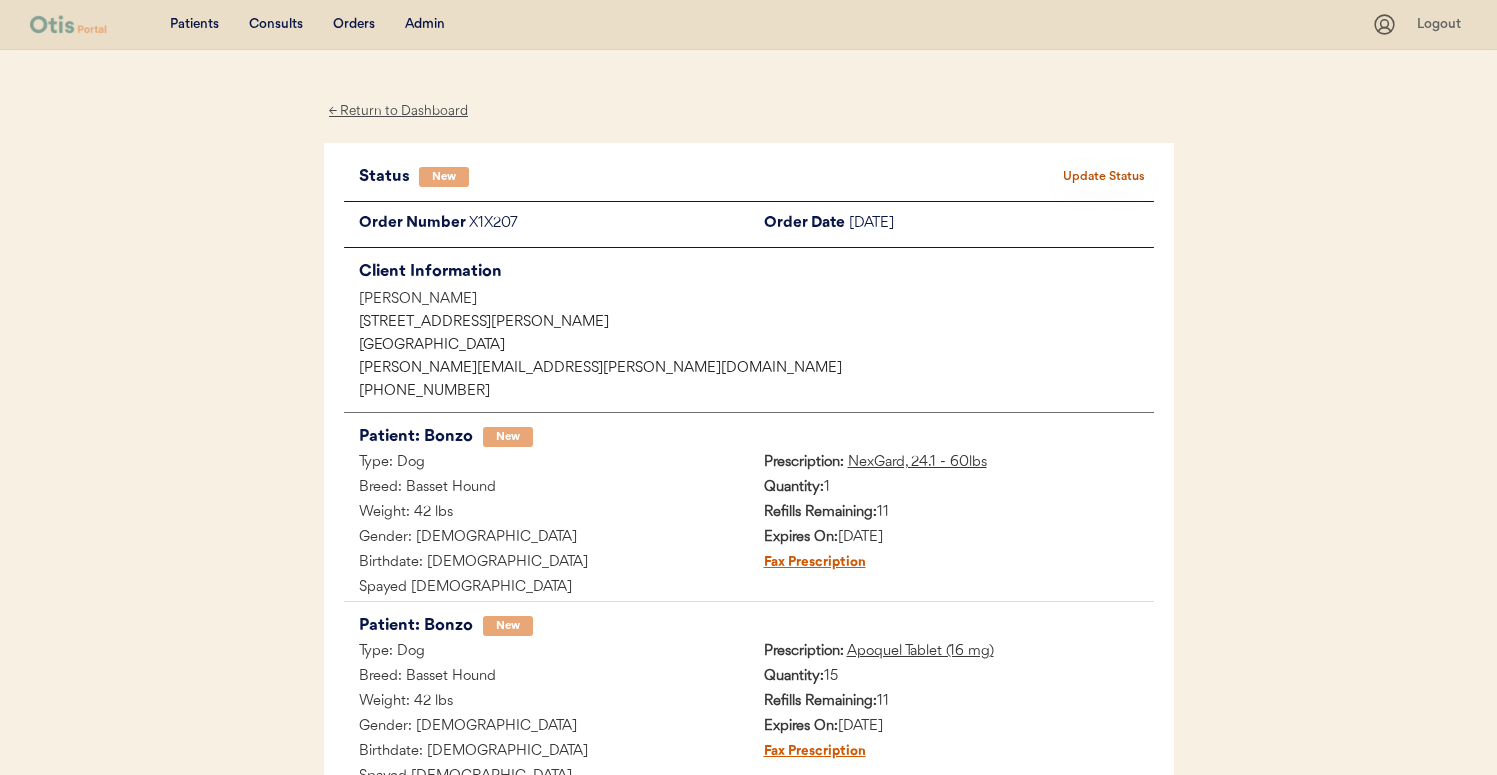 click on "X1X207" at bounding box center (609, 224) 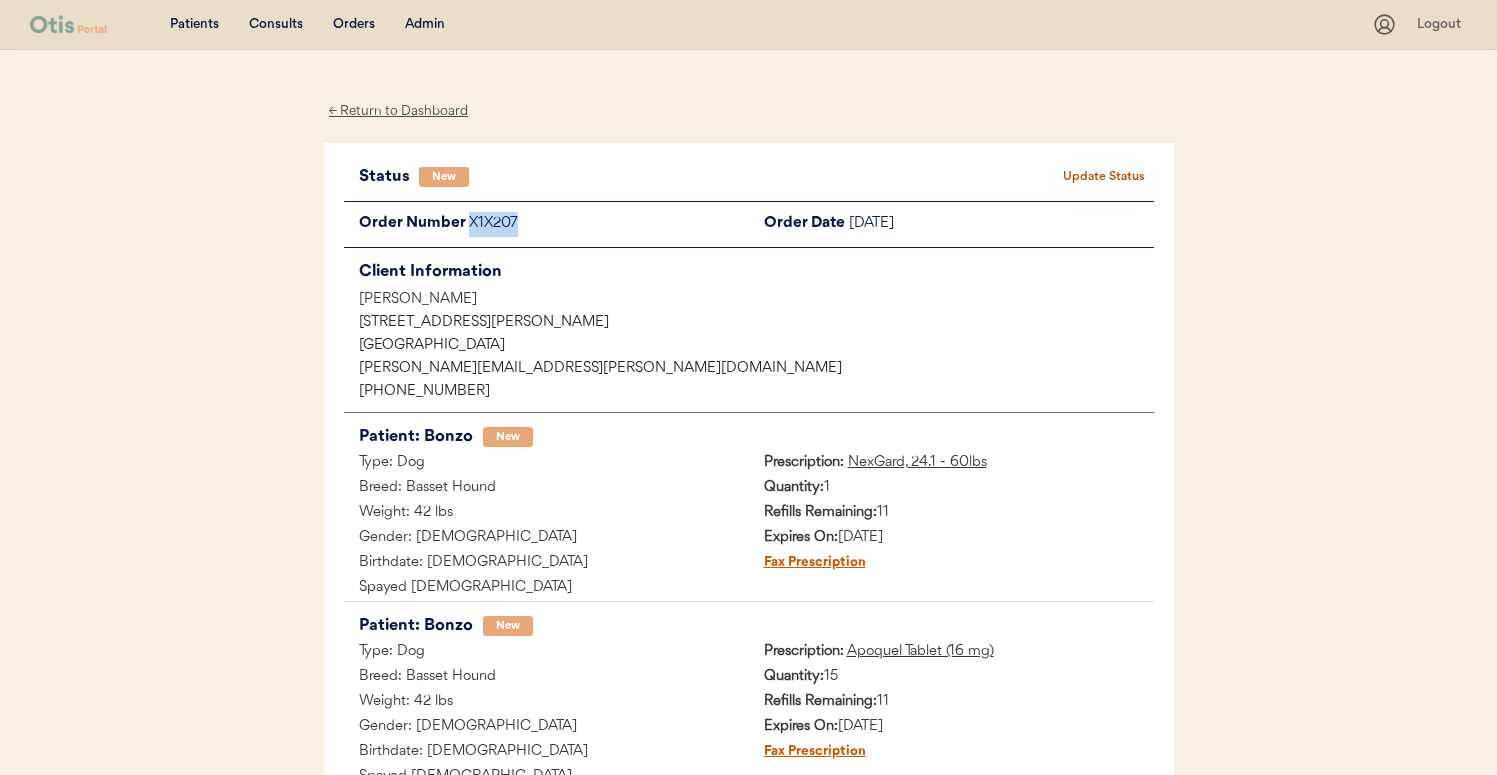 click on "X1X207" at bounding box center (609, 224) 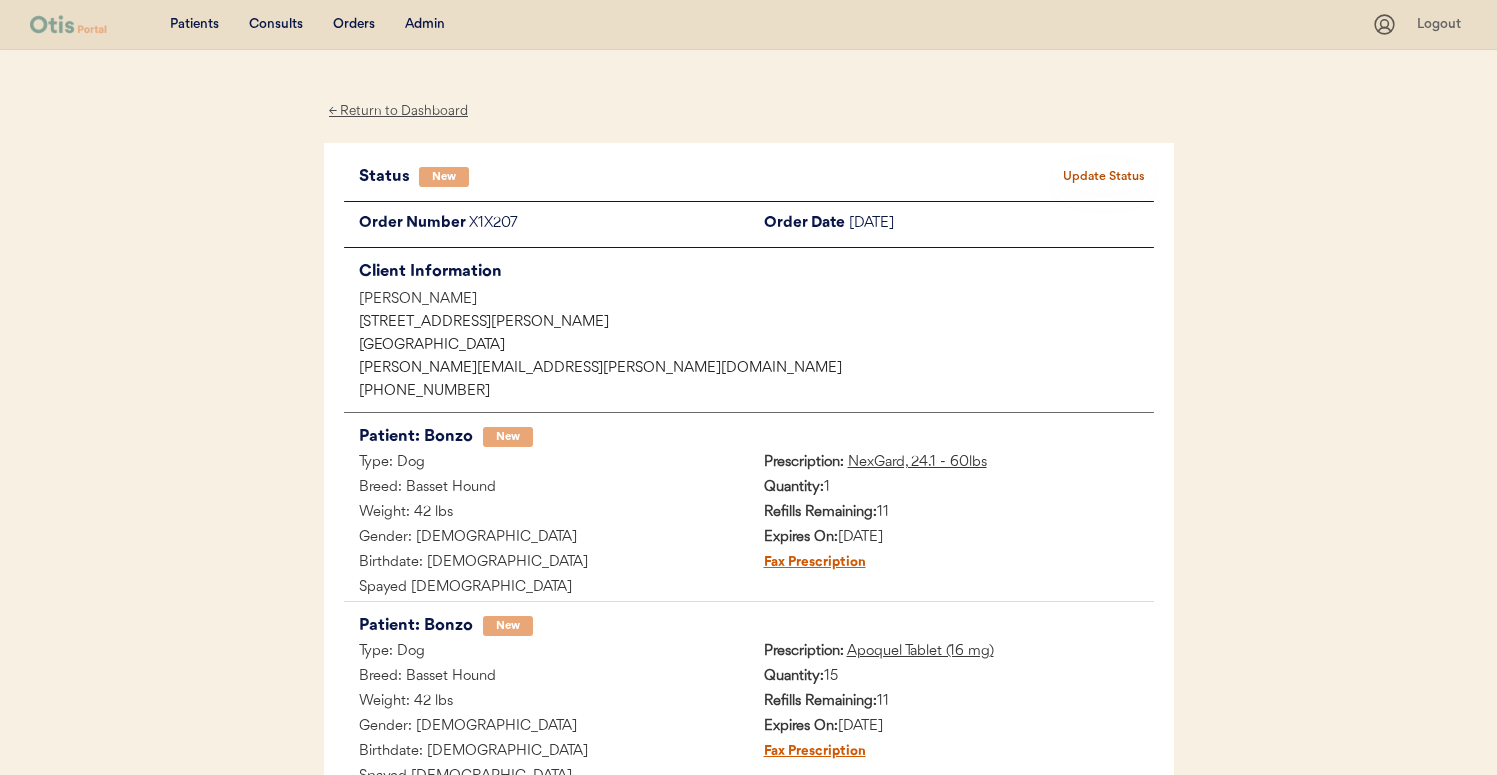 click on "Admin" at bounding box center [425, 25] 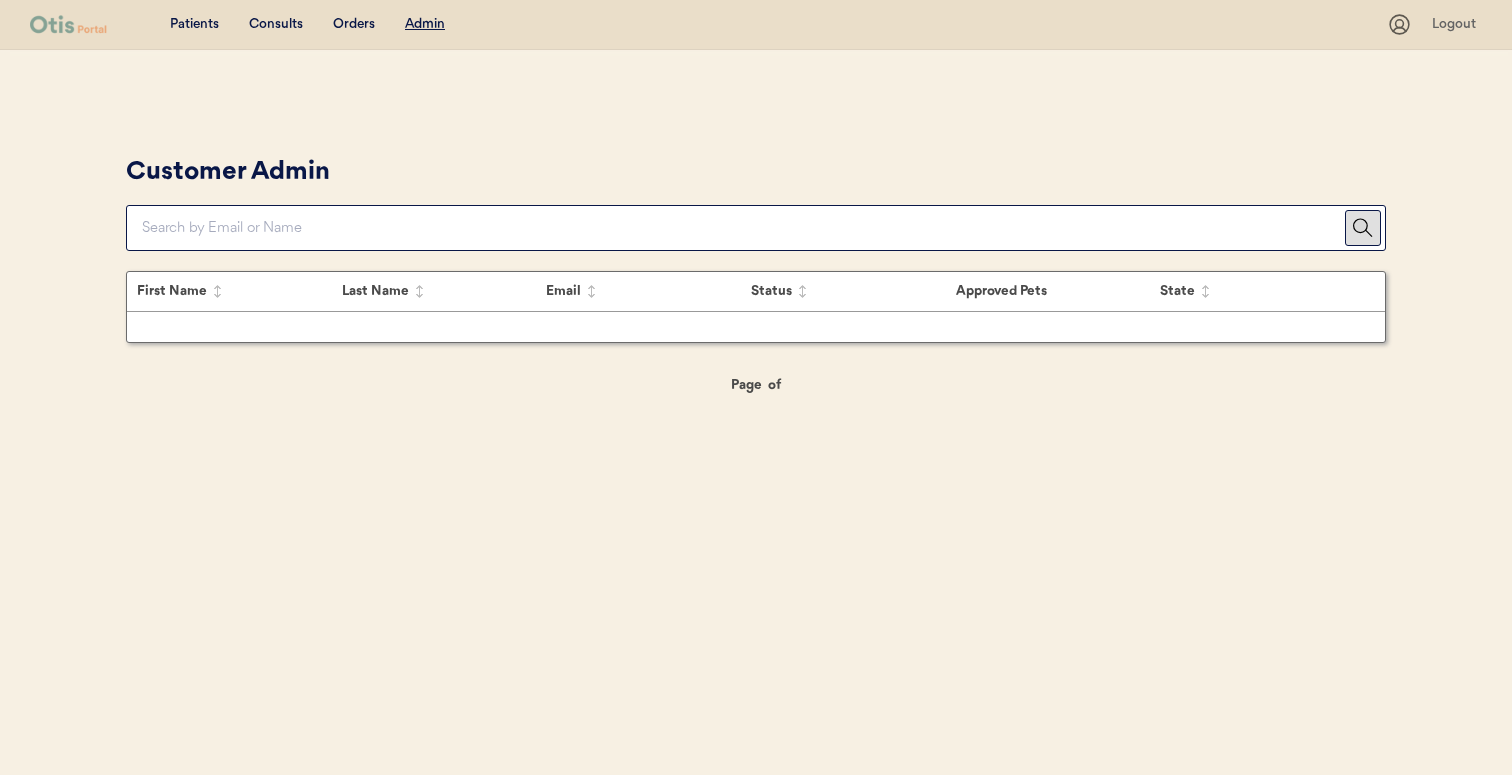 scroll, scrollTop: 0, scrollLeft: 0, axis: both 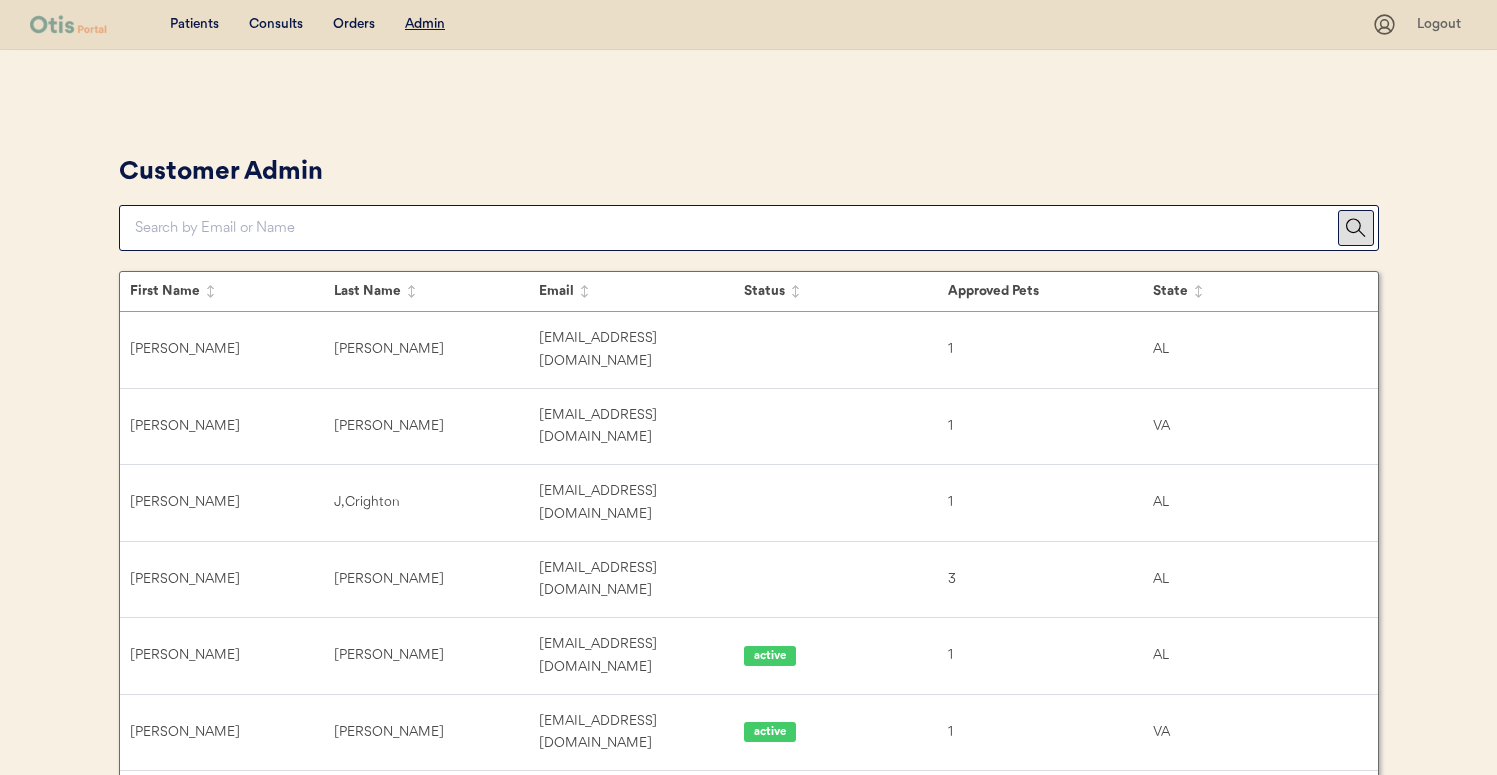 click at bounding box center [736, 228] 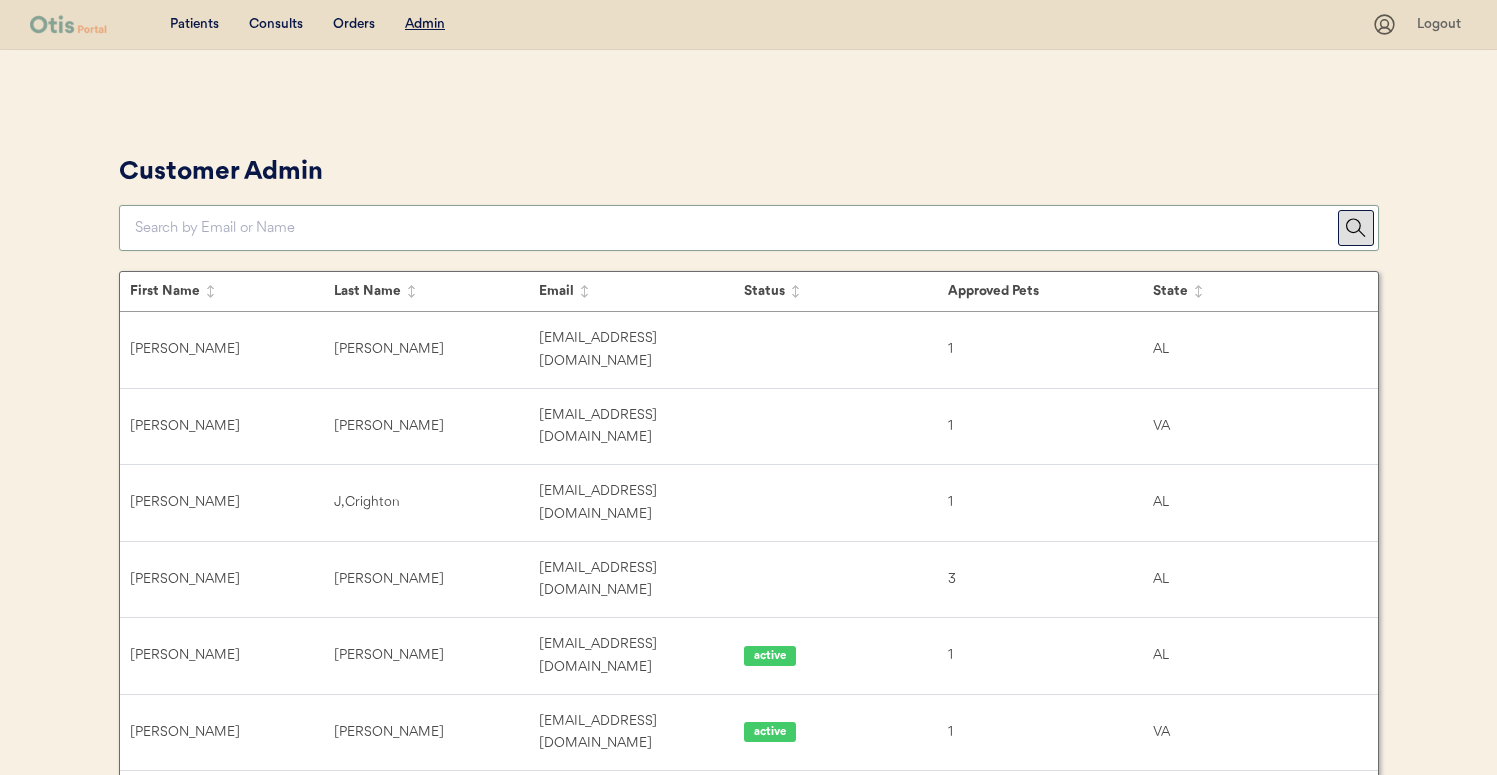paste on "prichardjeanie@gmail.com" 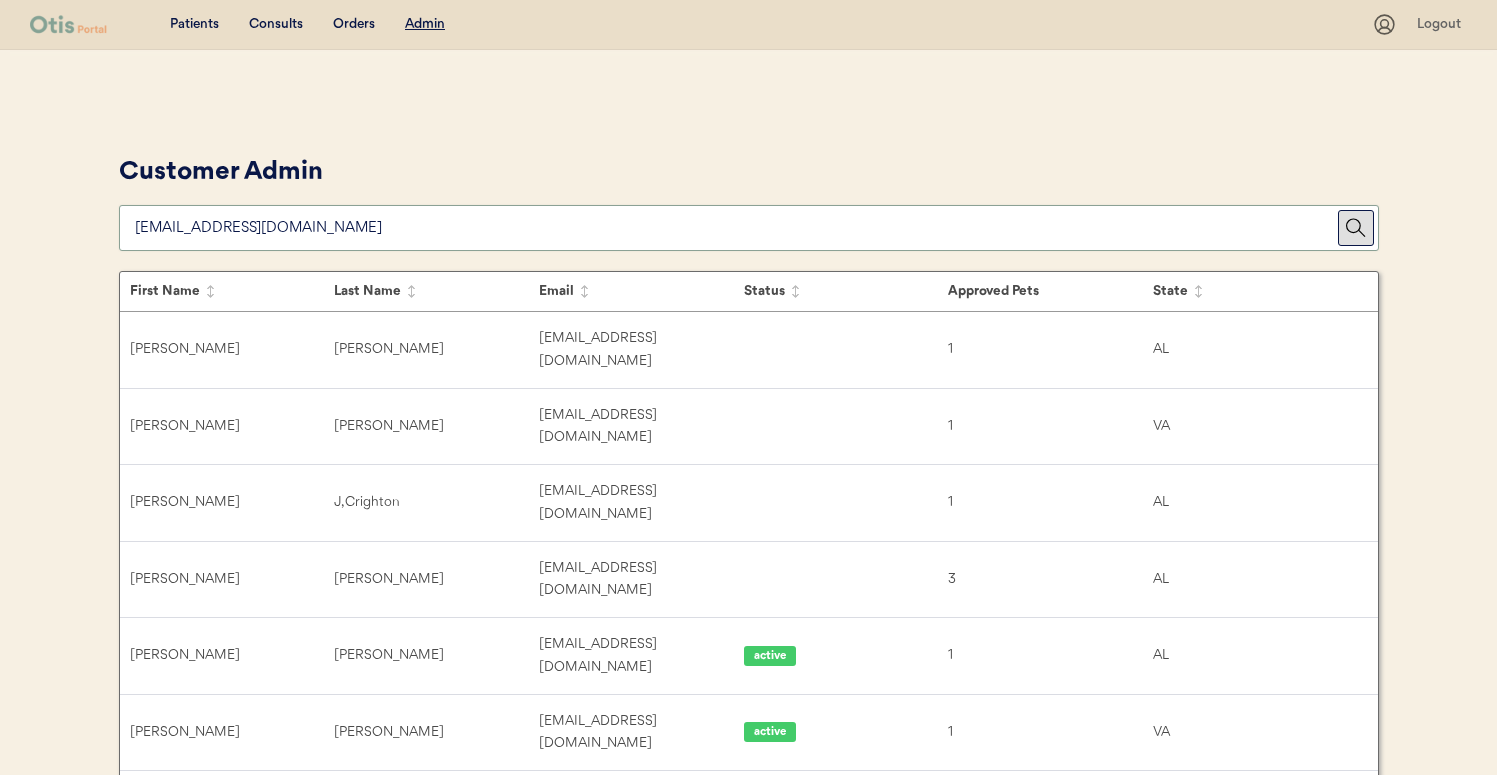 type on "prichardjeanie@gmail.com" 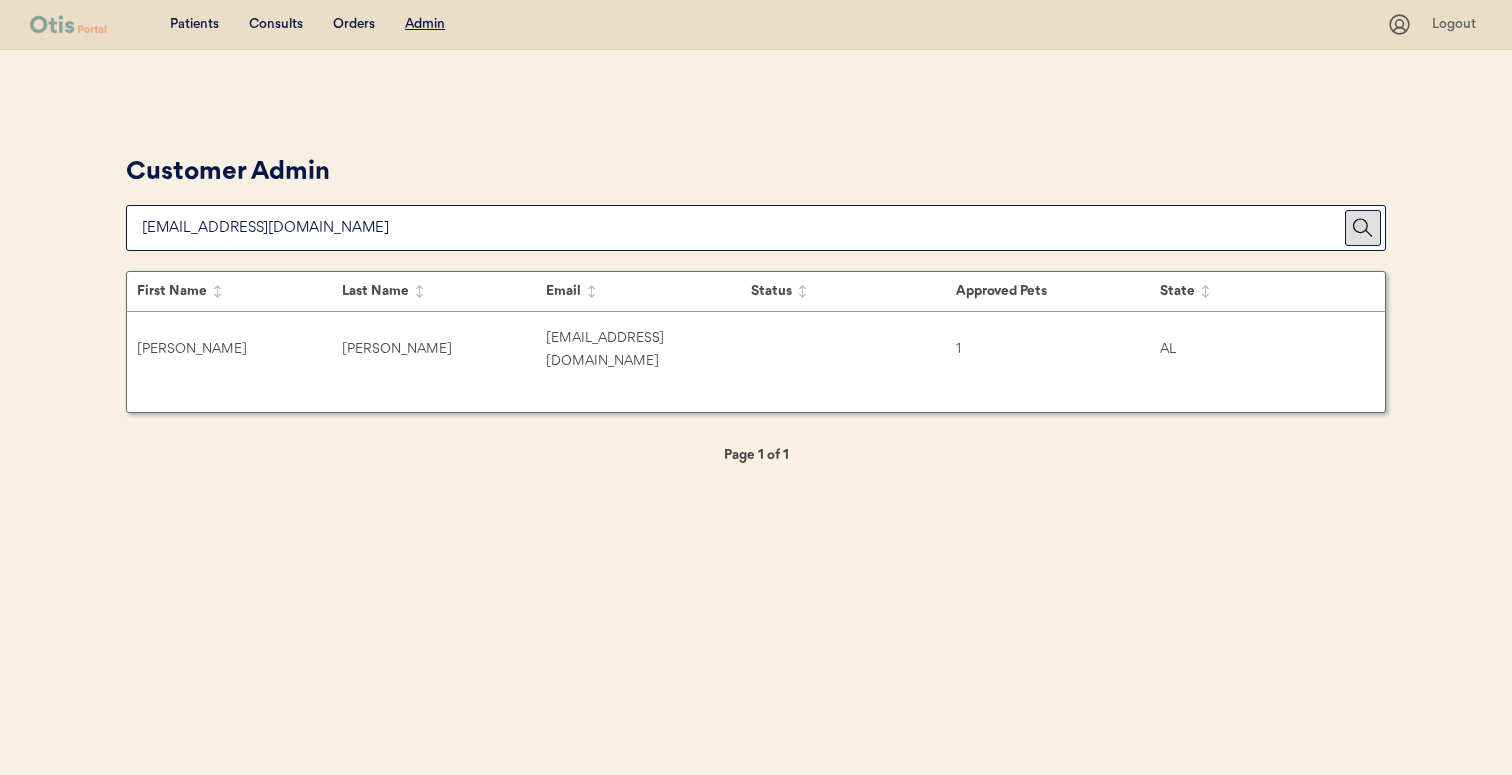 click on "Prichard" at bounding box center (444, 349) 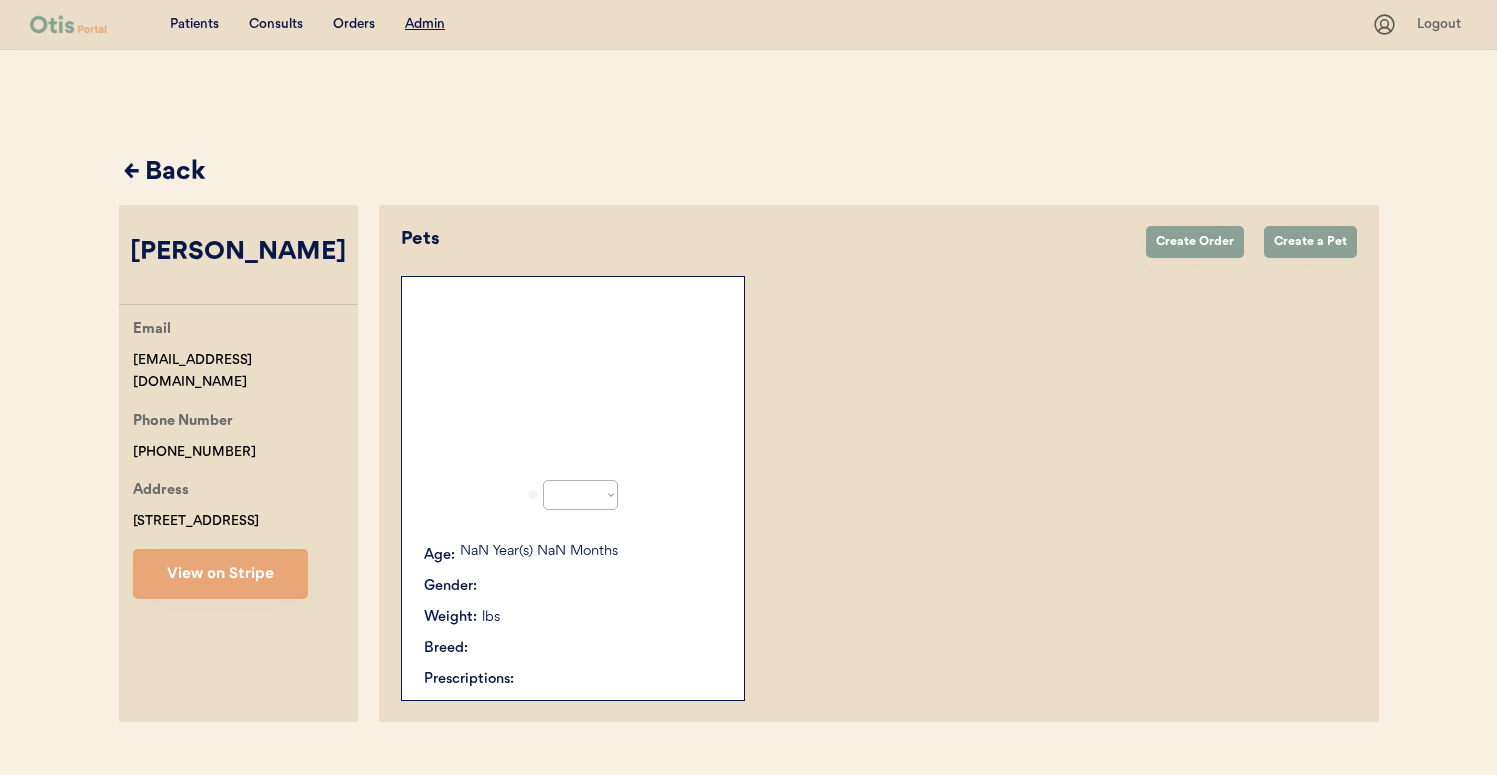 select on "true" 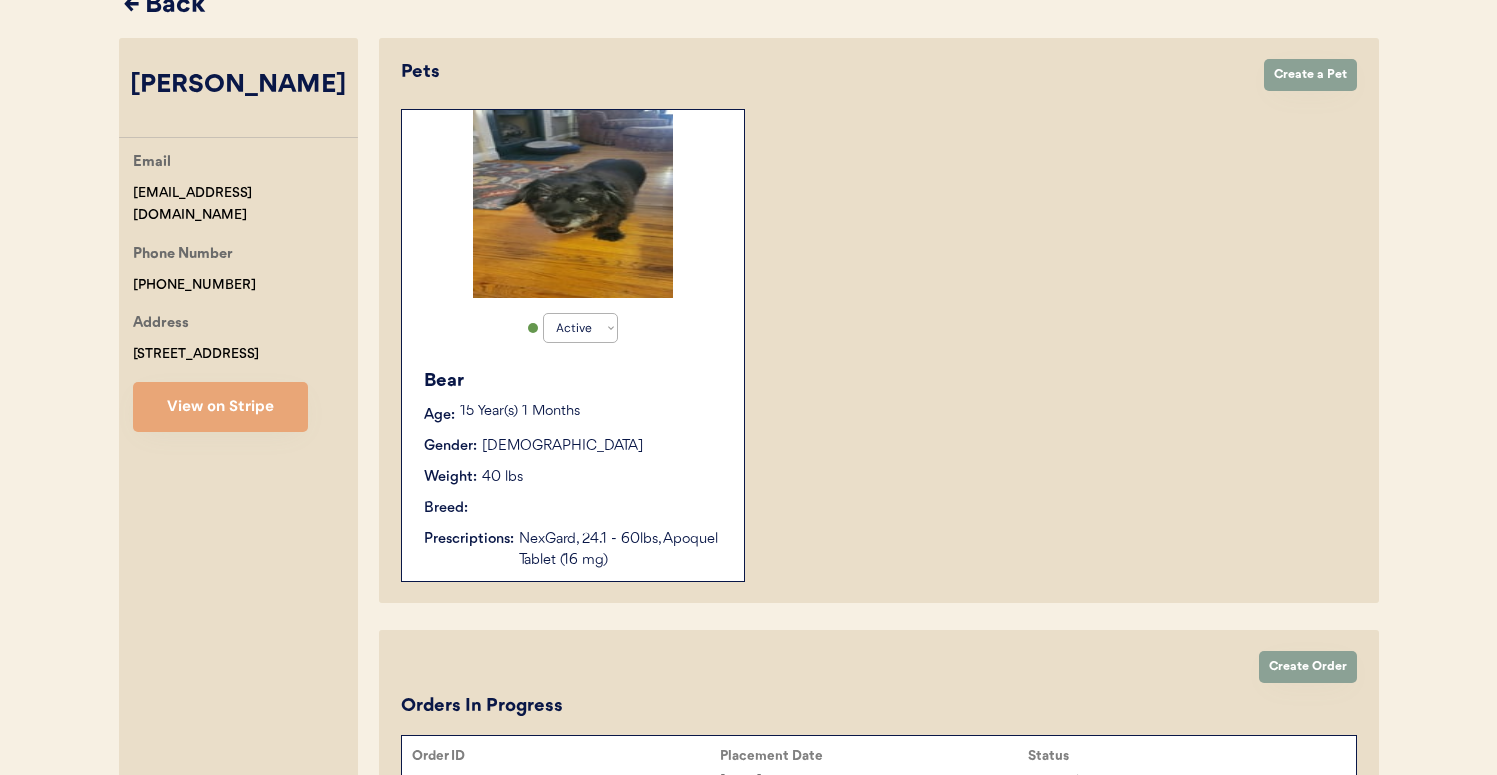 scroll, scrollTop: 312, scrollLeft: 0, axis: vertical 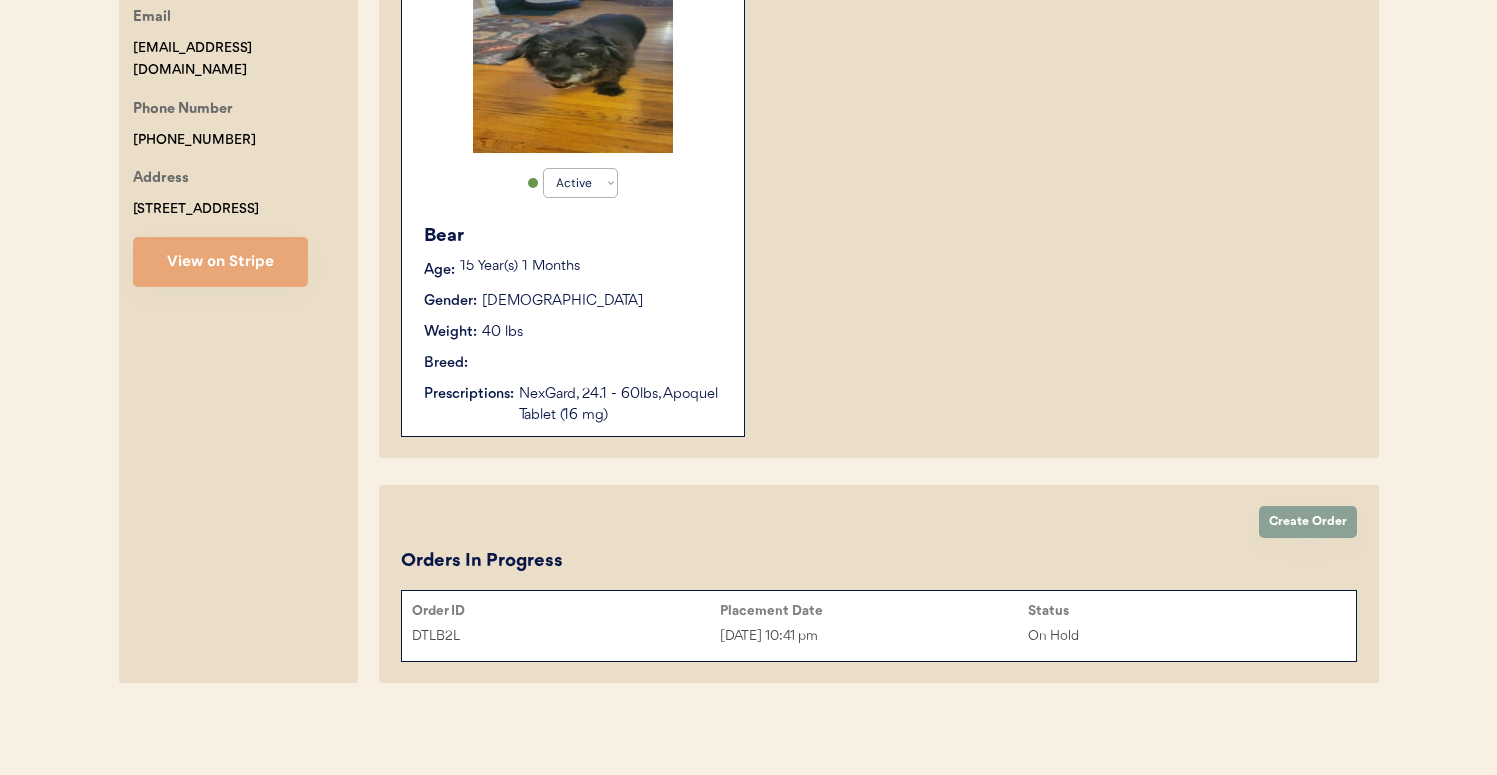 click on "Jul 7, 2025 10:41 pm" at bounding box center [874, 636] 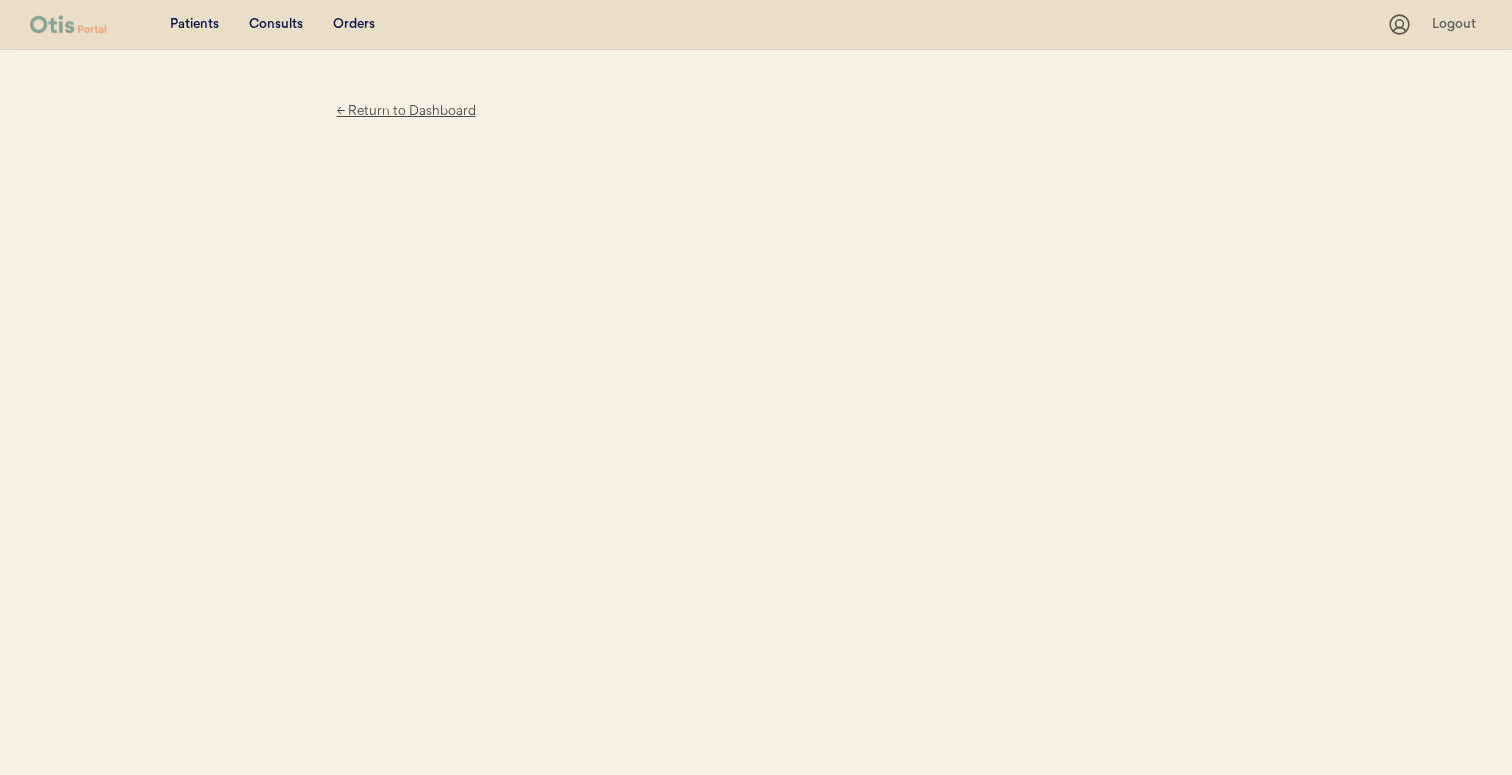 scroll, scrollTop: 0, scrollLeft: 0, axis: both 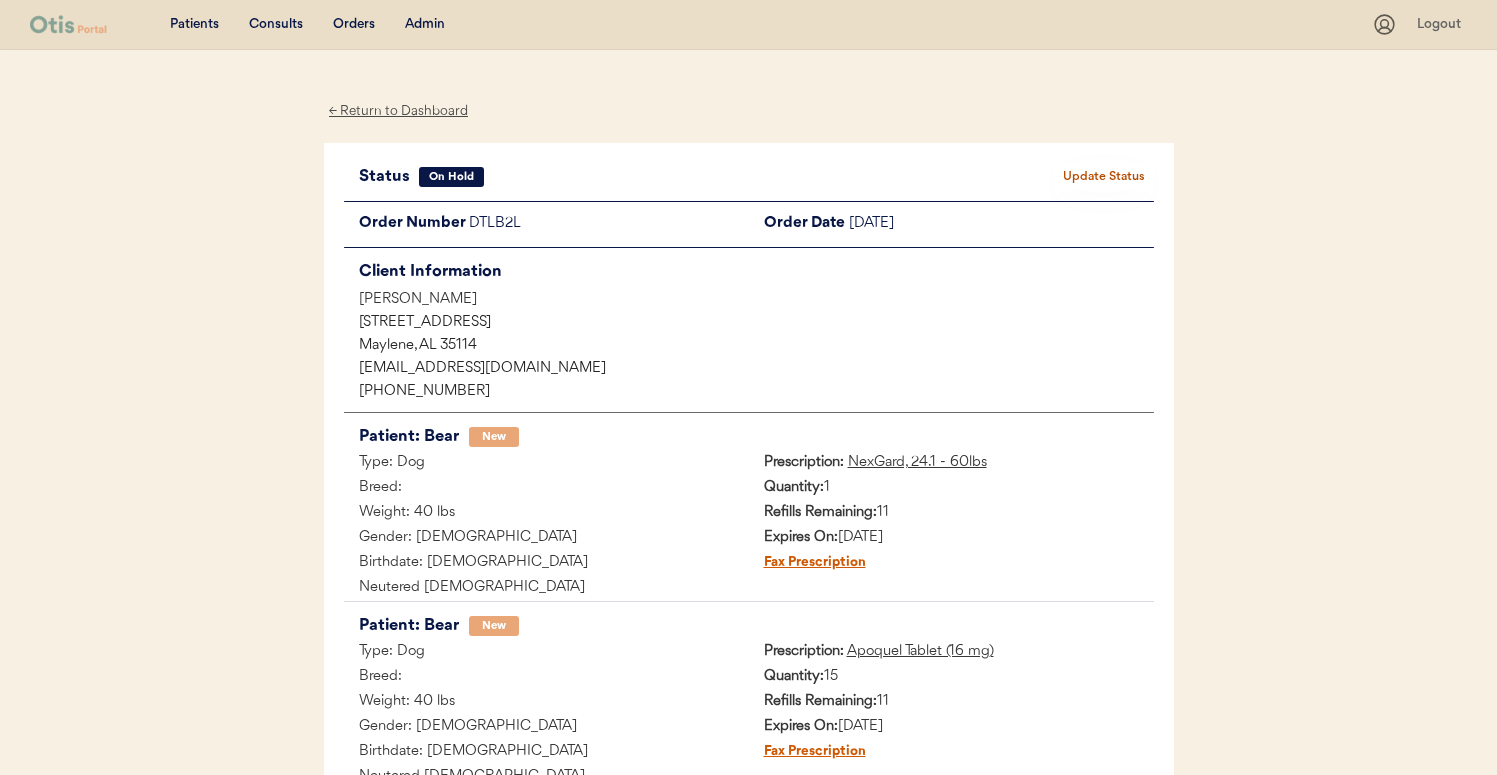 click on "Update Status" at bounding box center [1104, 177] 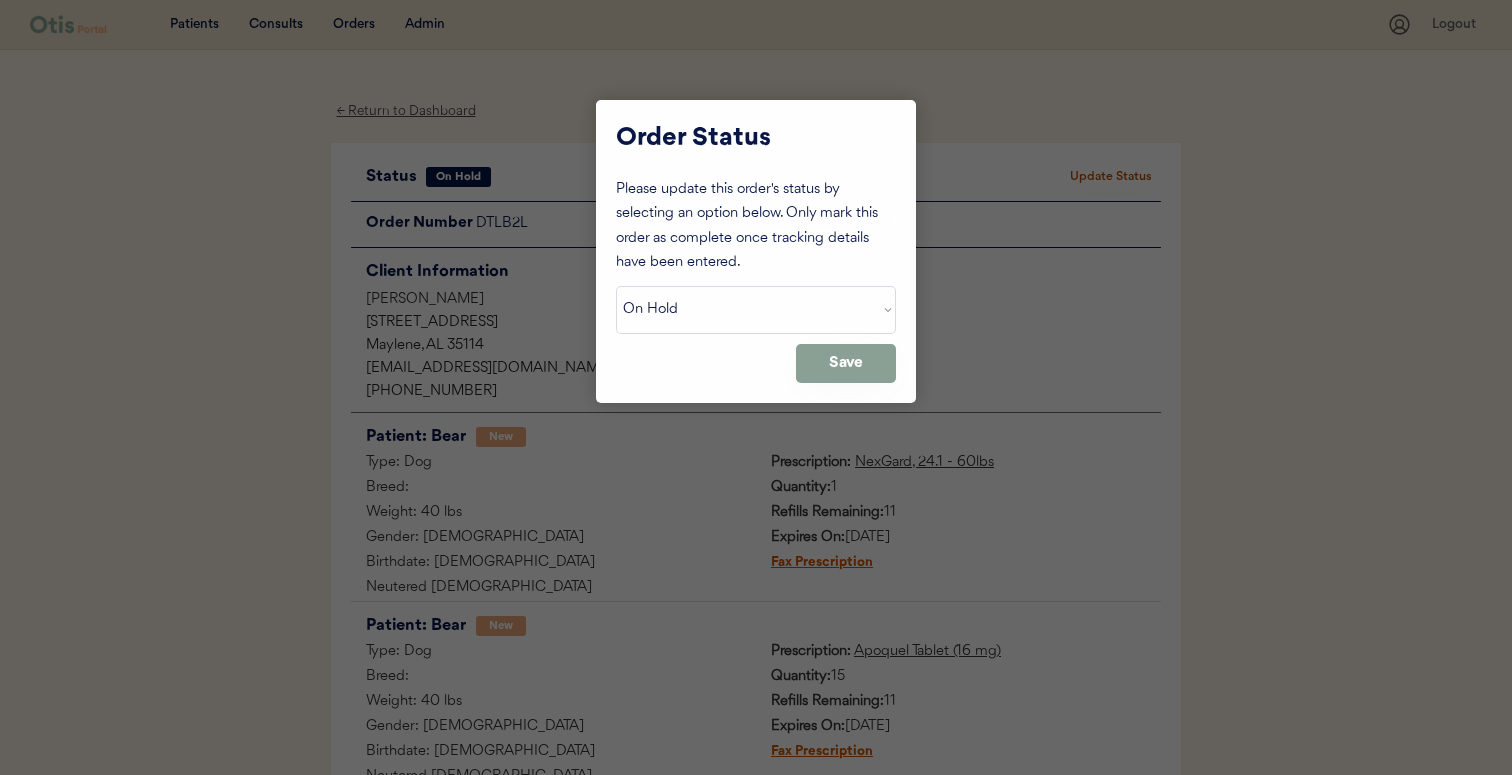 click on "Status On Hold New In Progress Complete Pending HW Consent Cancelled" at bounding box center [756, 310] 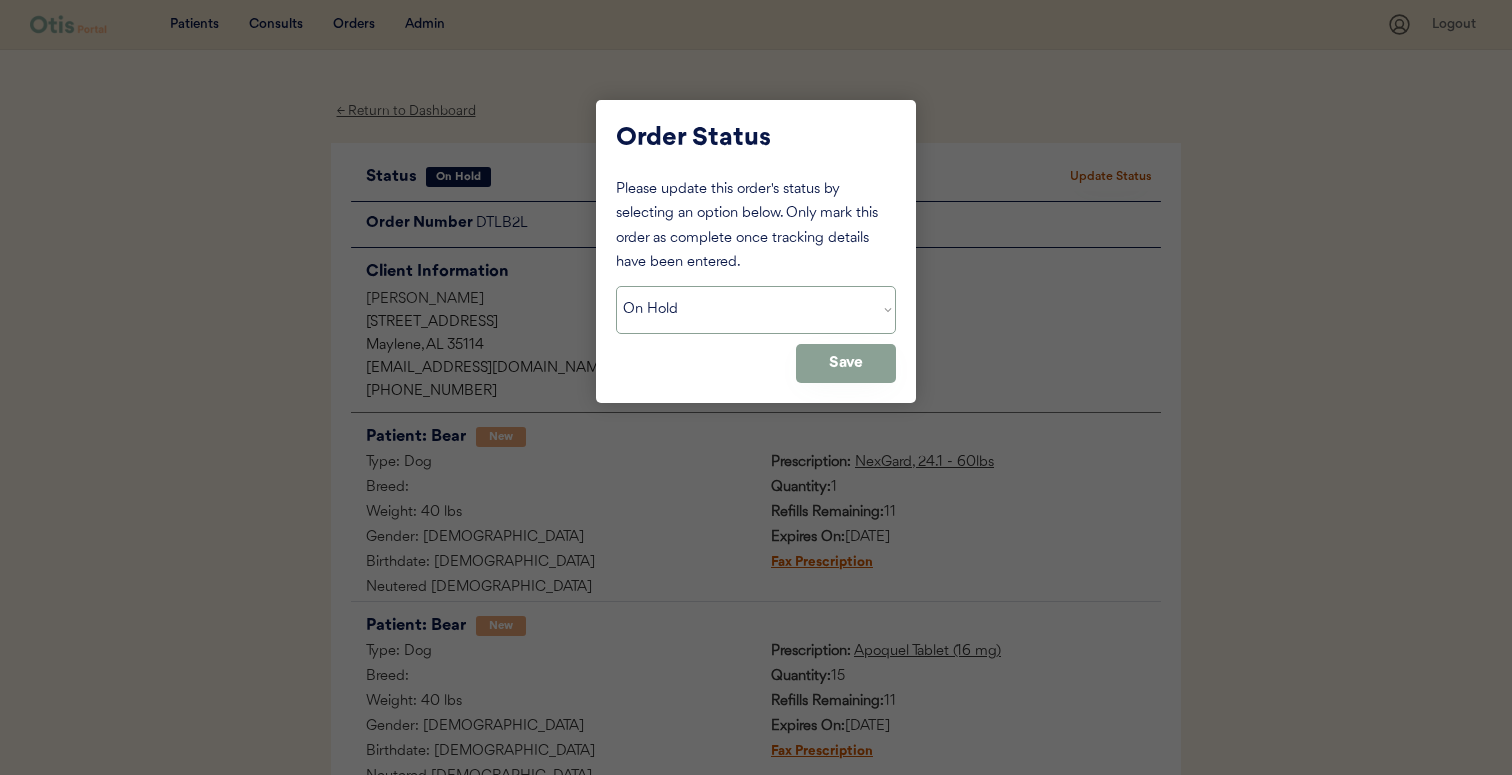 select on ""new"" 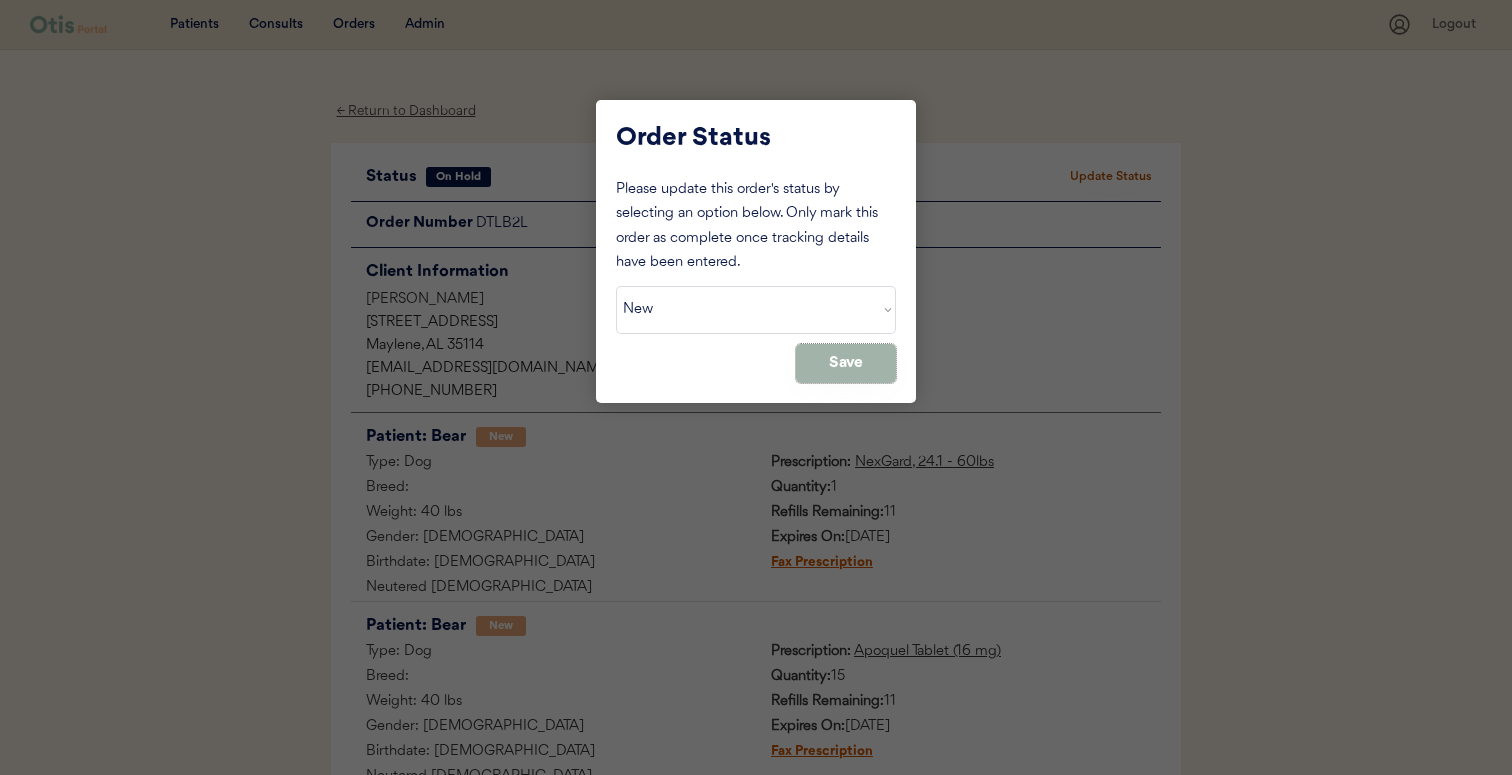 click on "Save" at bounding box center (846, 363) 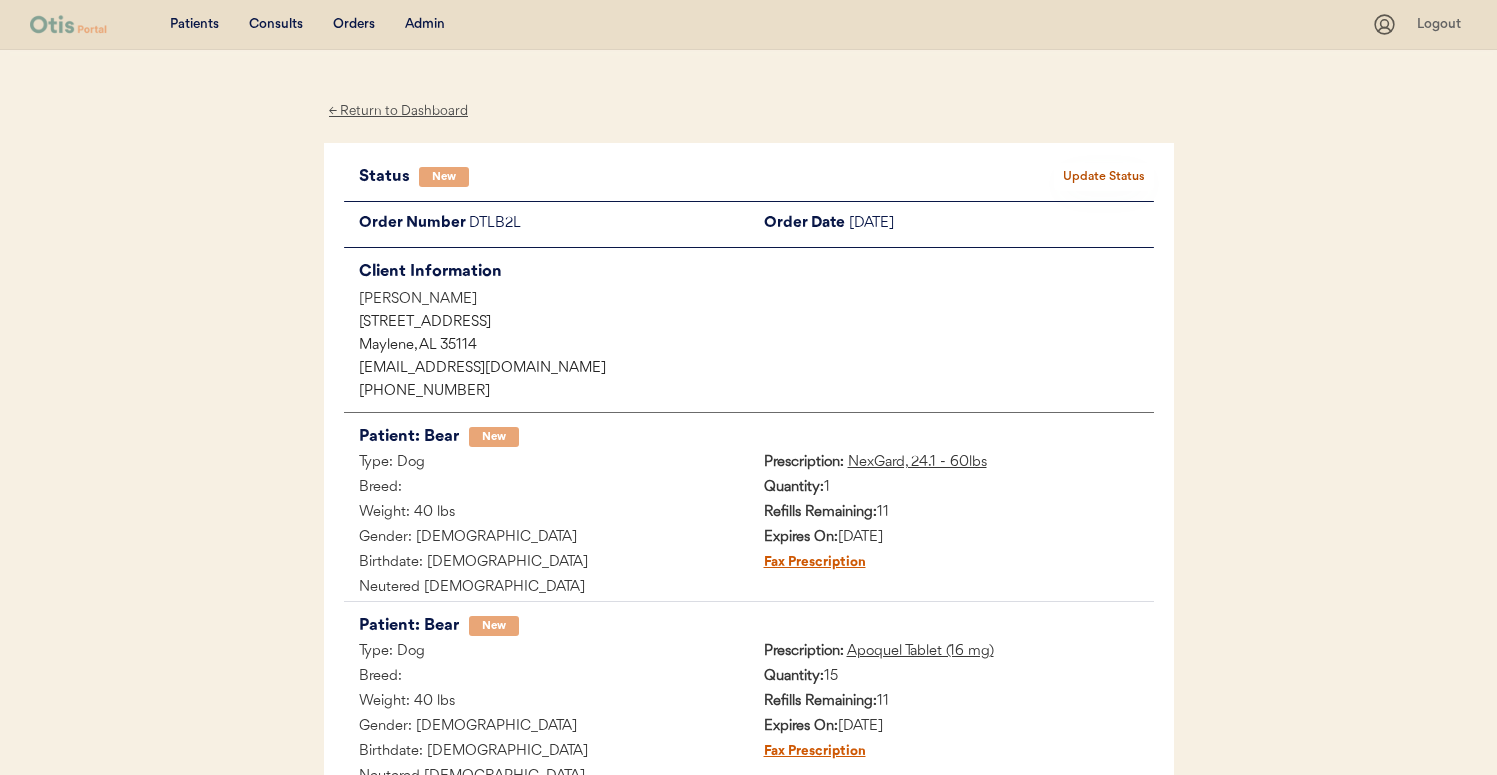click on "DTLB2L" at bounding box center [609, 224] 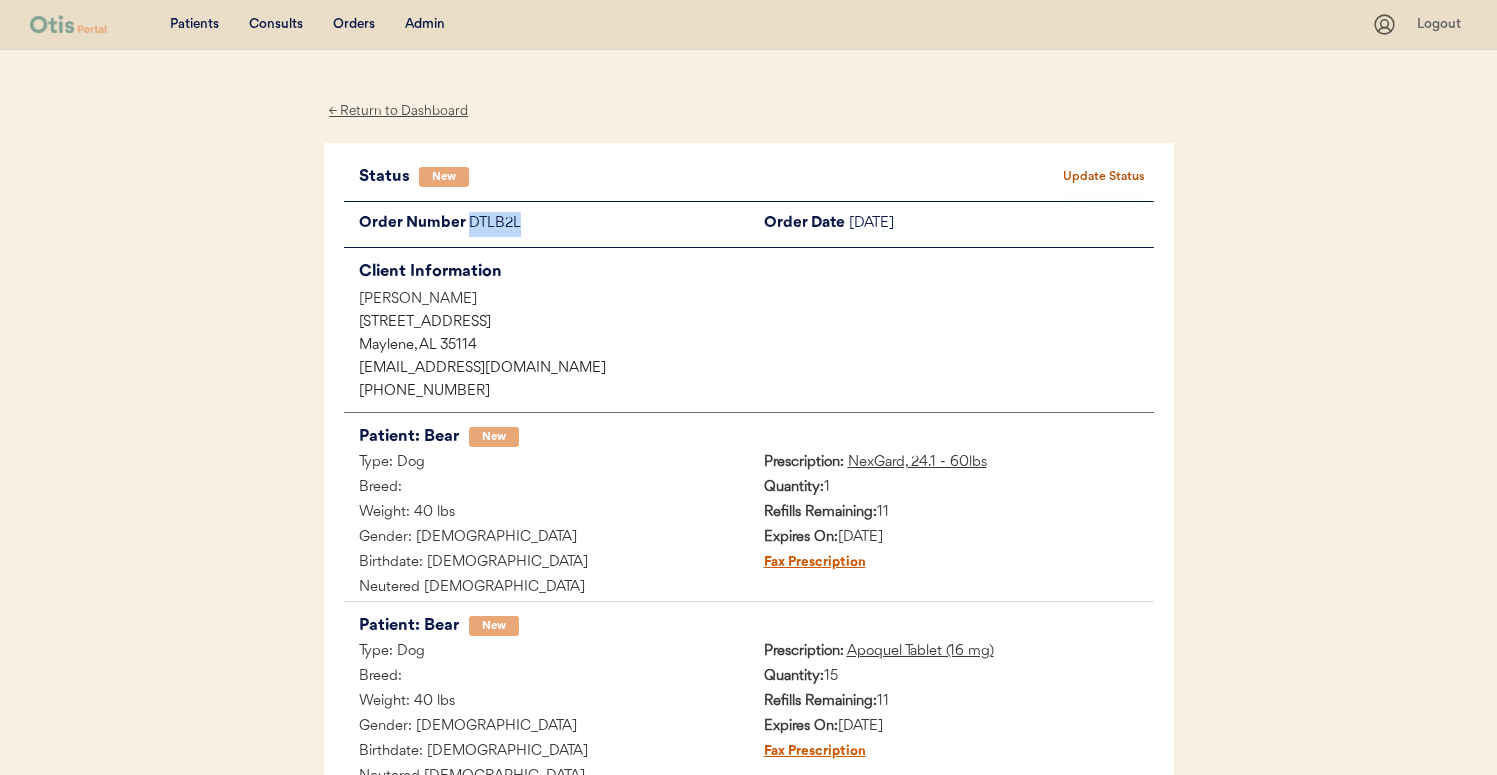 click on "DTLB2L" at bounding box center (609, 224) 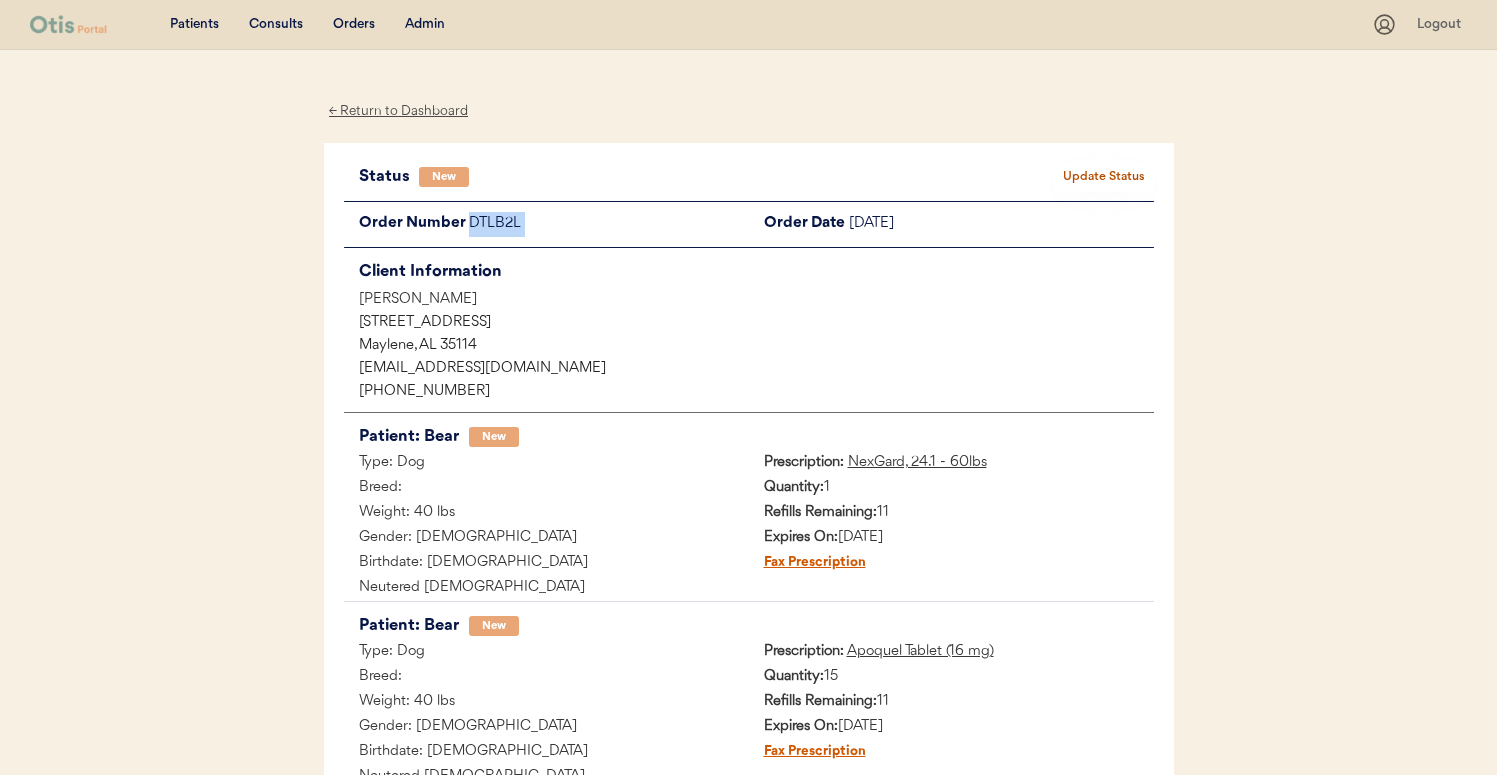 click on "DTLB2L" at bounding box center [609, 224] 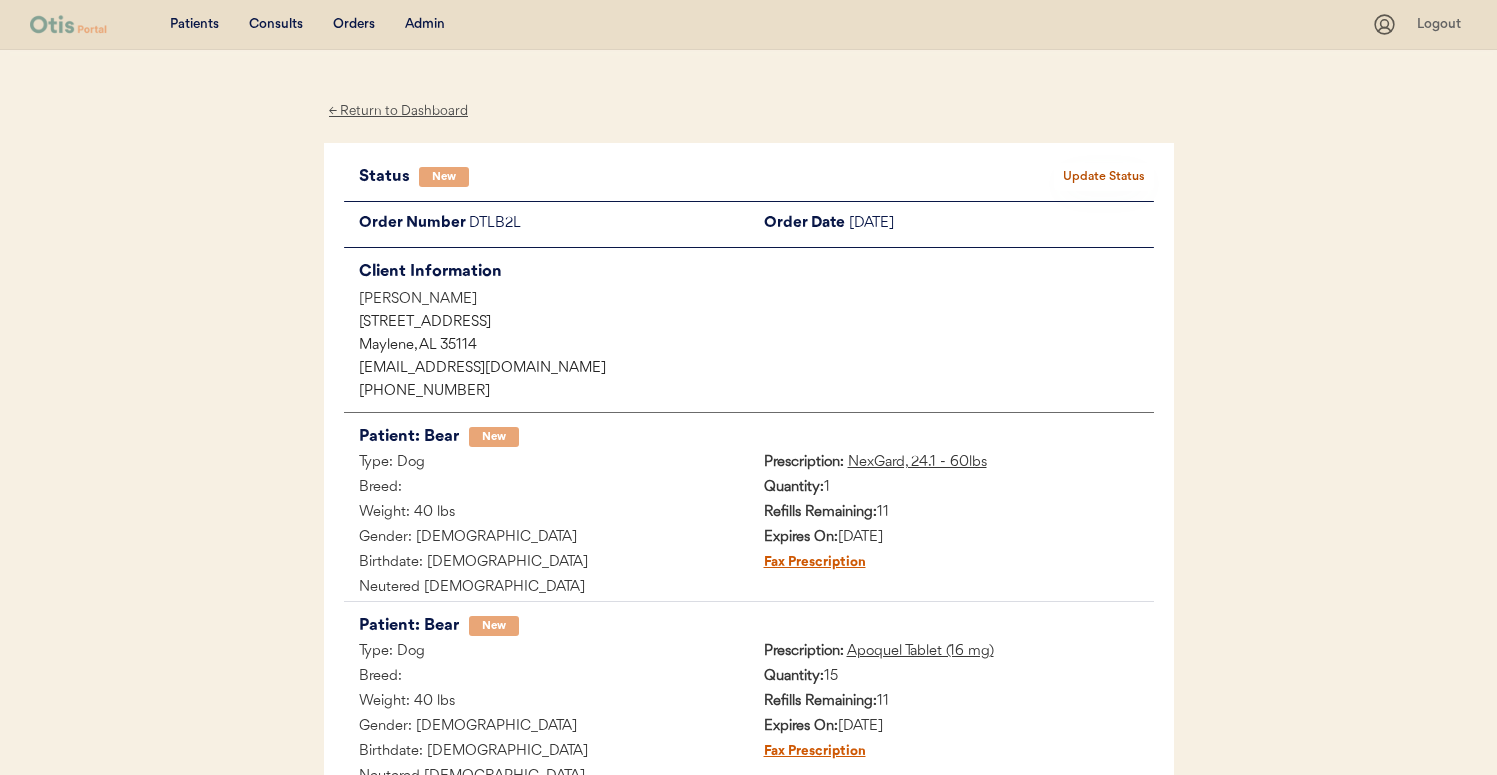 click on "Admin" at bounding box center (425, 25) 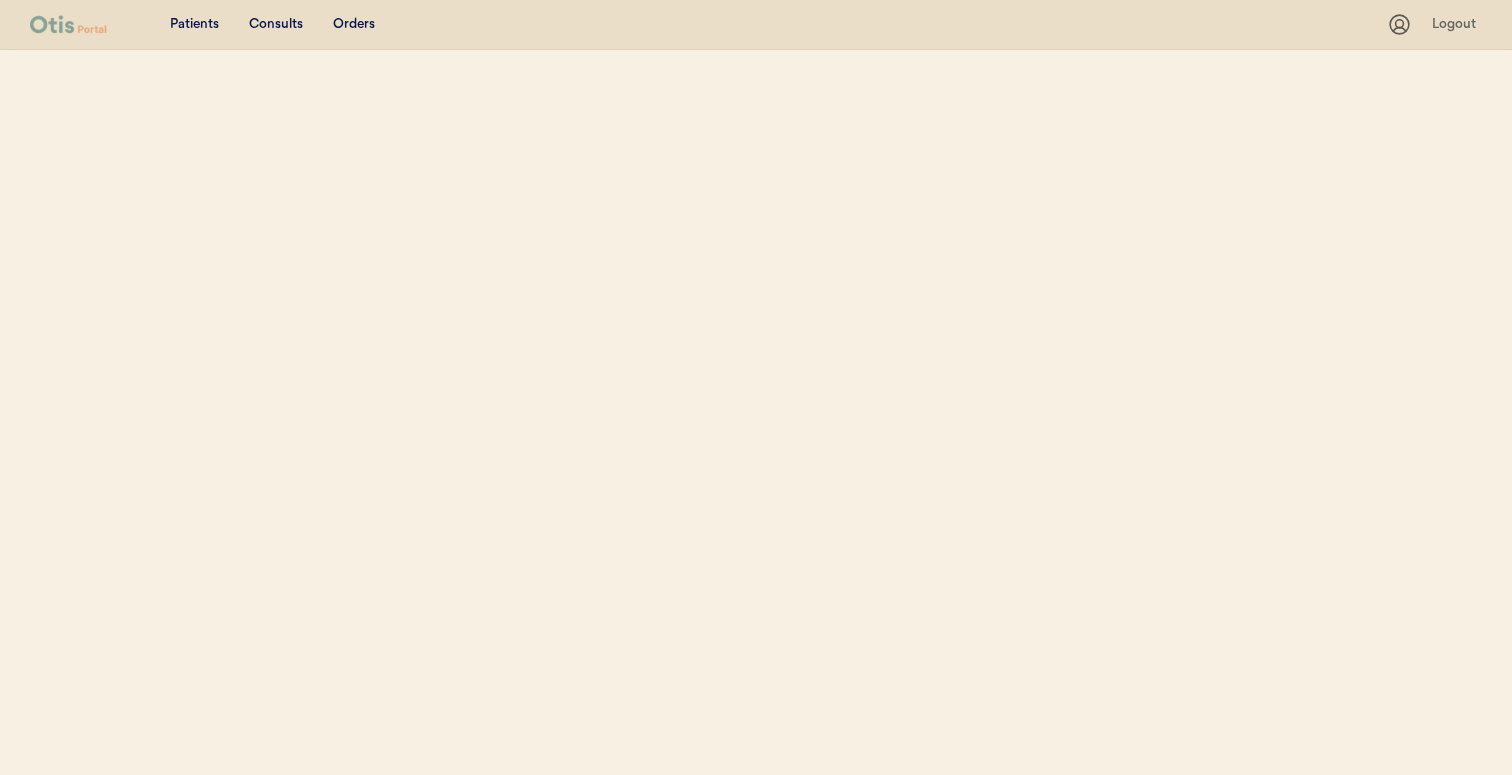 scroll, scrollTop: 0, scrollLeft: 0, axis: both 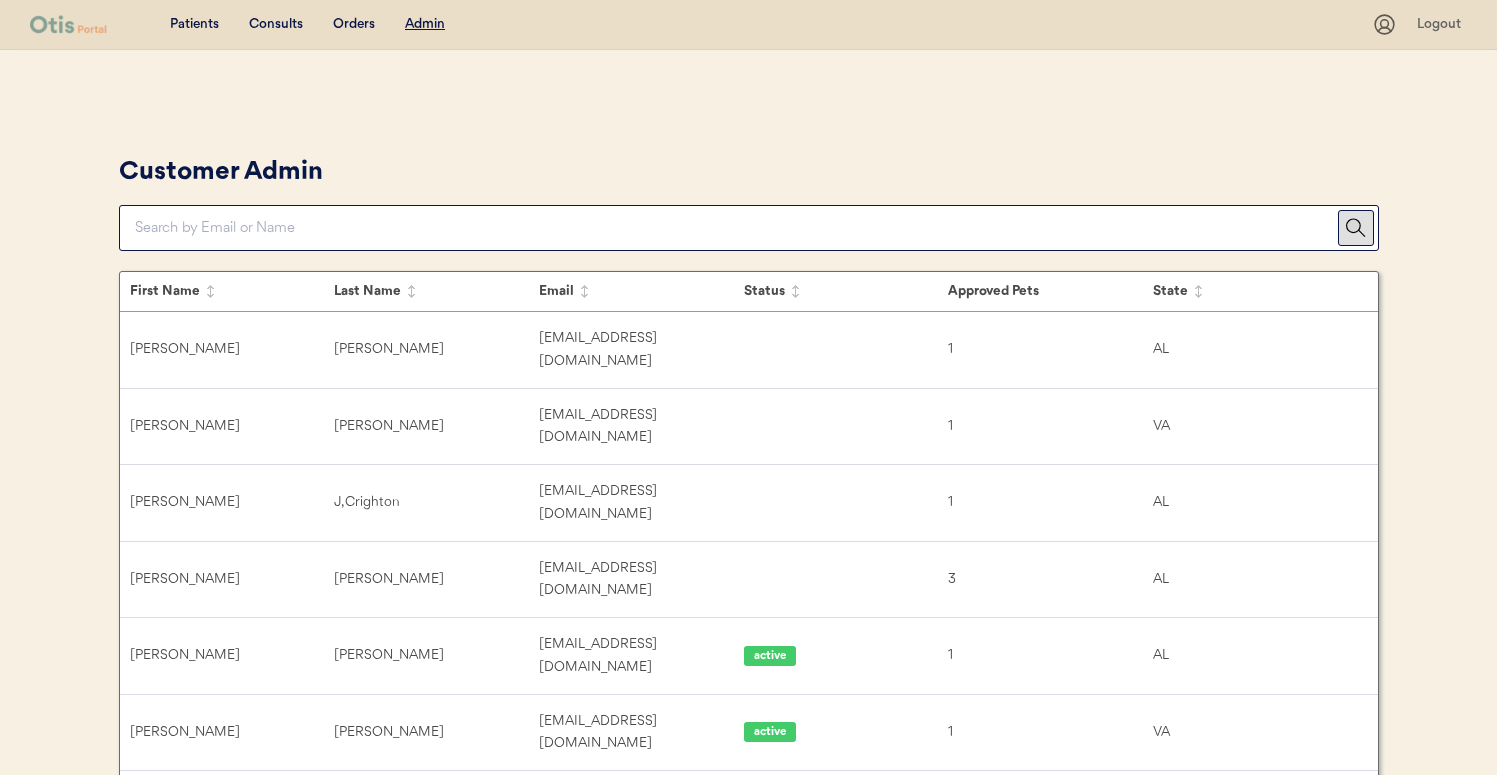 click at bounding box center [736, 228] 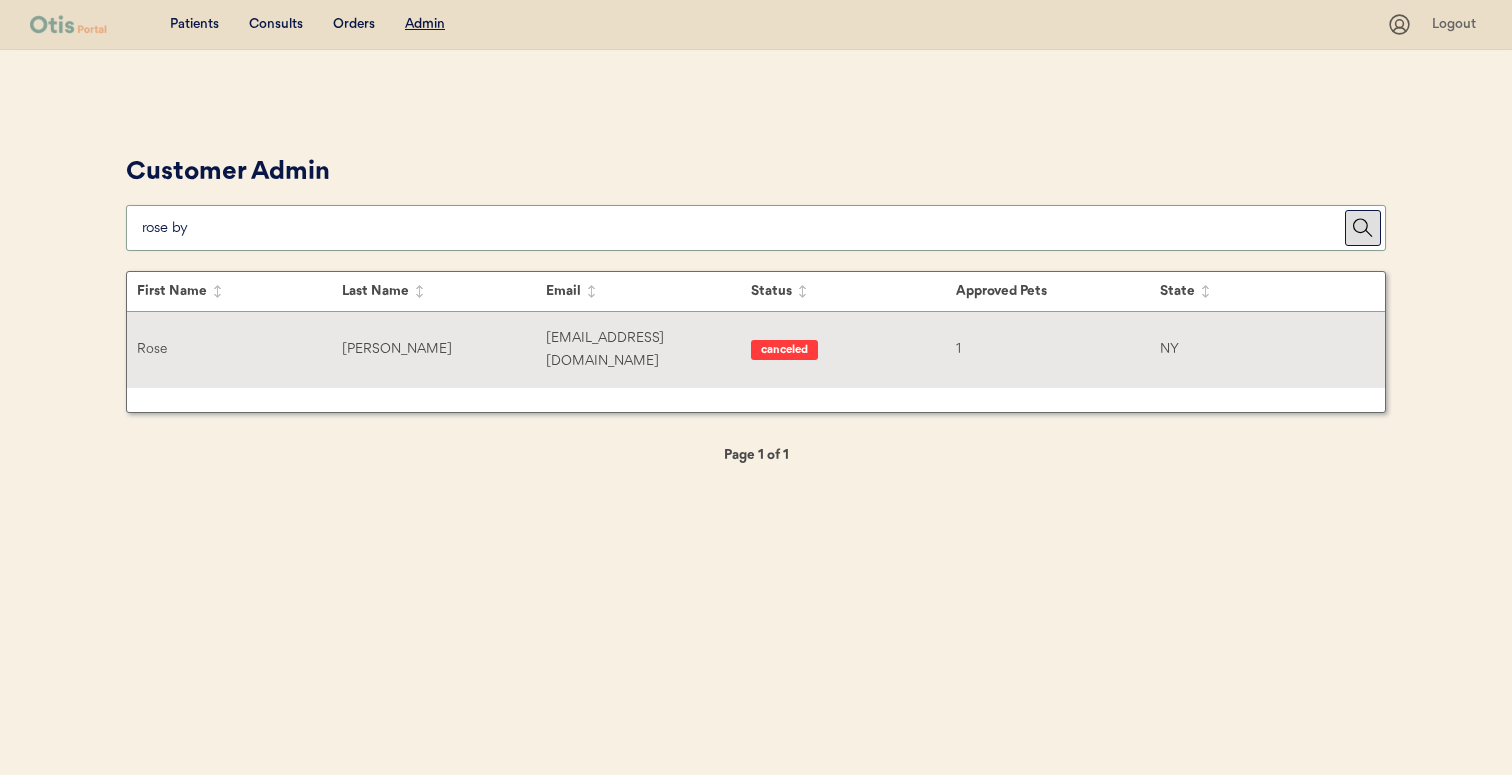 type on "rose by" 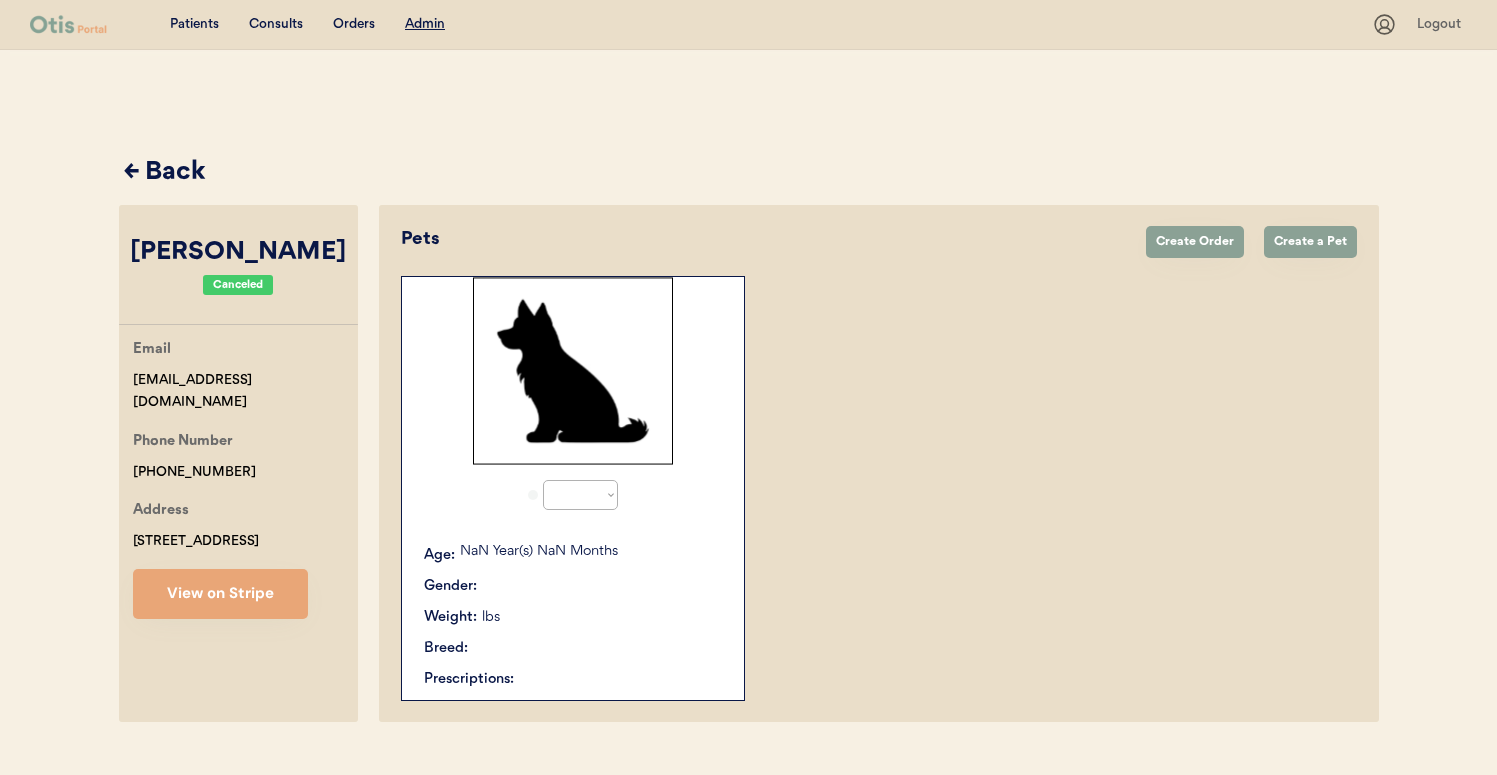 select on "true" 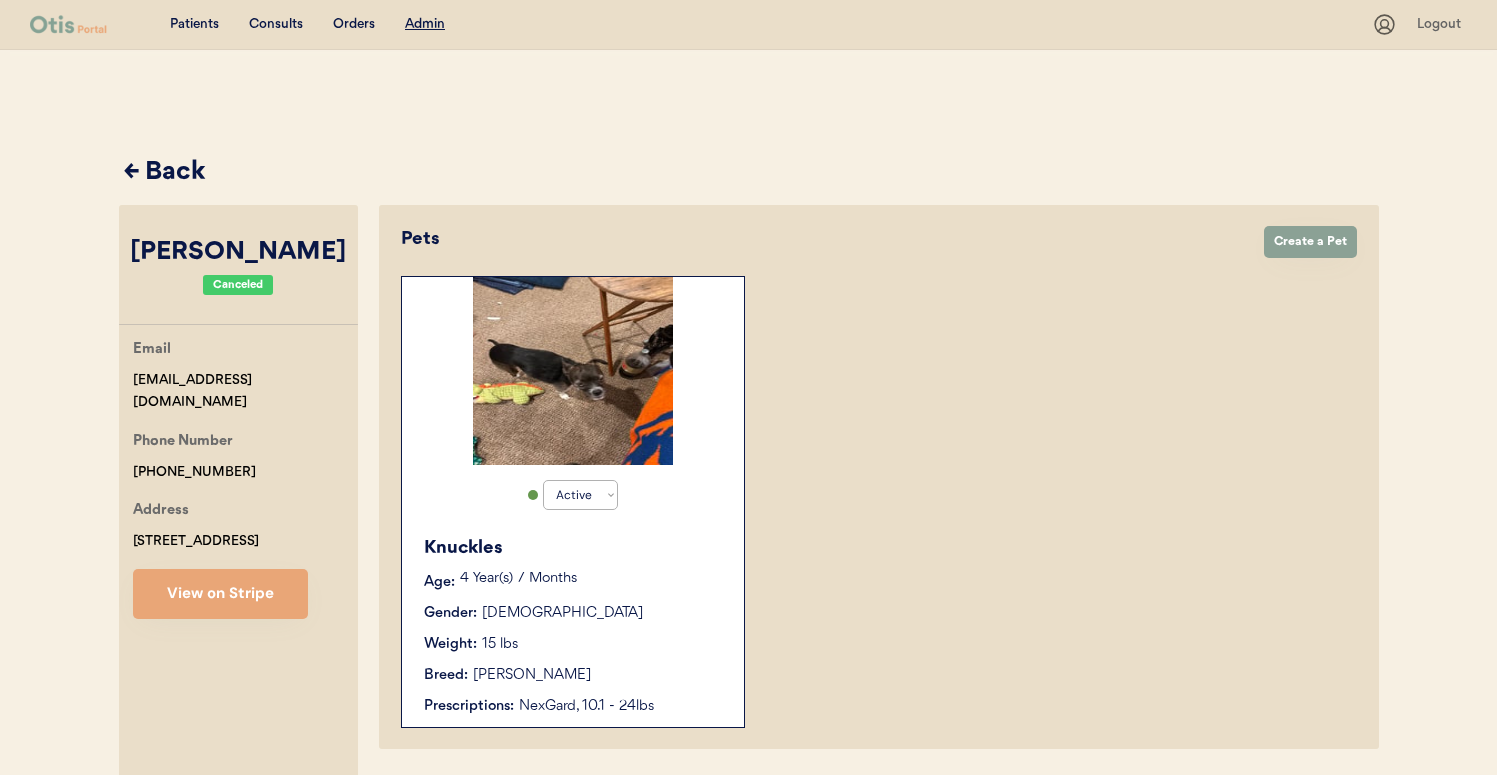 click on "Active Active Inactive Knuckles  Age:
[DEMOGRAPHIC_DATA] Year(s) 7 Months
Gender: [DEMOGRAPHIC_DATA] Weight: 15 lbs Breed: [PERSON_NAME] Terrier Prescriptions: NexGard, 10.1 - 24lbs" at bounding box center [573, 502] 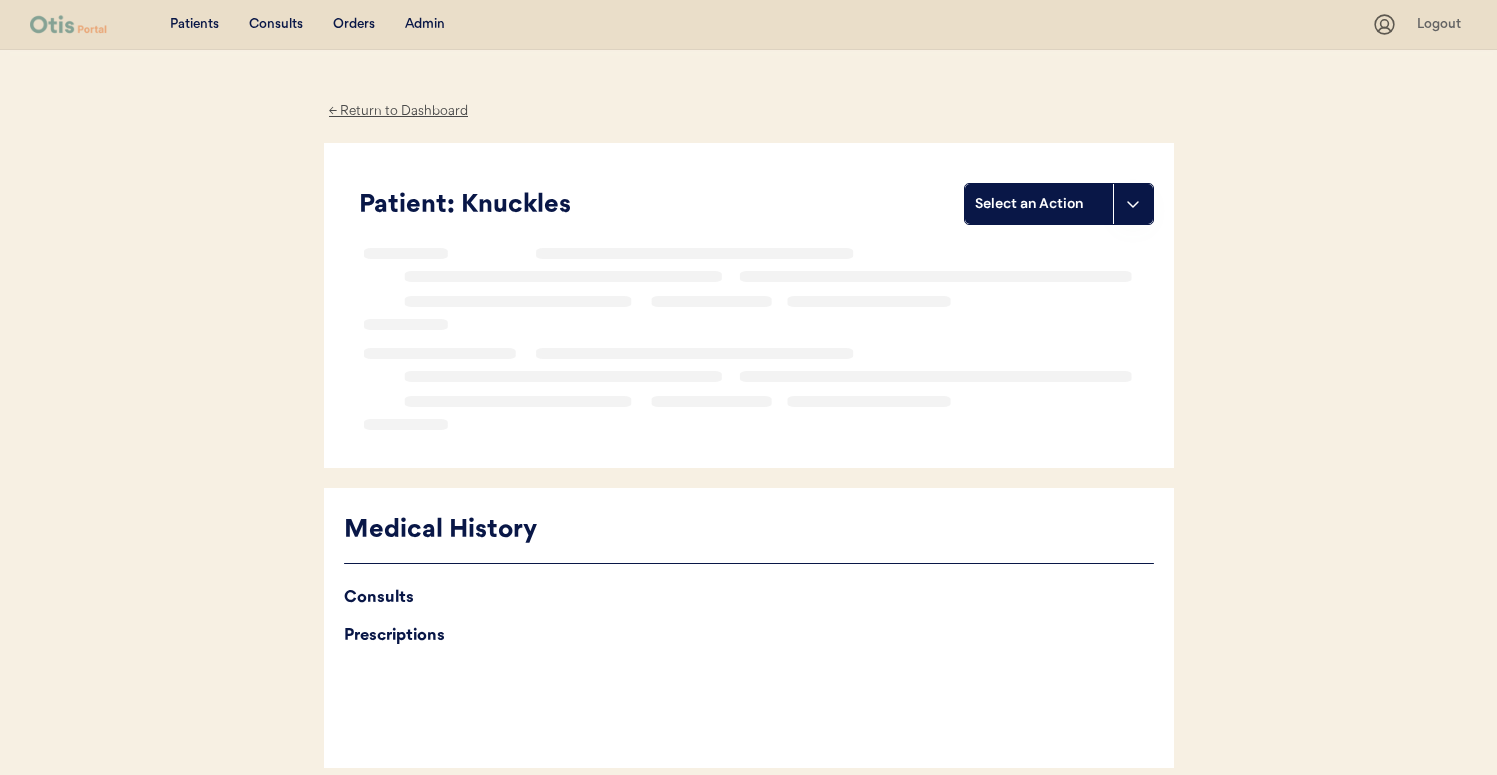 scroll, scrollTop: 0, scrollLeft: 0, axis: both 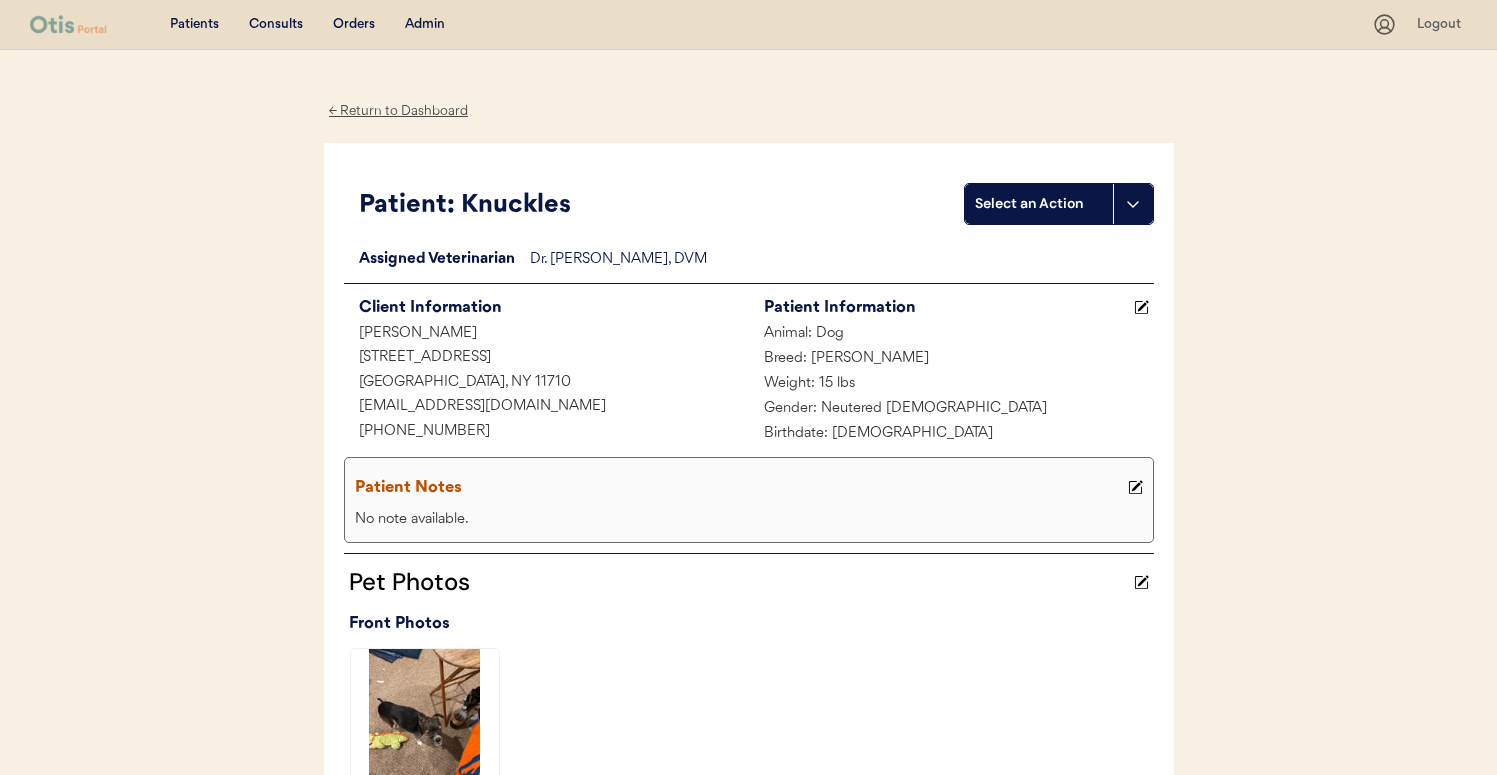 click on "Admin" at bounding box center [425, 25] 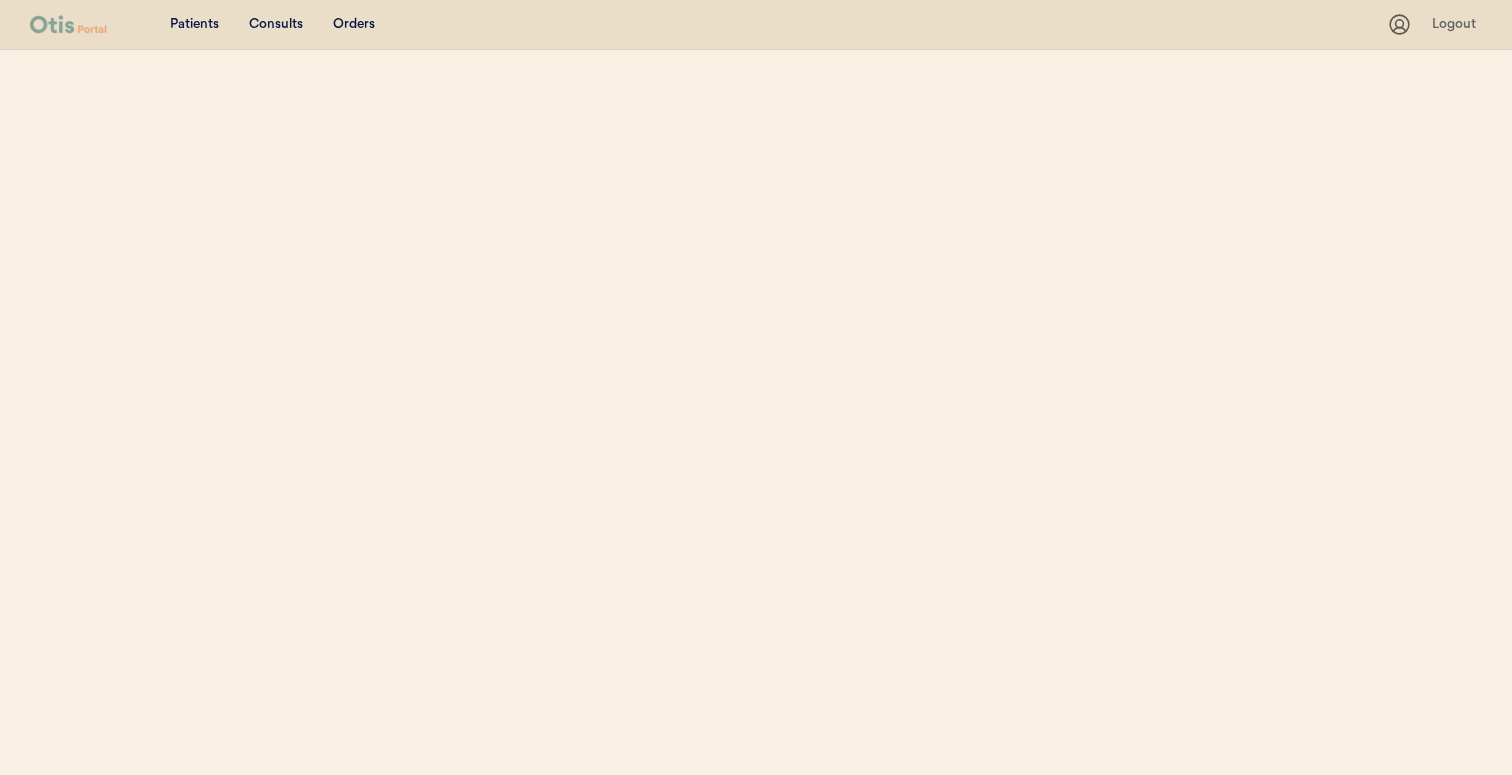 scroll, scrollTop: 0, scrollLeft: 0, axis: both 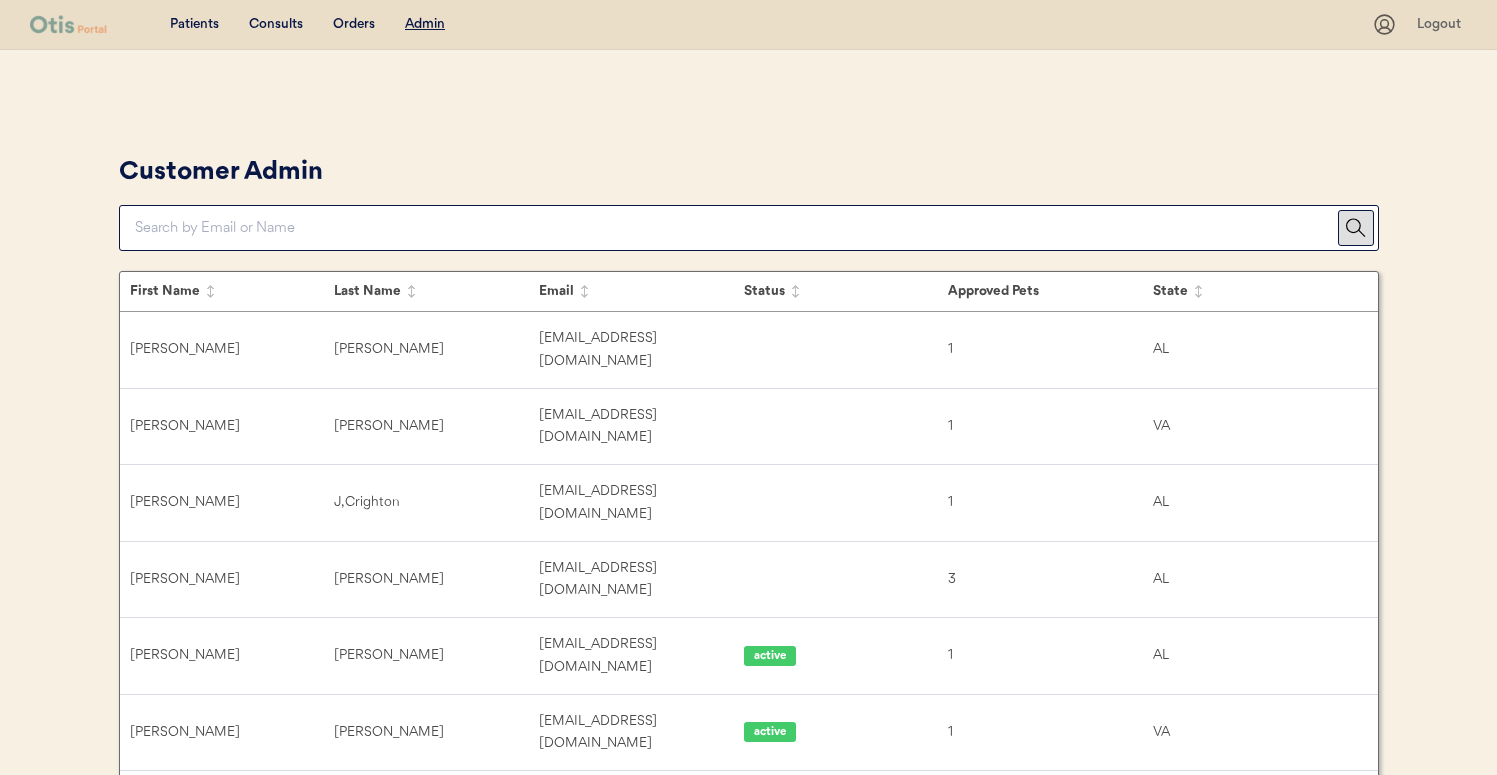 click at bounding box center [736, 228] 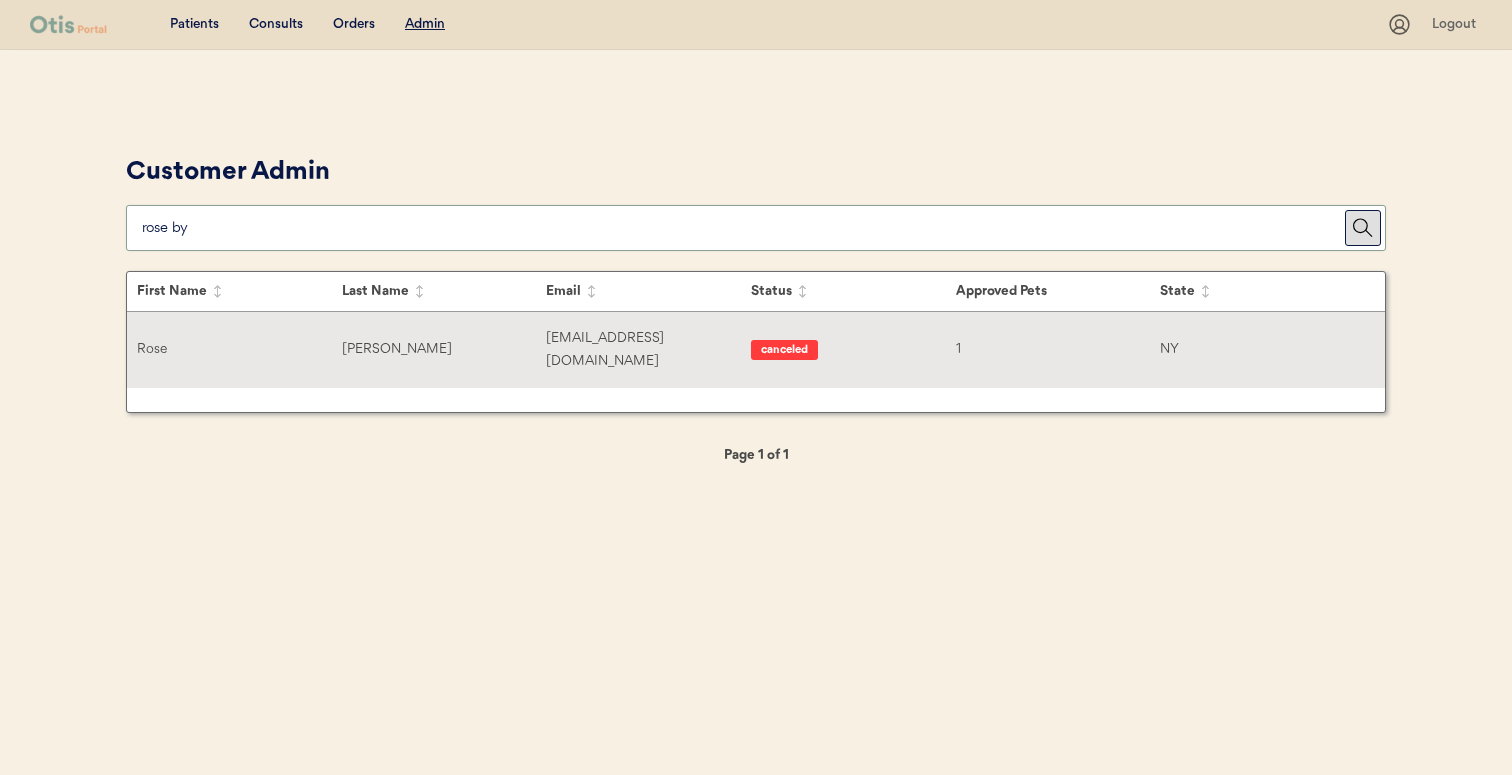 type on "rose by" 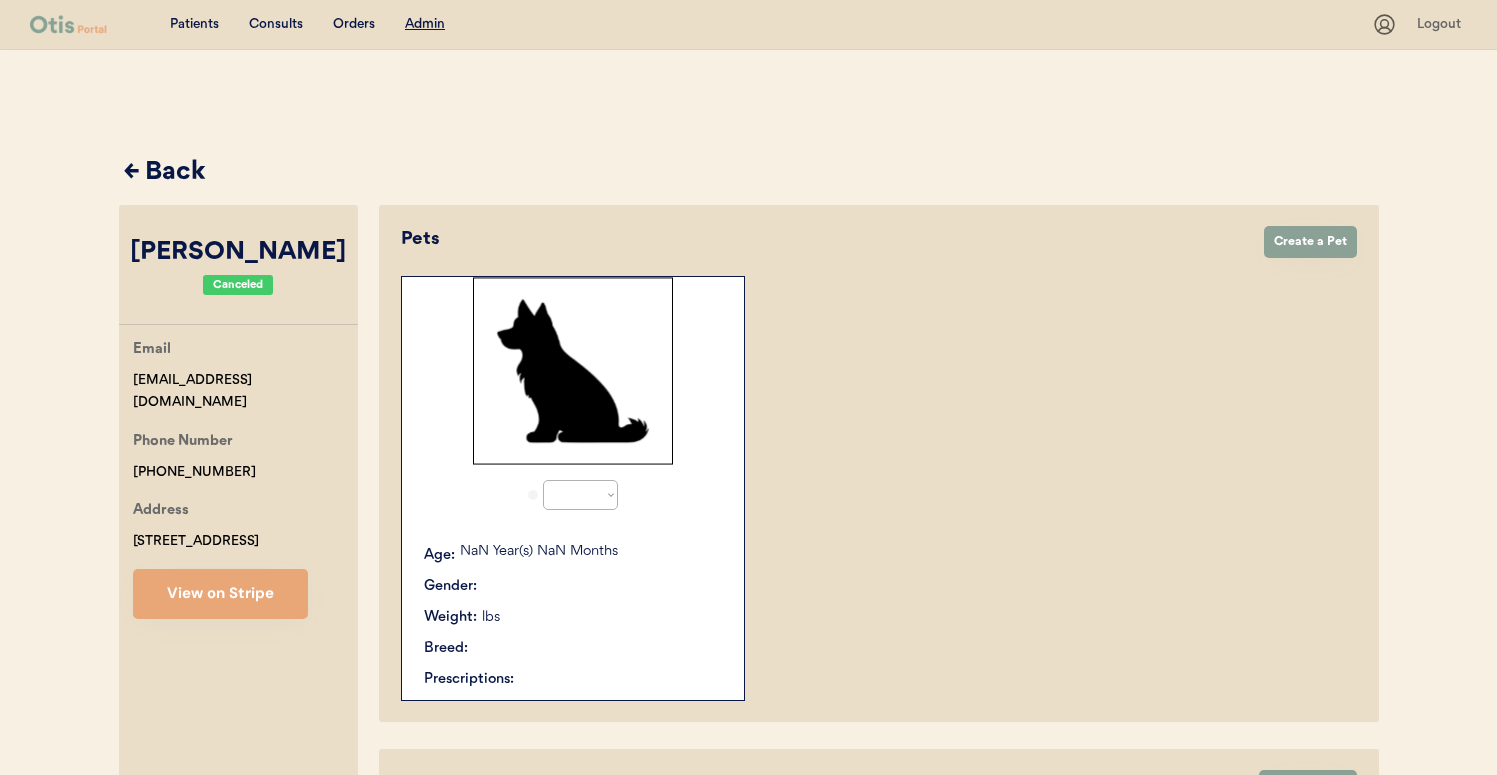 select on "true" 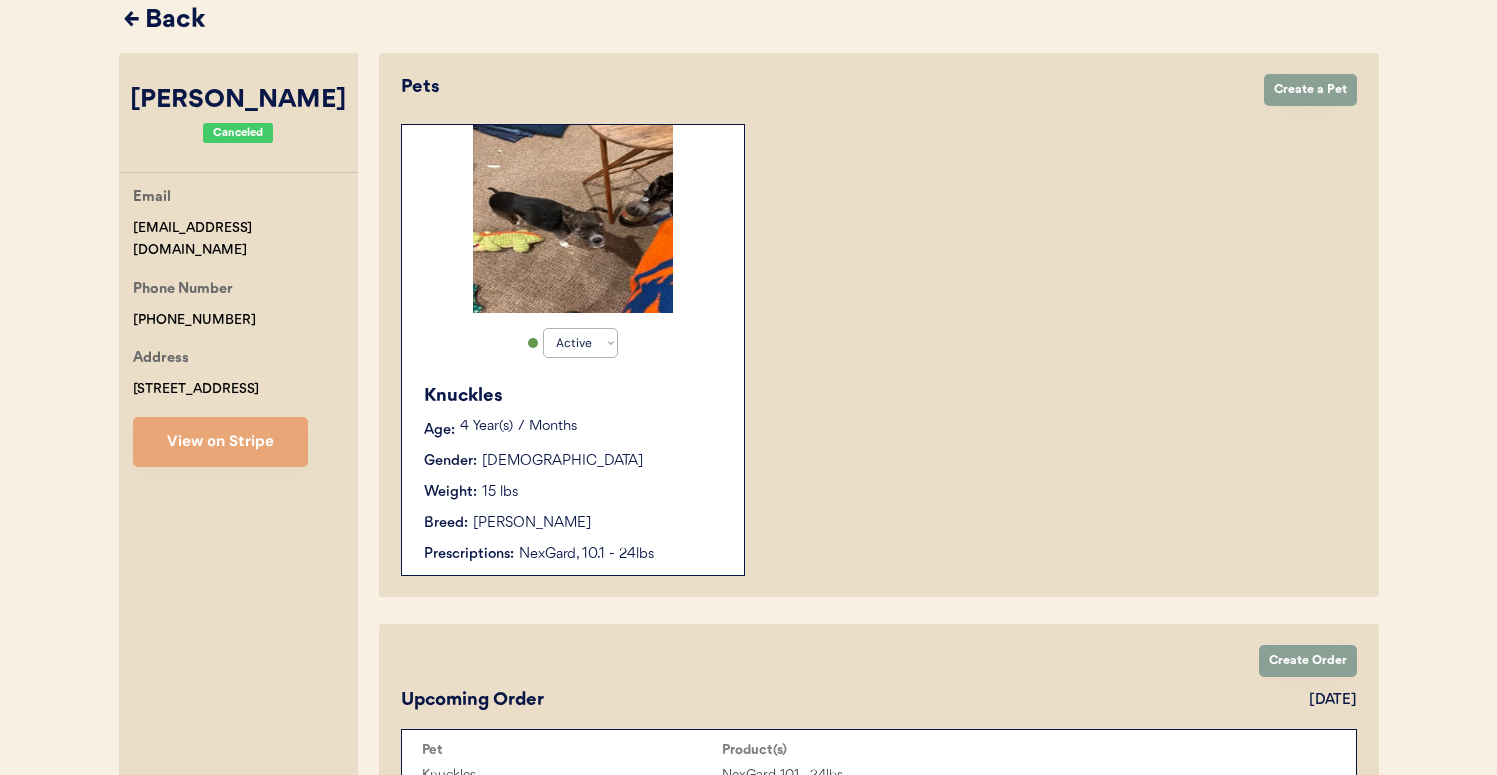 scroll, scrollTop: 0, scrollLeft: 0, axis: both 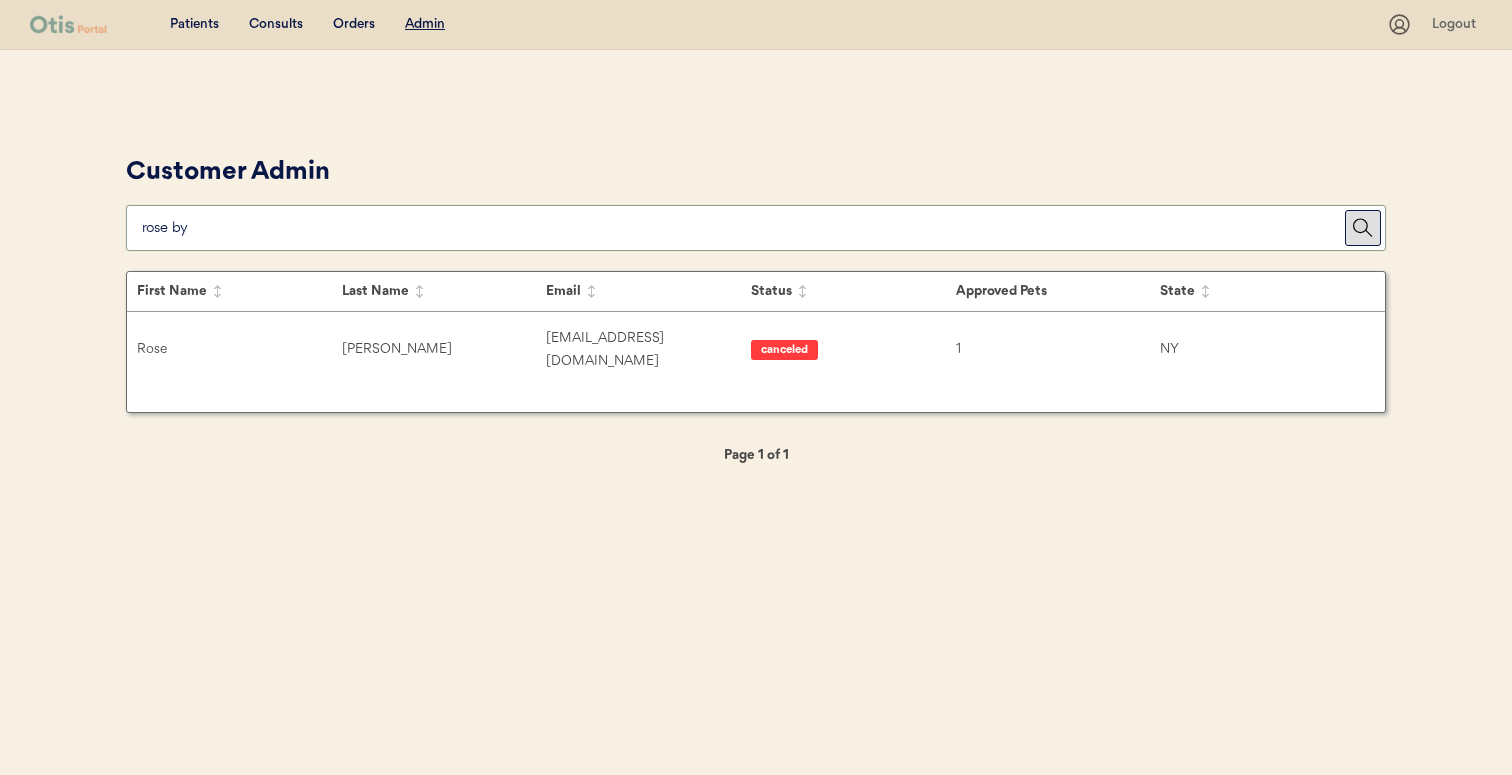 click at bounding box center (743, 228) 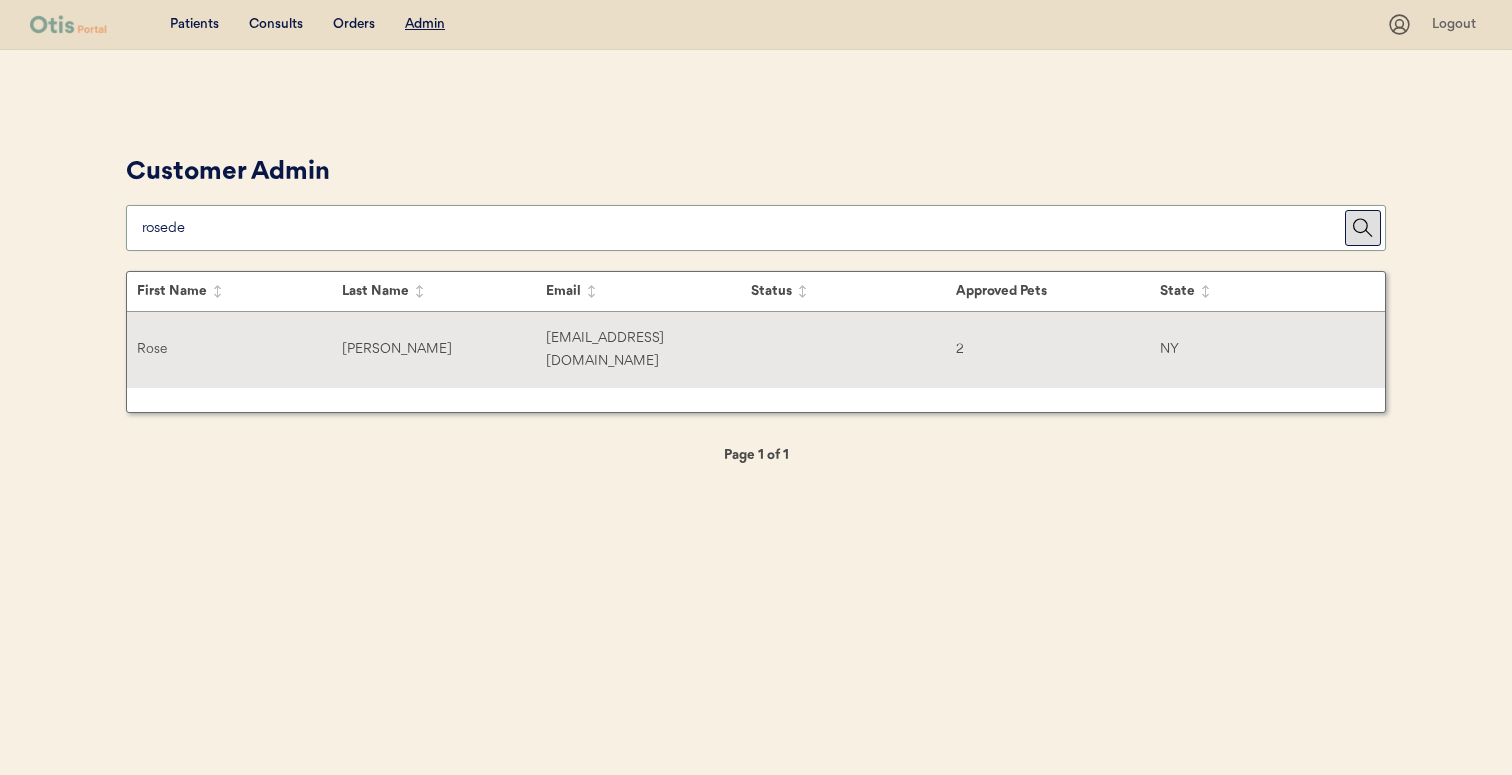 type on "rosede" 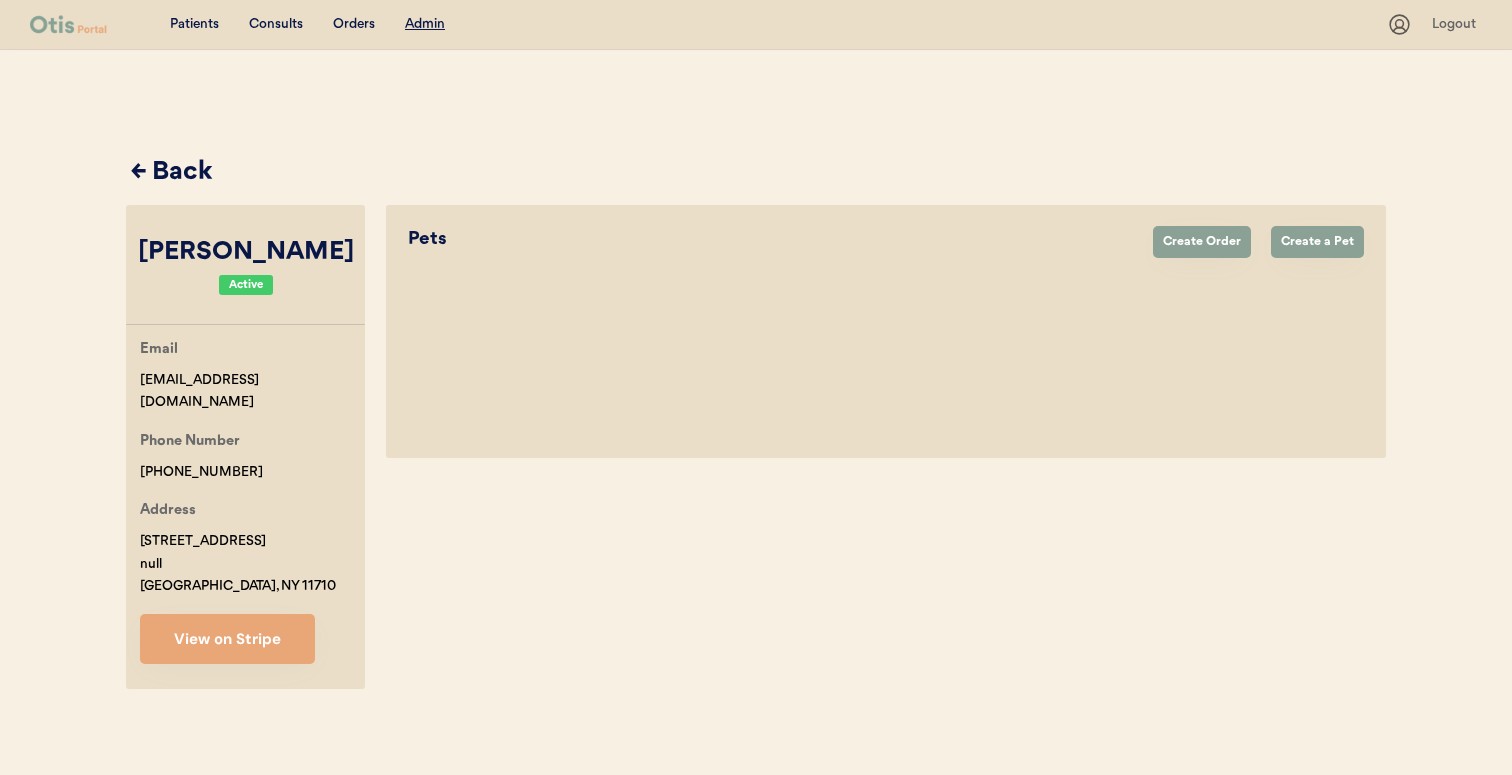 select on "true" 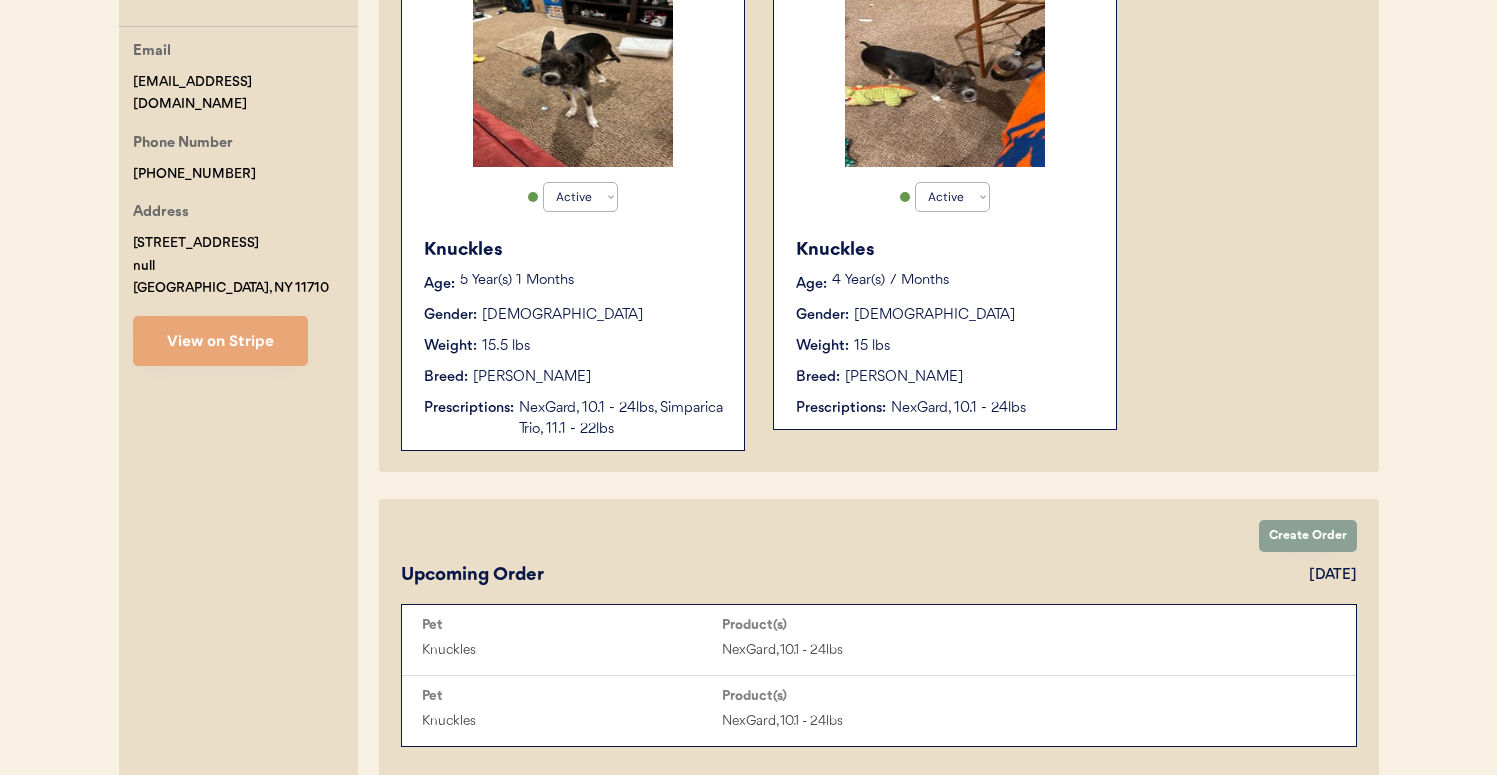 scroll, scrollTop: 282, scrollLeft: 0, axis: vertical 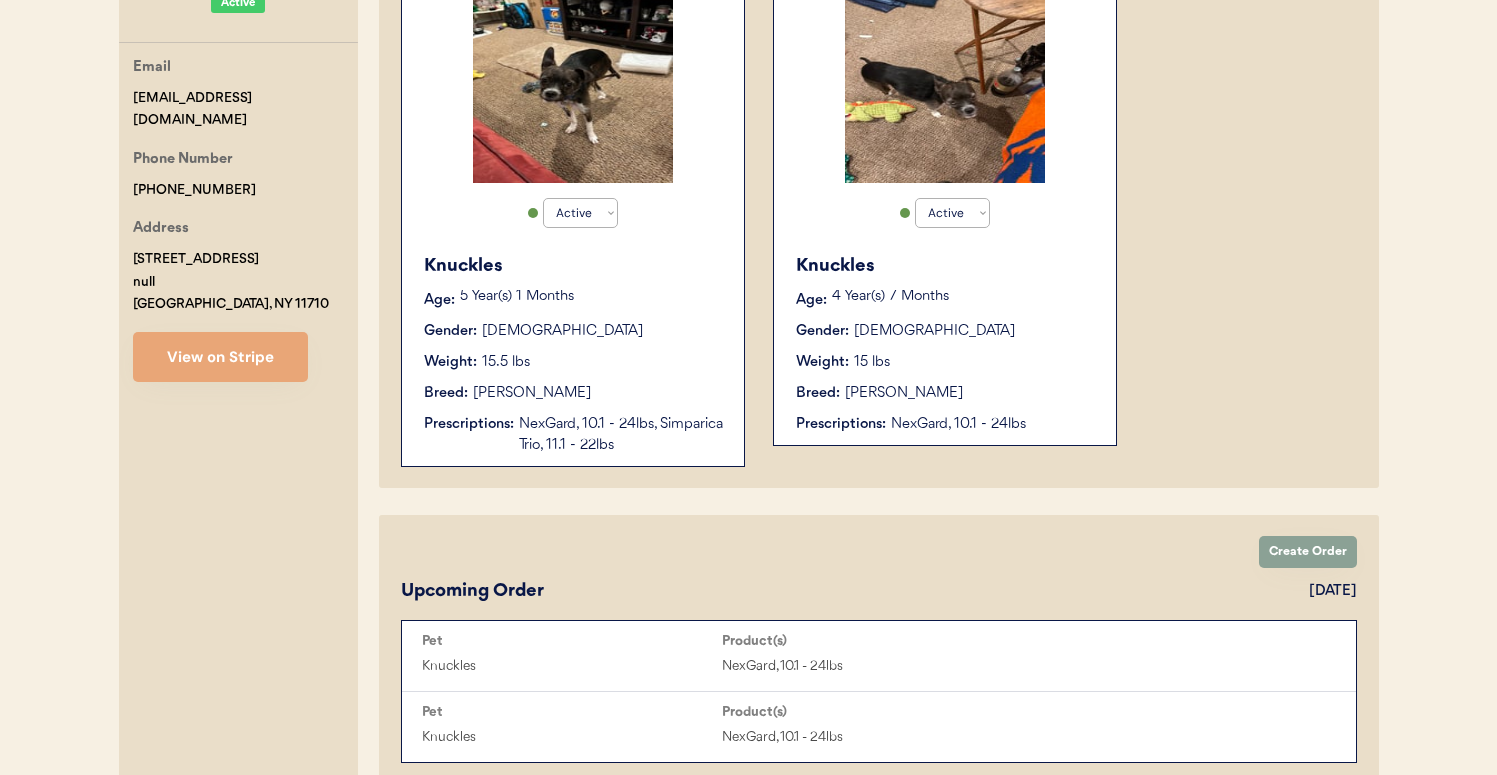 click on "Breed: [PERSON_NAME]" at bounding box center [946, 393] 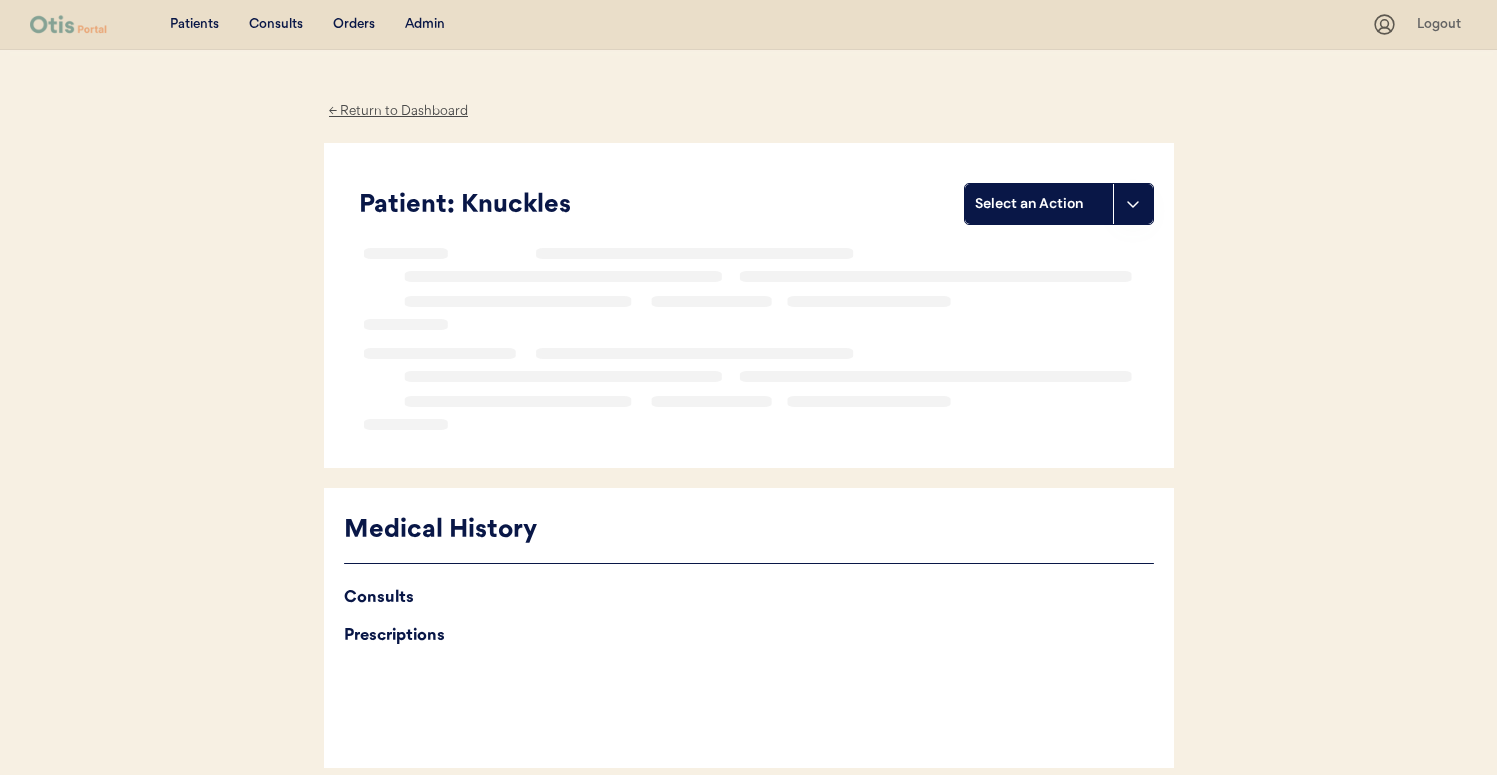 scroll, scrollTop: 0, scrollLeft: 0, axis: both 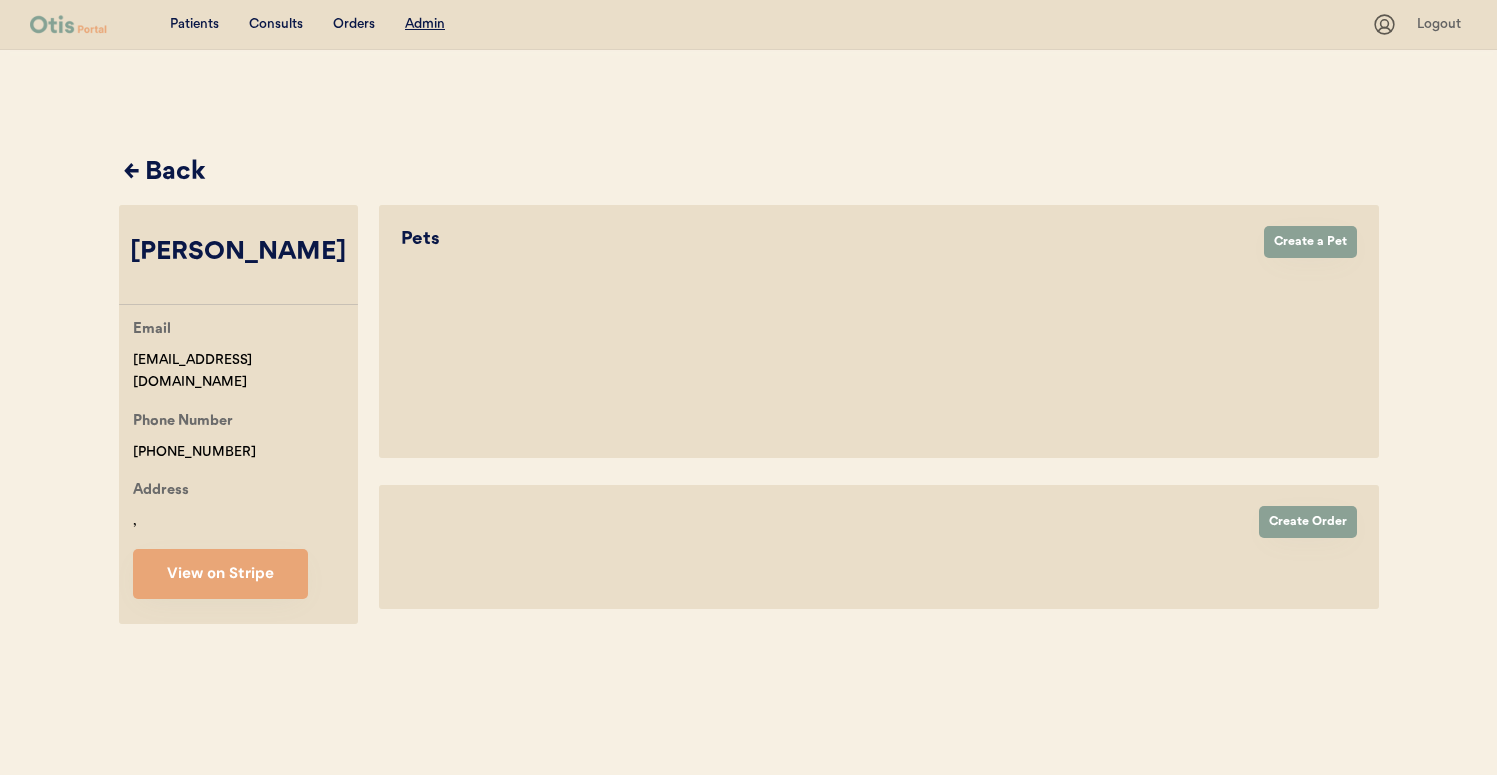 select on "true" 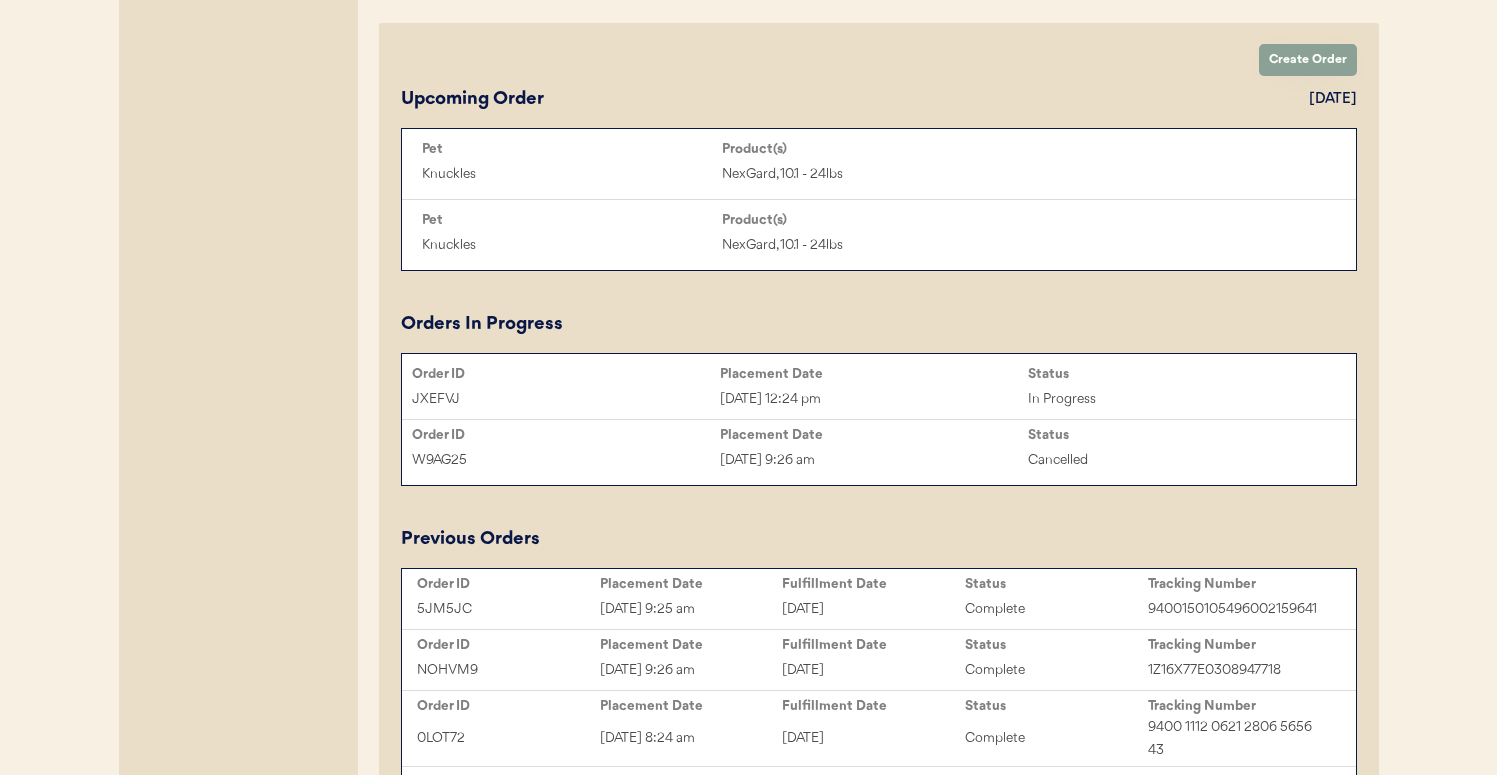 scroll, scrollTop: 962, scrollLeft: 0, axis: vertical 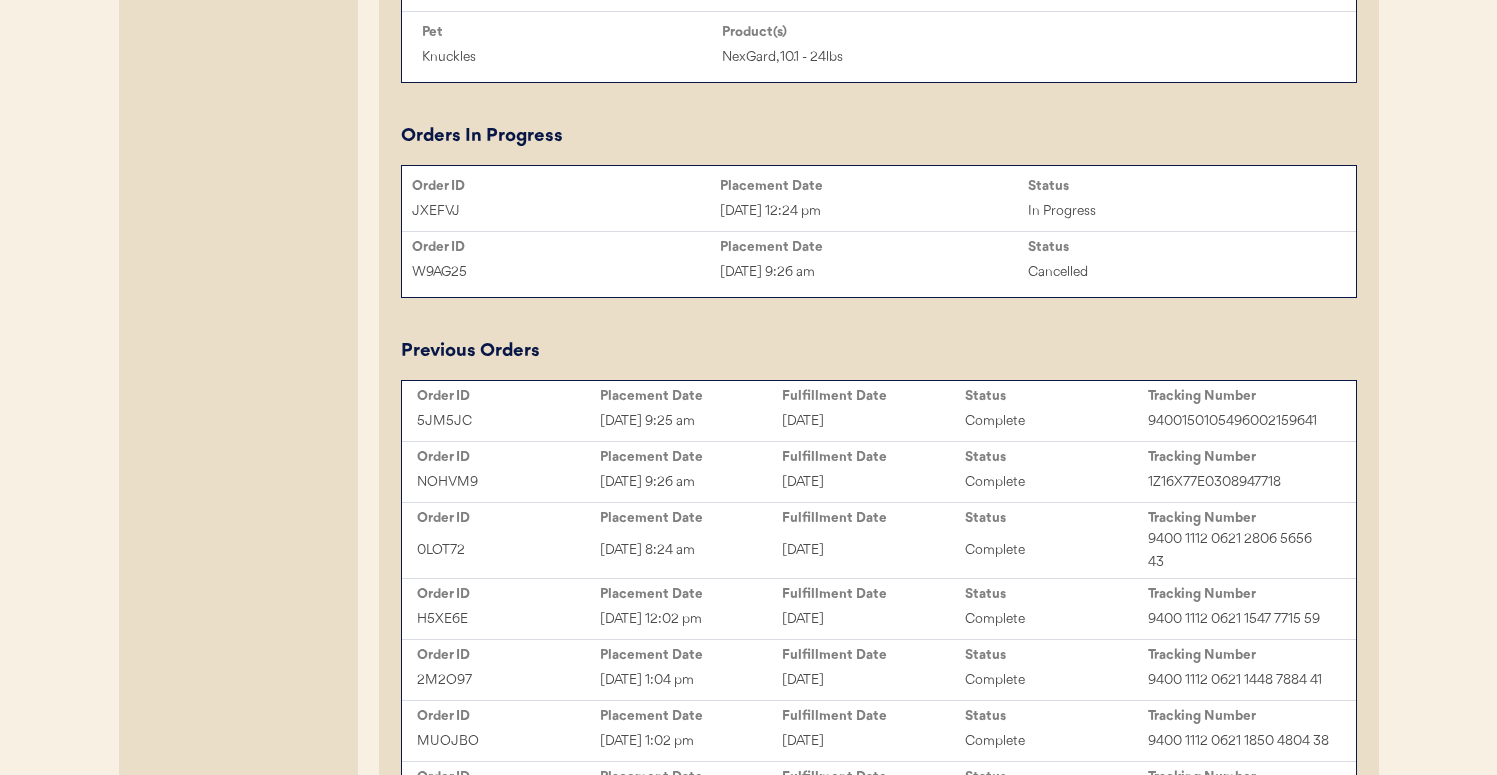 click on "JXEFVJ Jul 9, 2025 12:24 pm In Progress" at bounding box center (879, 211) 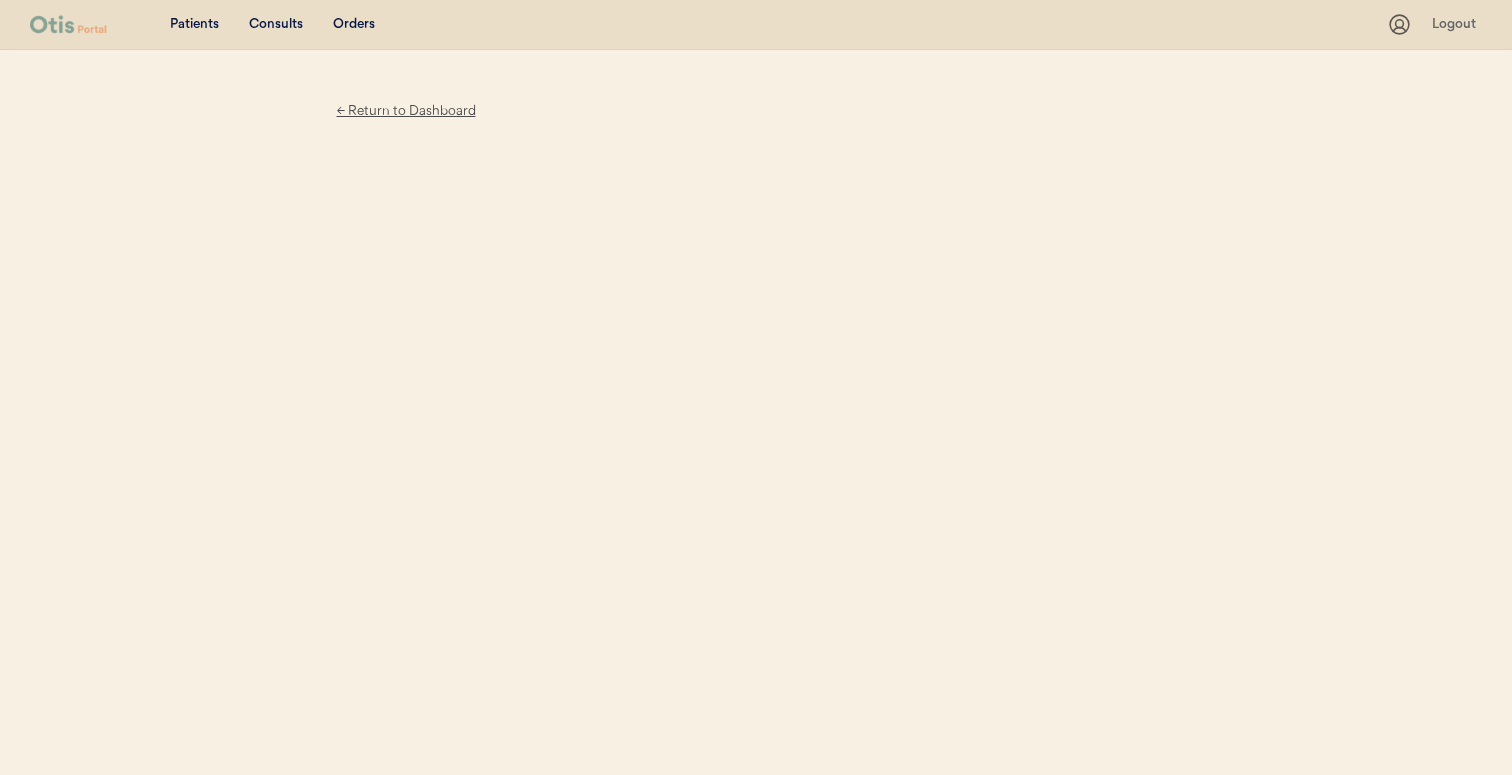 scroll, scrollTop: 0, scrollLeft: 0, axis: both 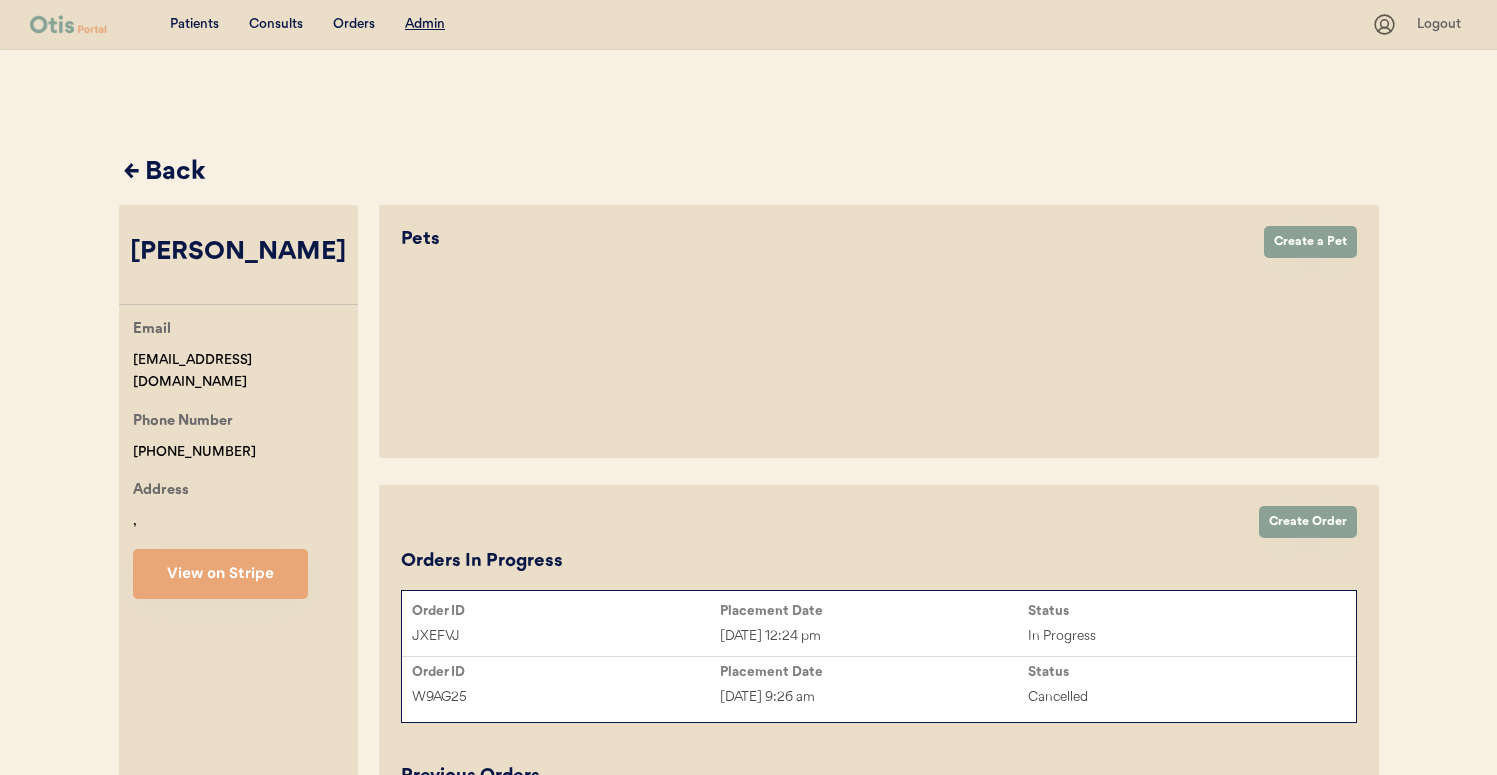 select on "true" 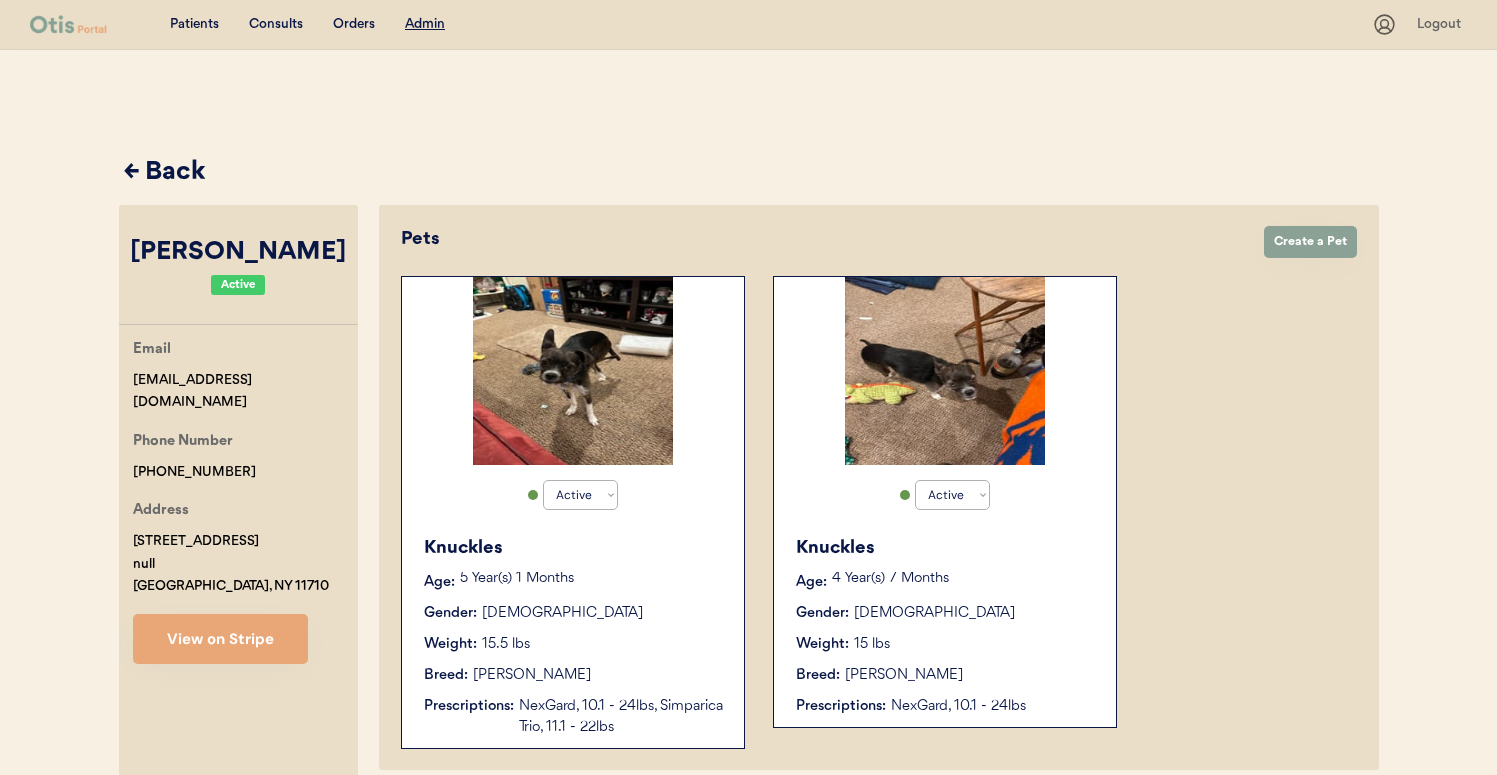 click on "Active Active Inactive Knuckles  Age:
4 Year(s) 7 Months
Gender: Male Weight: 15 lbs Breed: Jack Russell Terrier Prescriptions: NexGard, 10.1 - 24lbs" at bounding box center (945, 502) 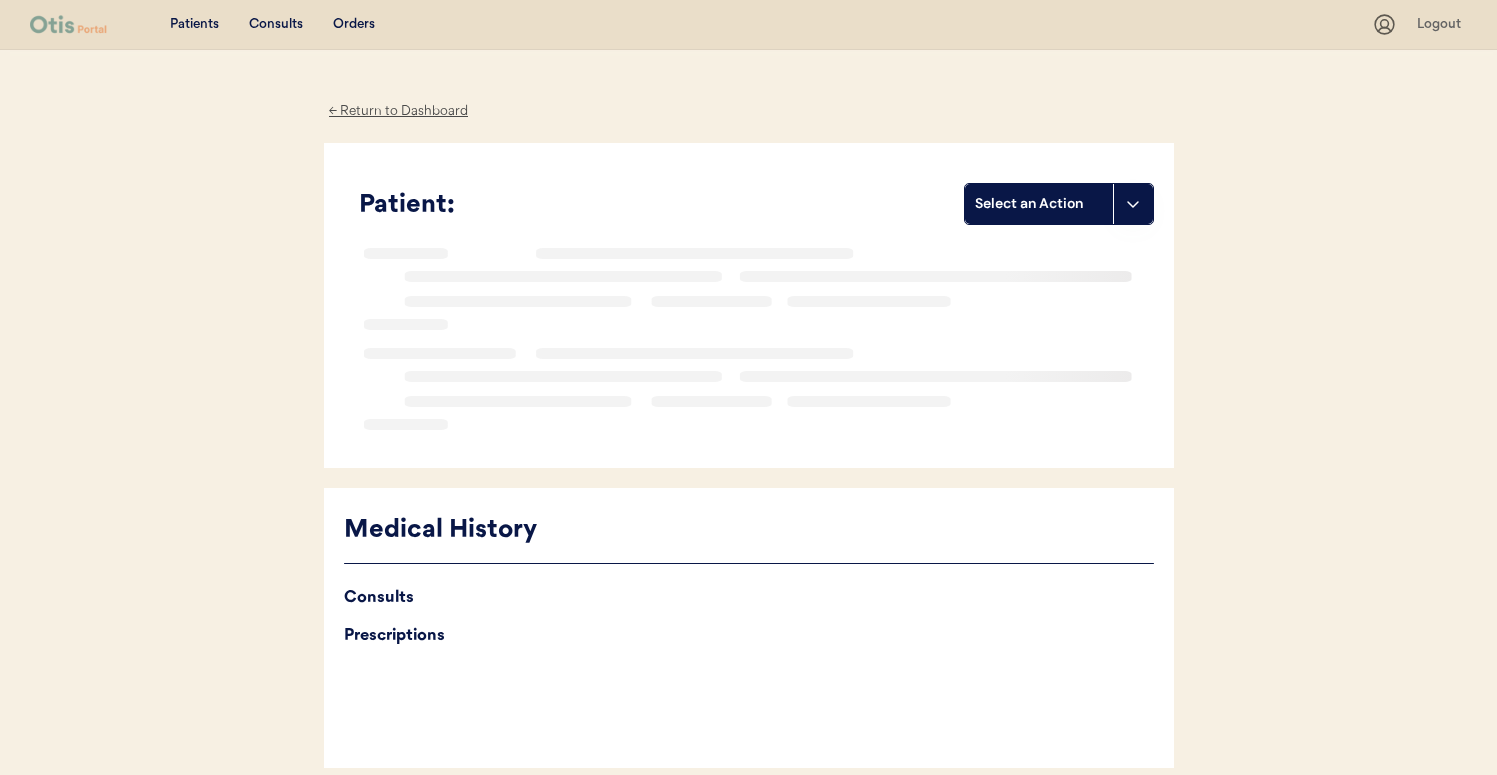 scroll, scrollTop: 0, scrollLeft: 0, axis: both 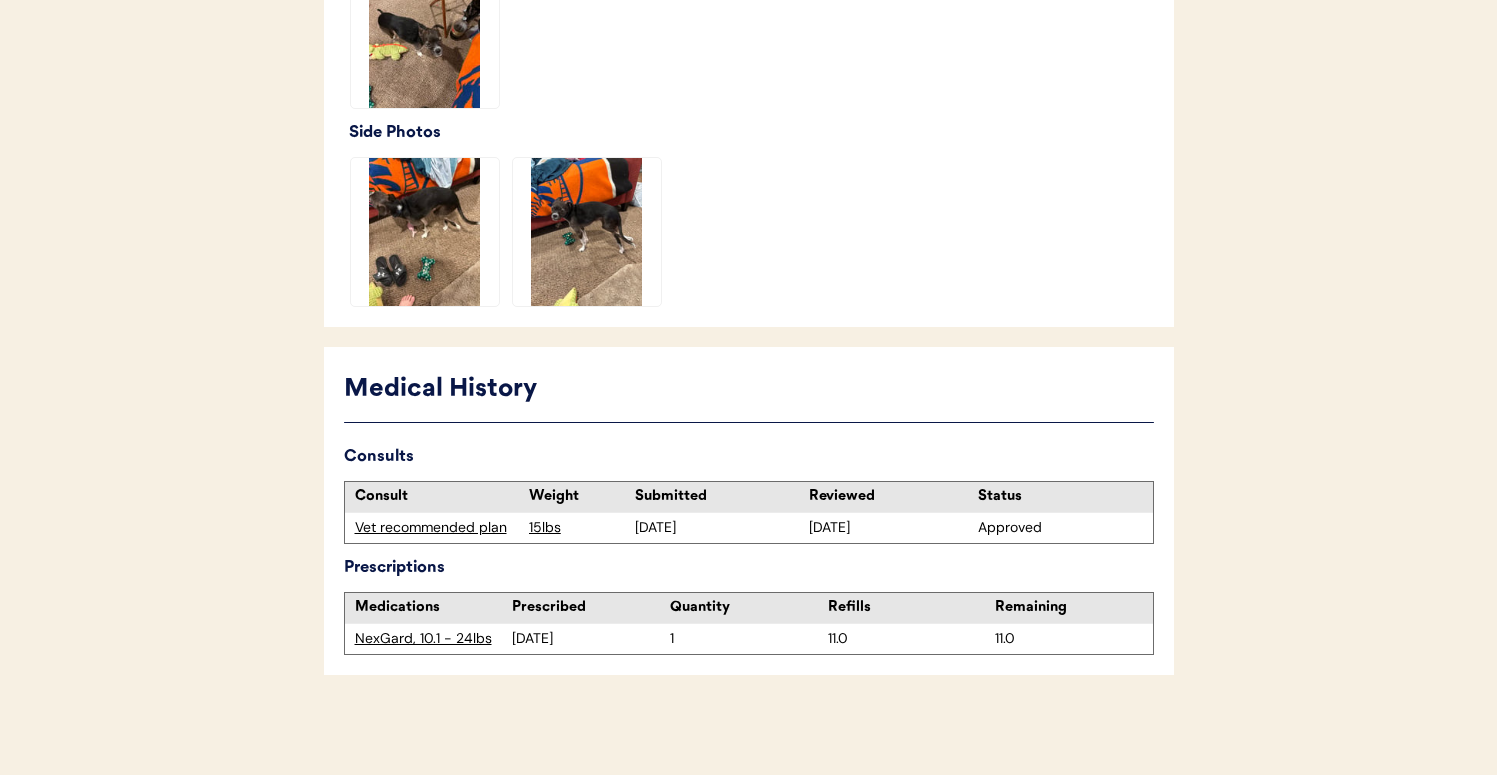 click on "Vet recommended plan" at bounding box center (437, 528) 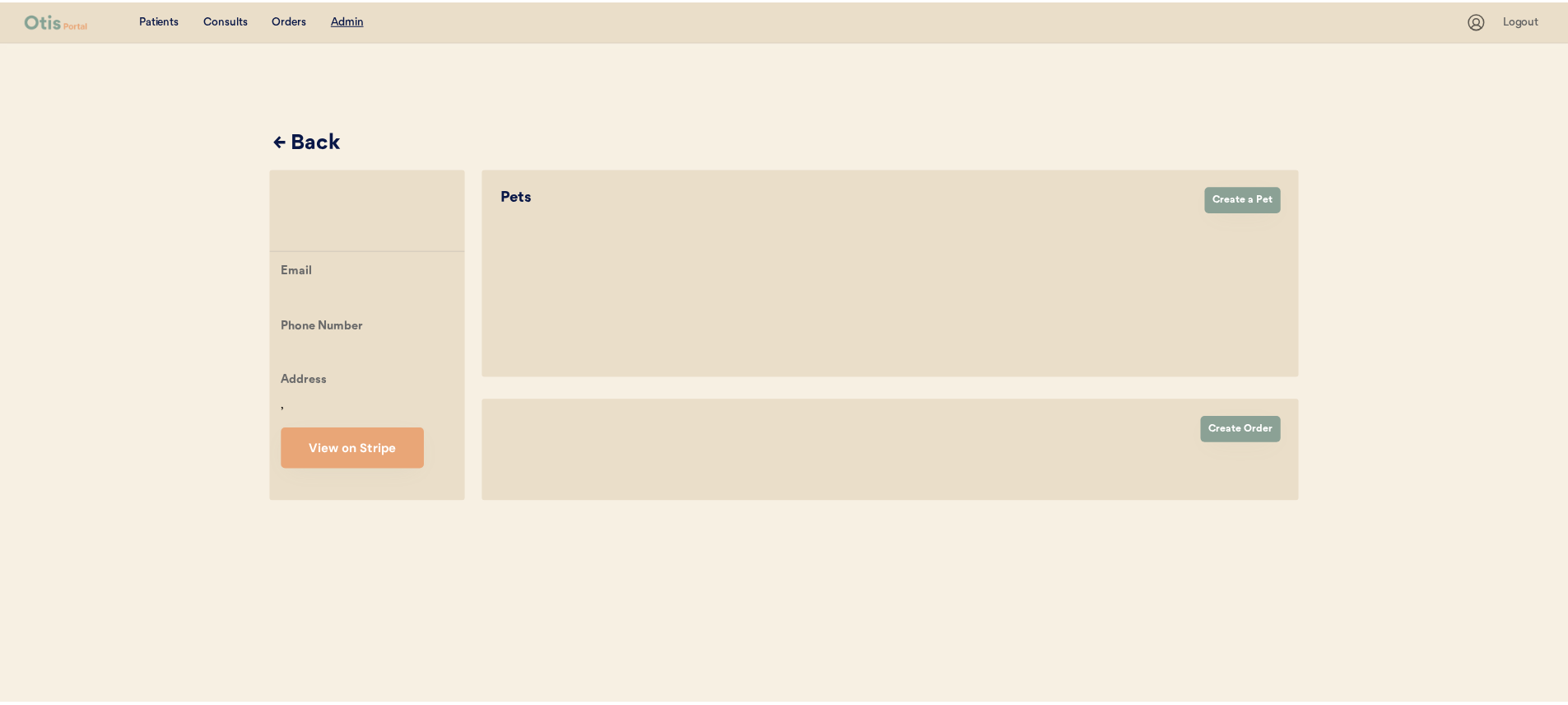 scroll, scrollTop: 0, scrollLeft: 0, axis: both 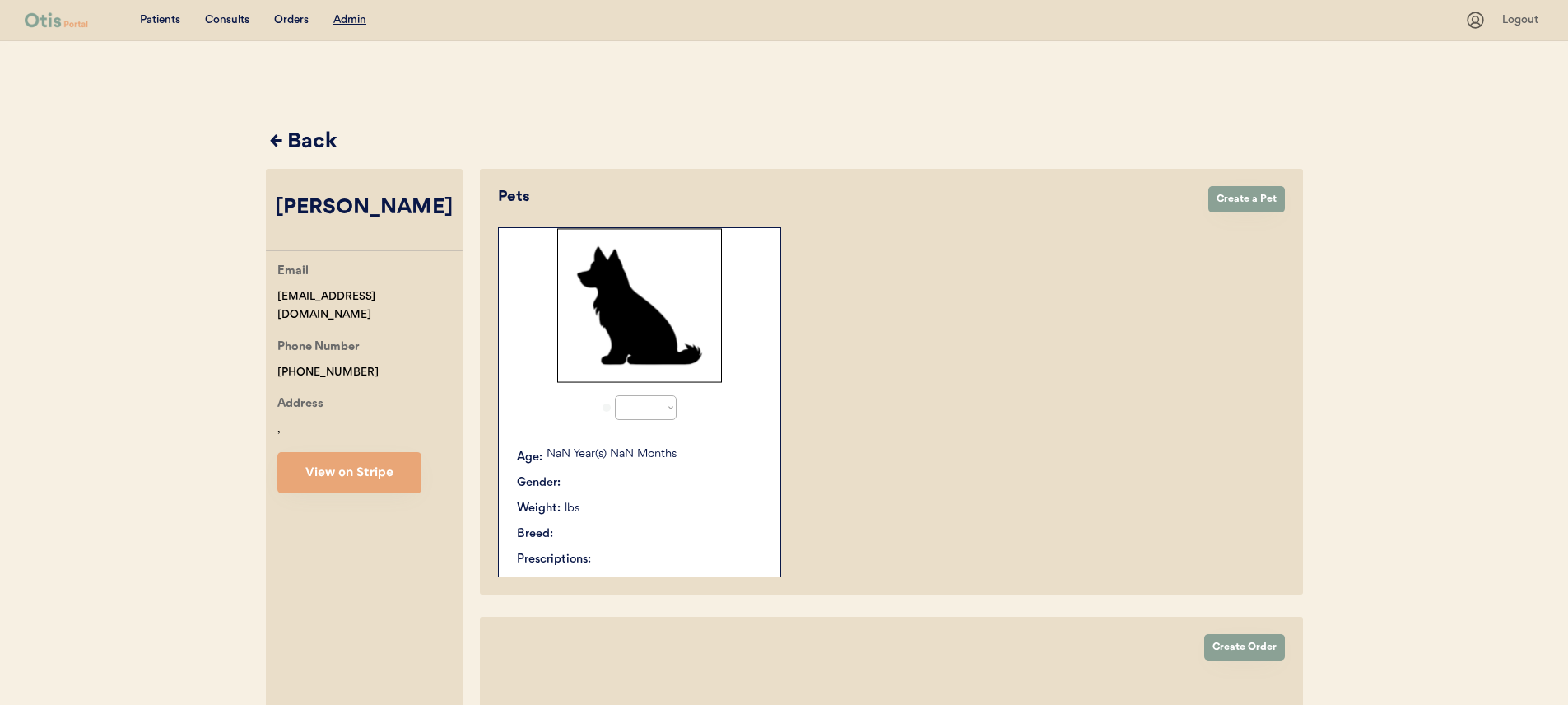 select on "true" 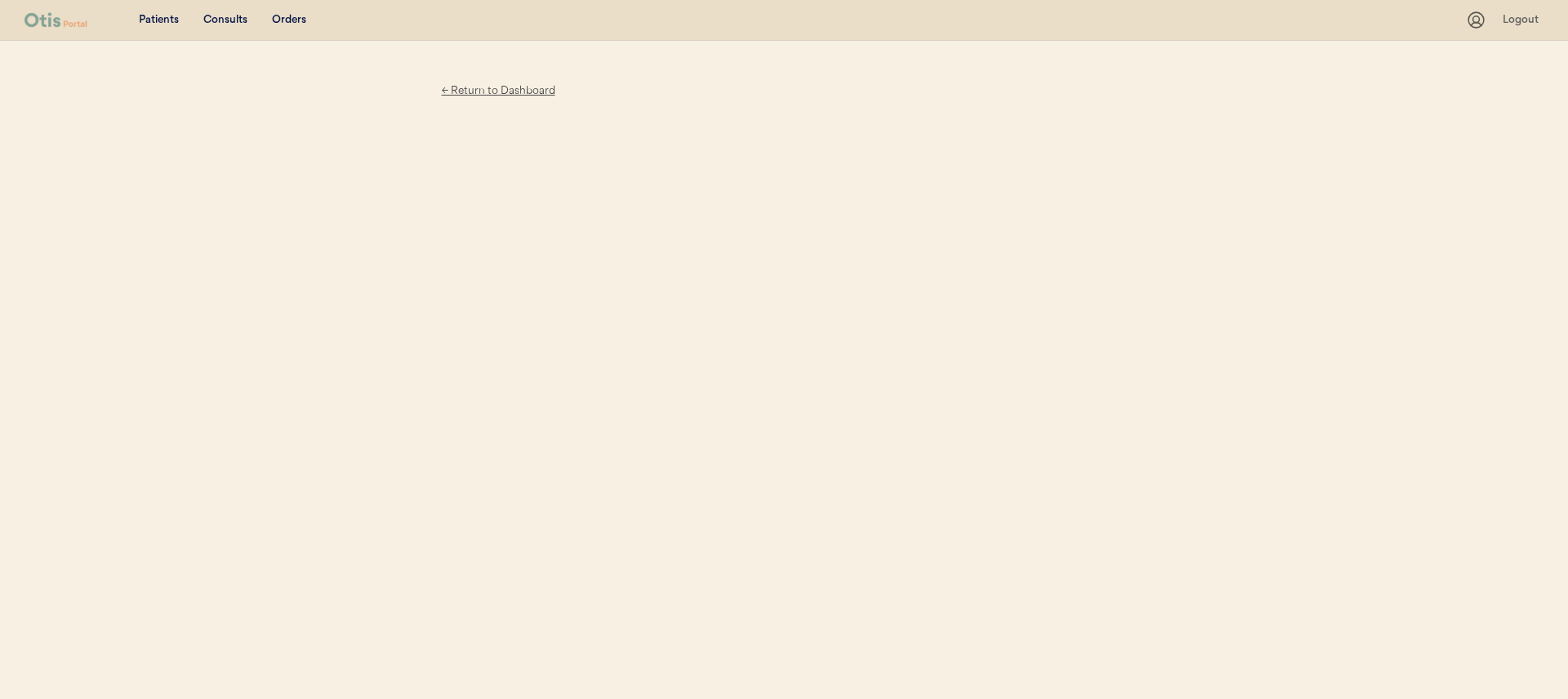 scroll, scrollTop: 0, scrollLeft: 0, axis: both 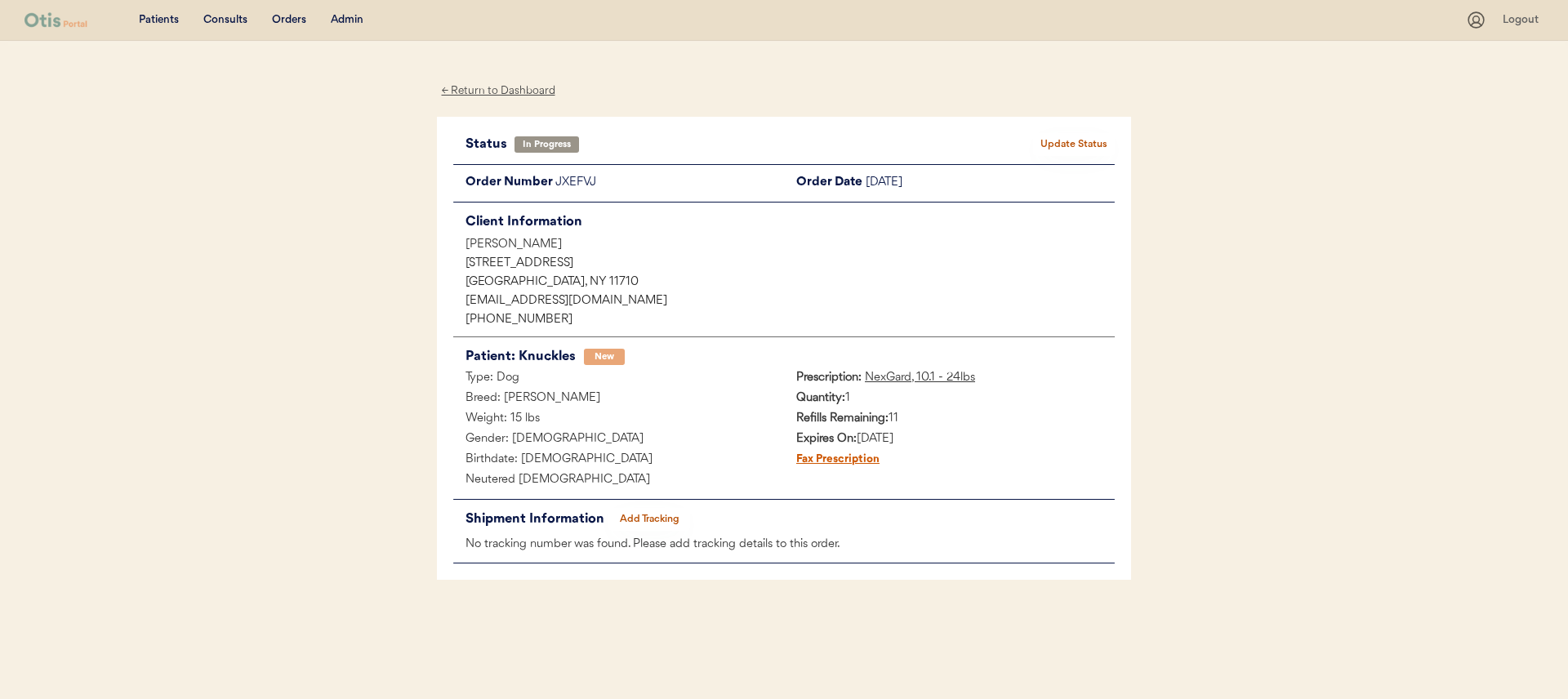 click on "[PHONE_NUMBER]" at bounding box center (790, 320) 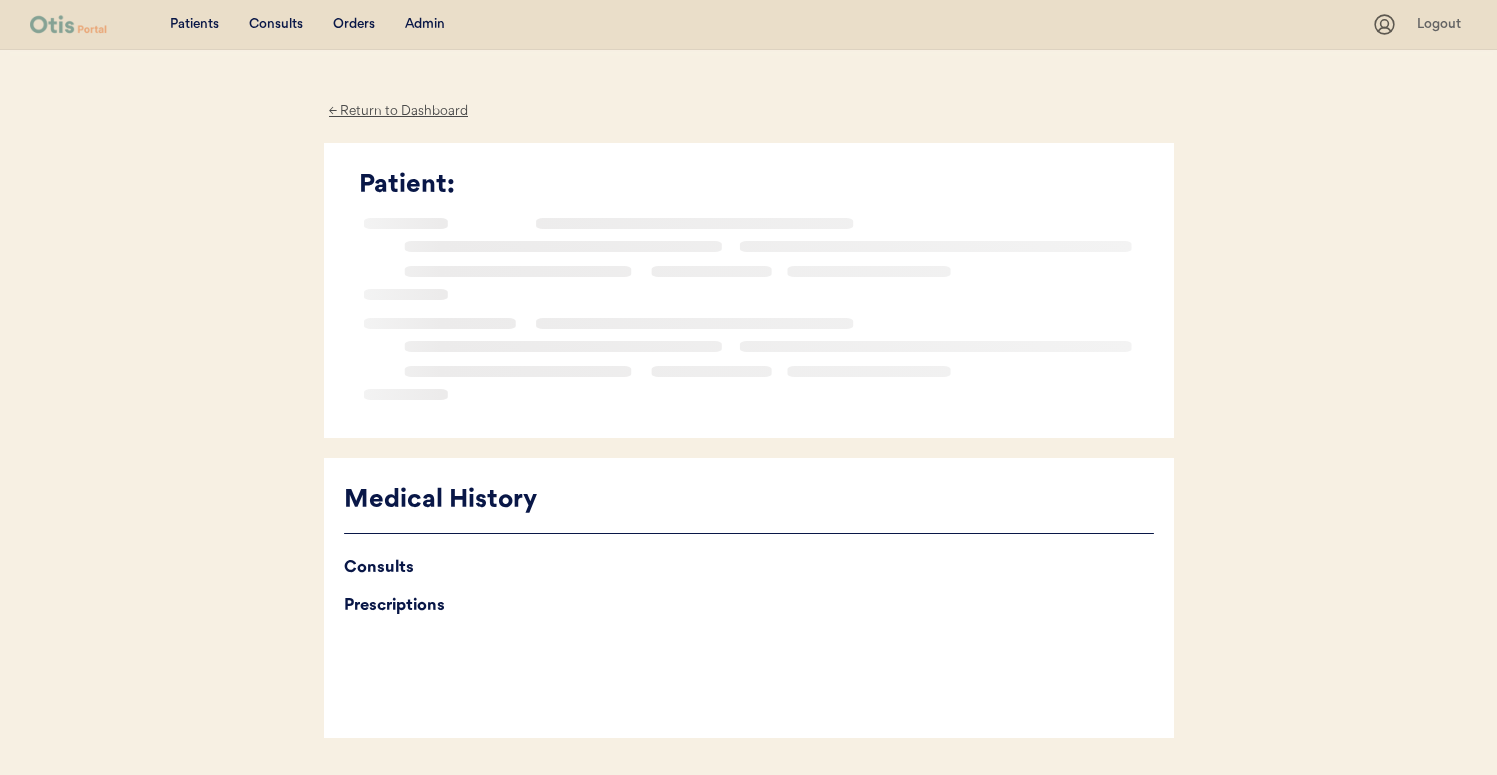 scroll, scrollTop: 0, scrollLeft: 0, axis: both 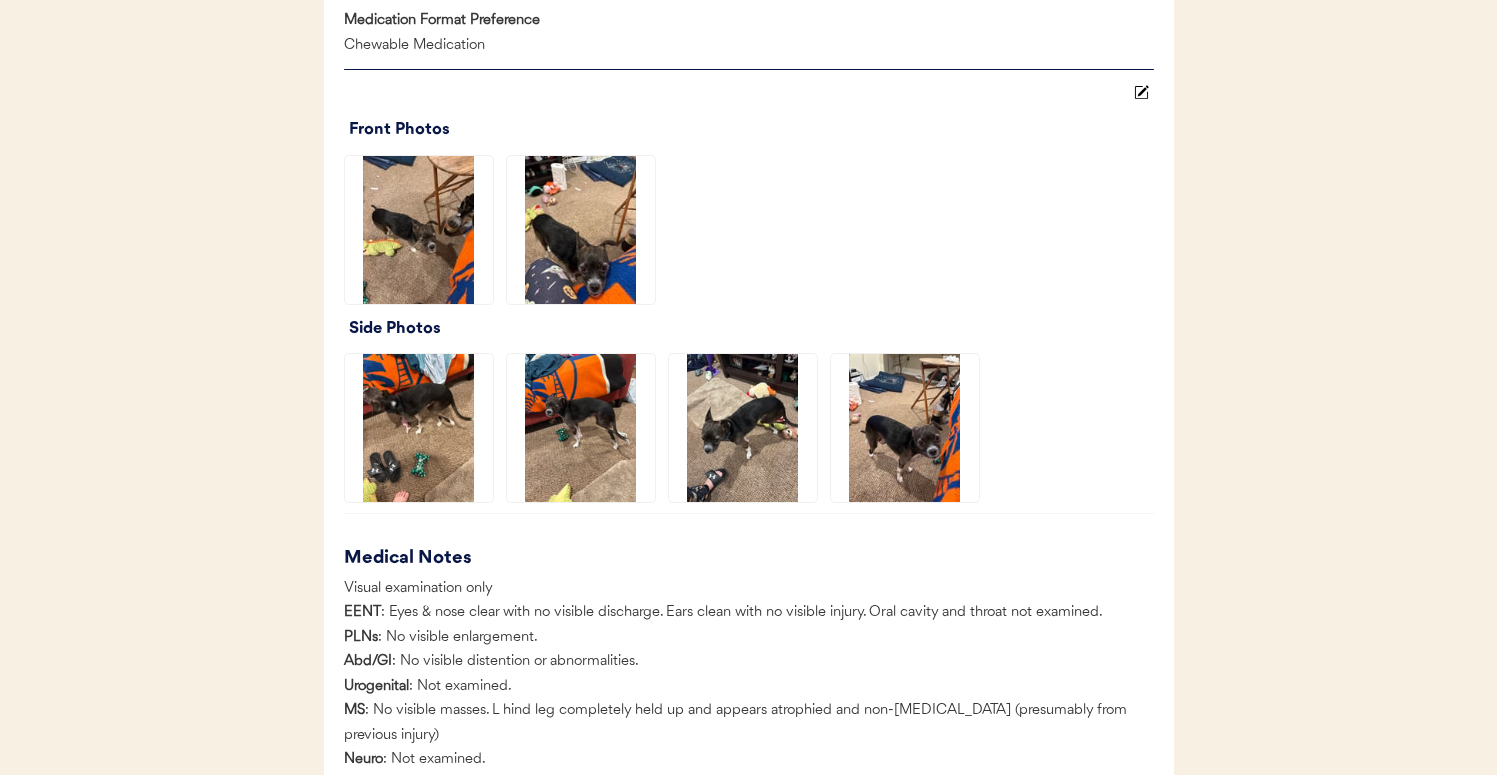 click 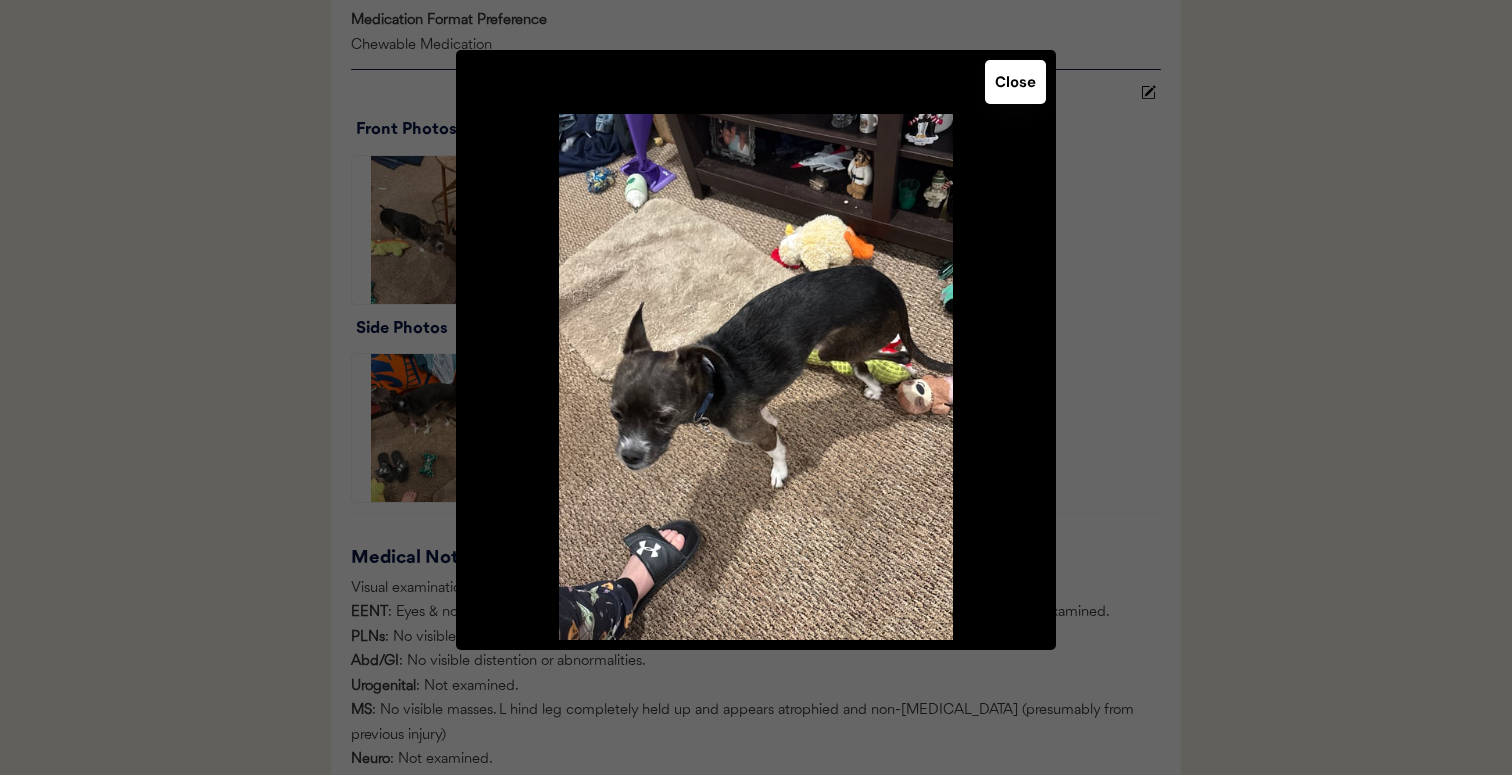 click at bounding box center [756, 387] 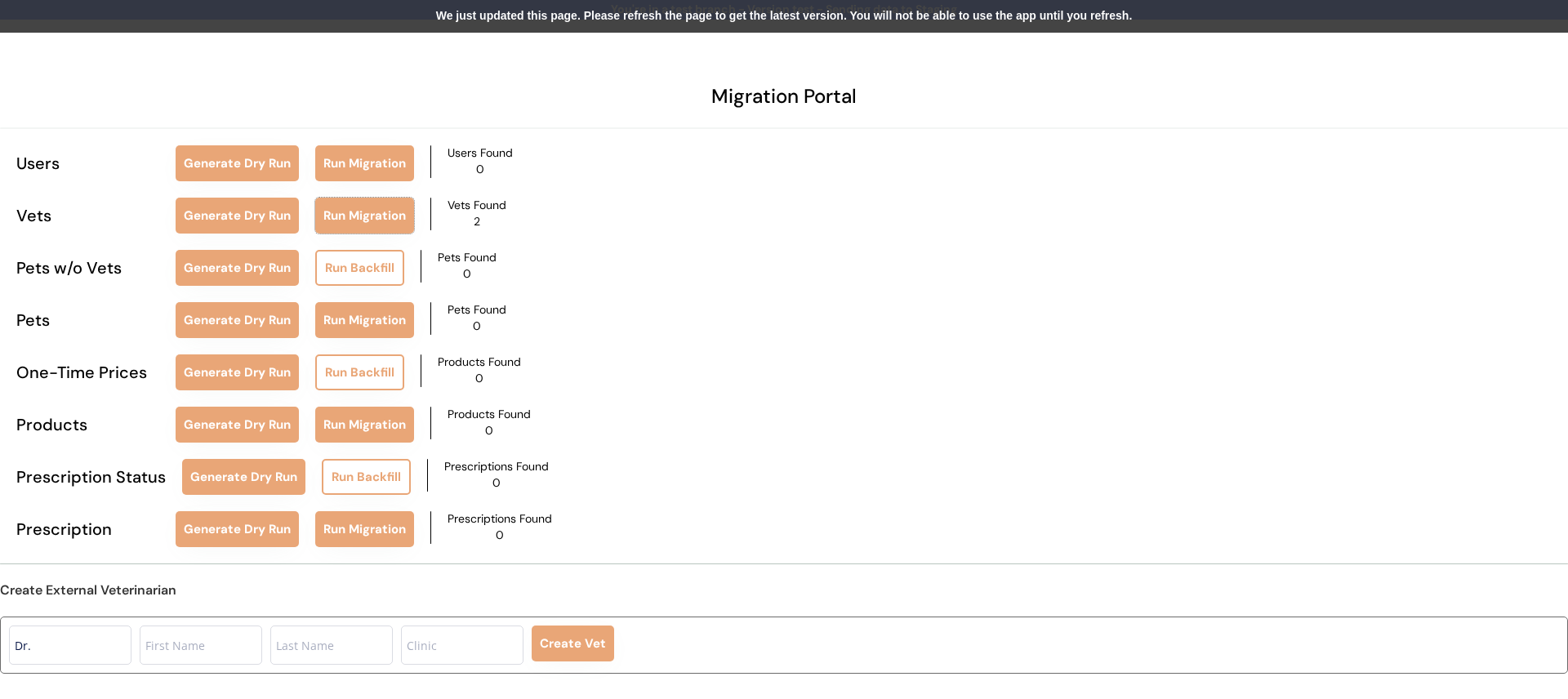 scroll, scrollTop: 0, scrollLeft: 0, axis: both 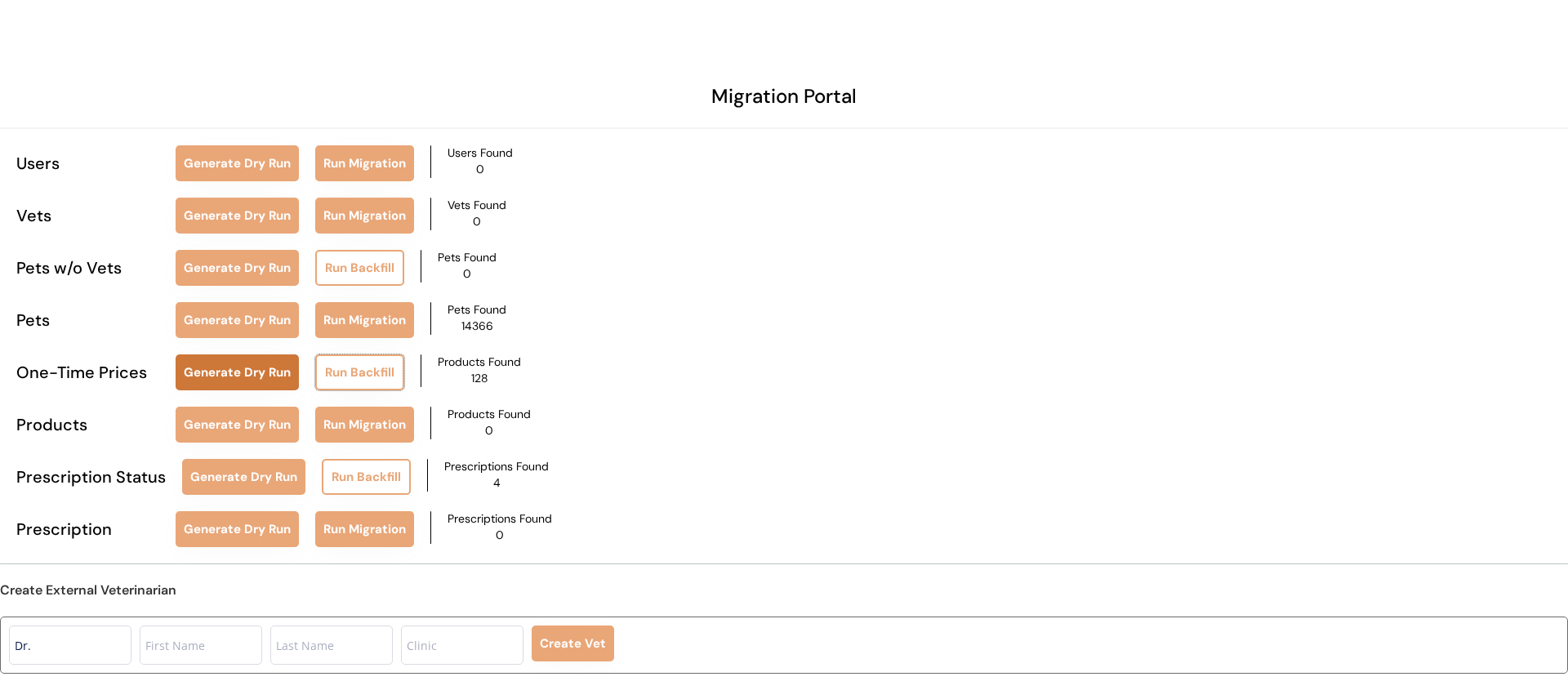 click on "Generate Dry Run" at bounding box center (237, 372) 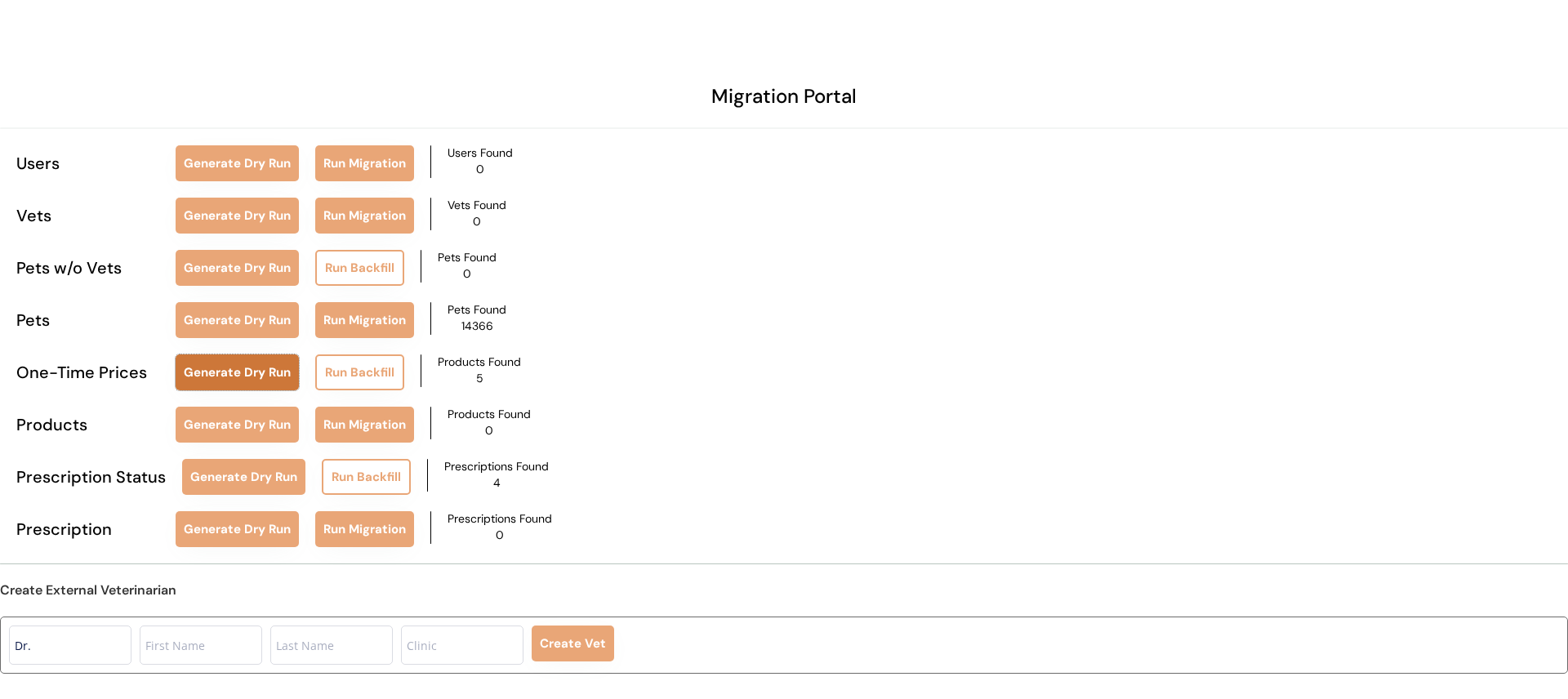 click on "Generate Dry Run" at bounding box center (237, 372) 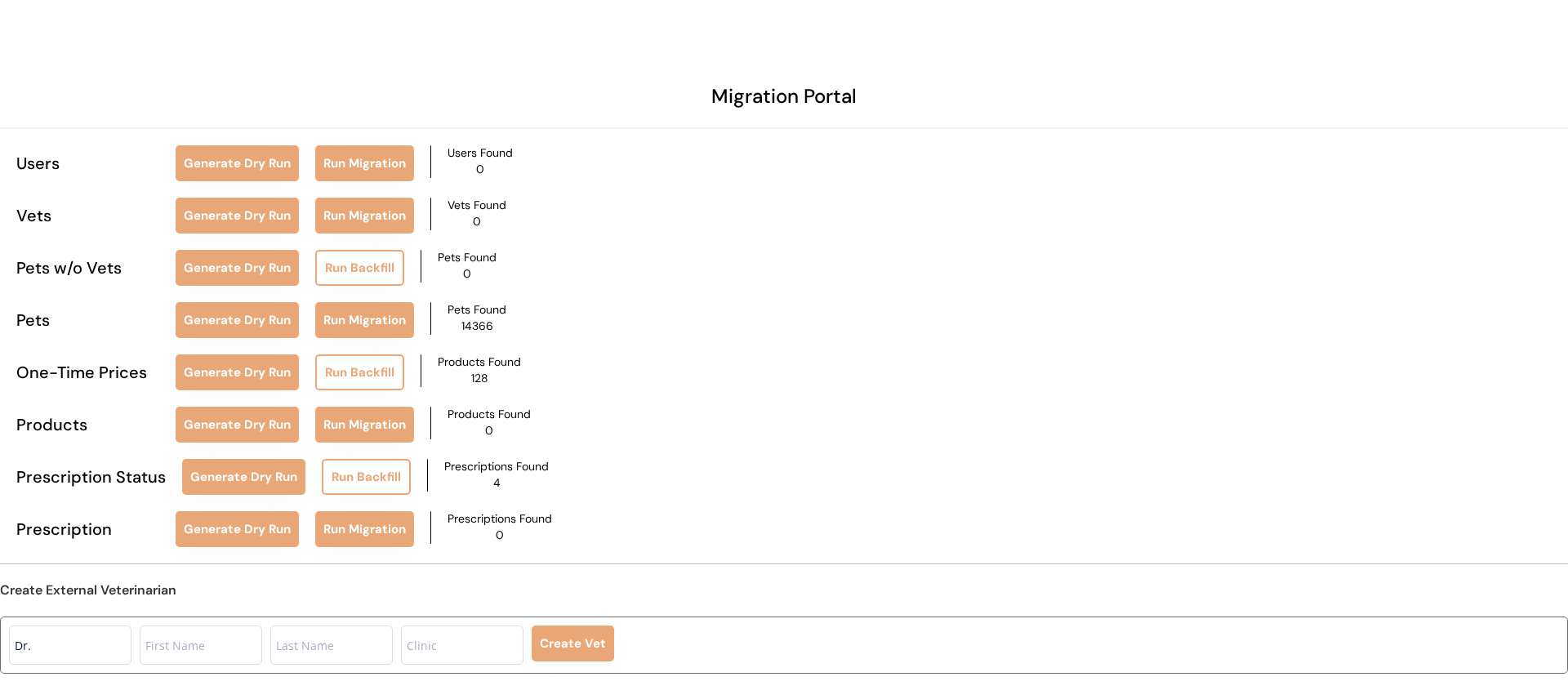 click on "Run Backfill" at bounding box center (359, 372) 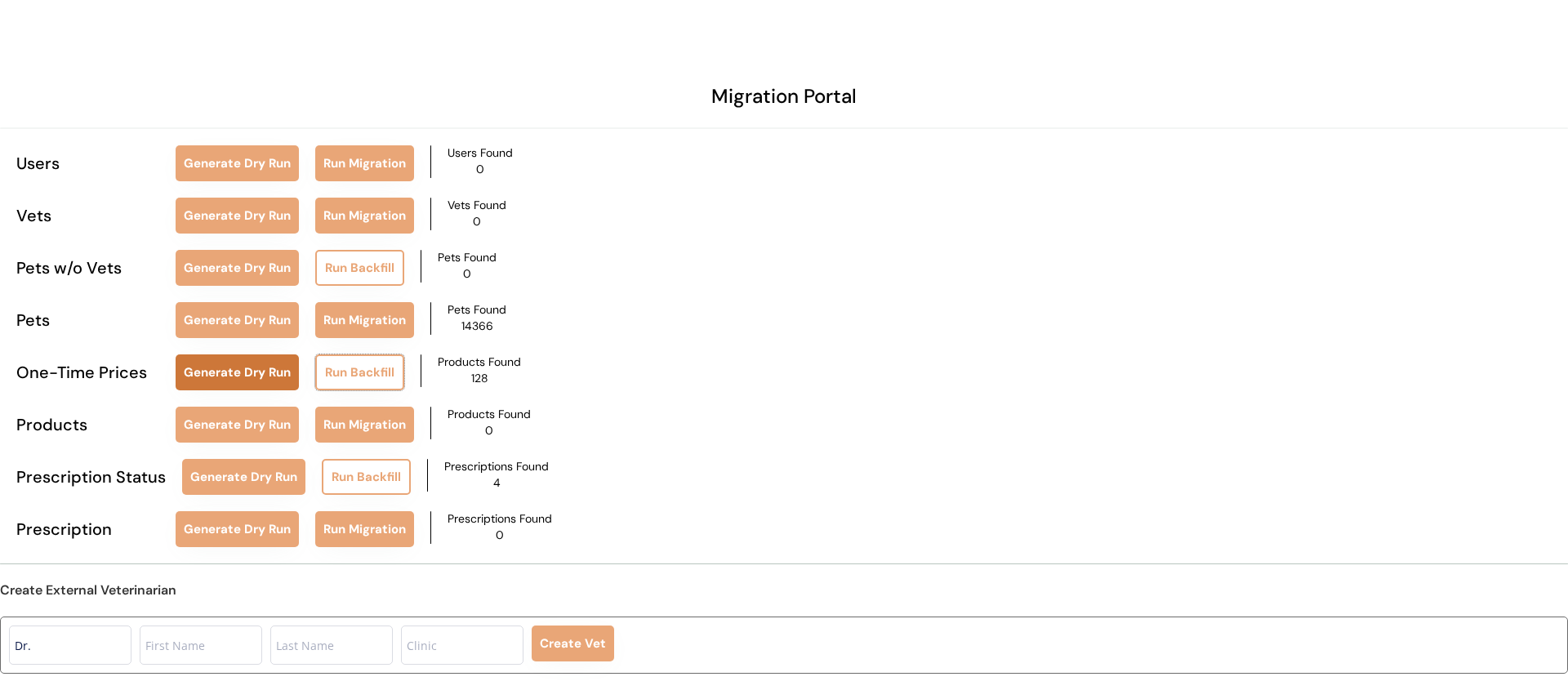 click on "Generate Dry Run" at bounding box center (237, 372) 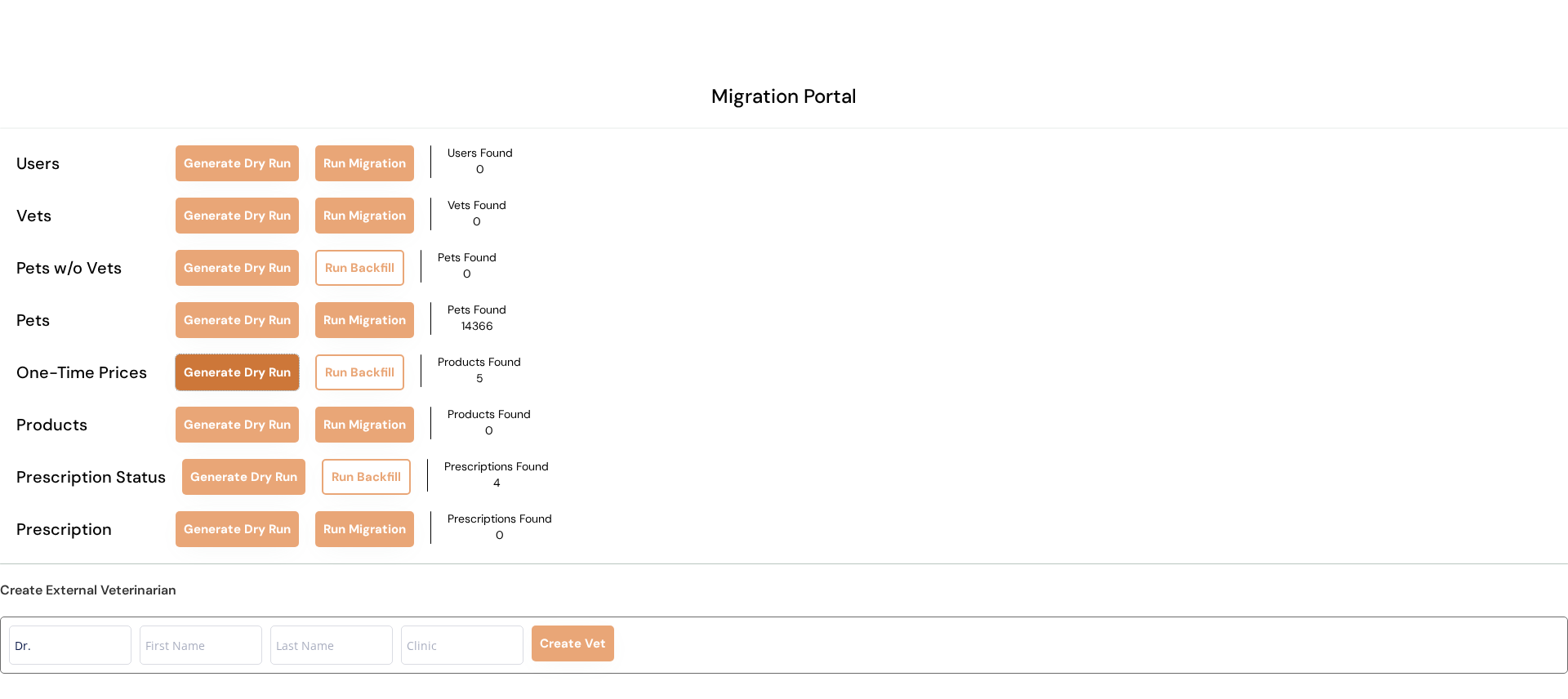 click on "Generate Dry Run" at bounding box center (237, 372) 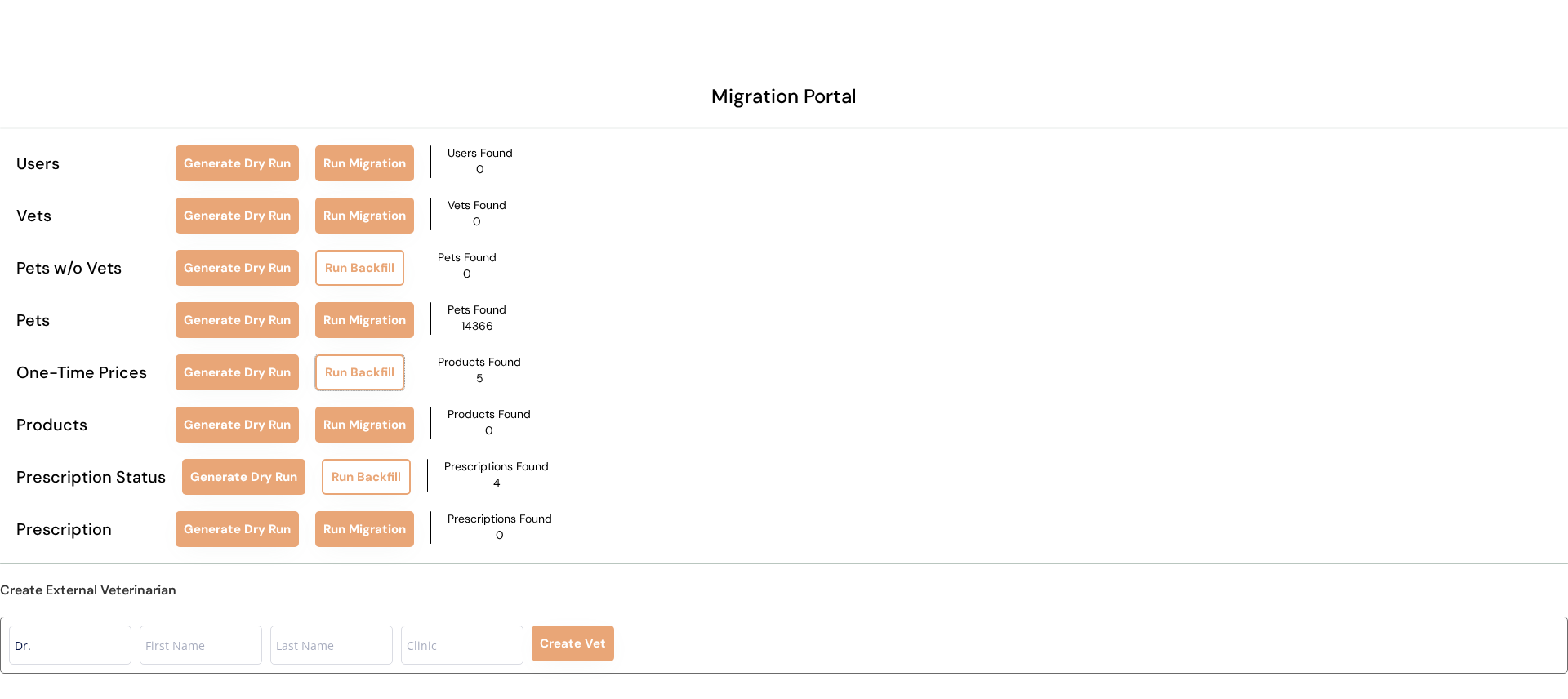 click on "Run Backfill" at bounding box center (359, 372) 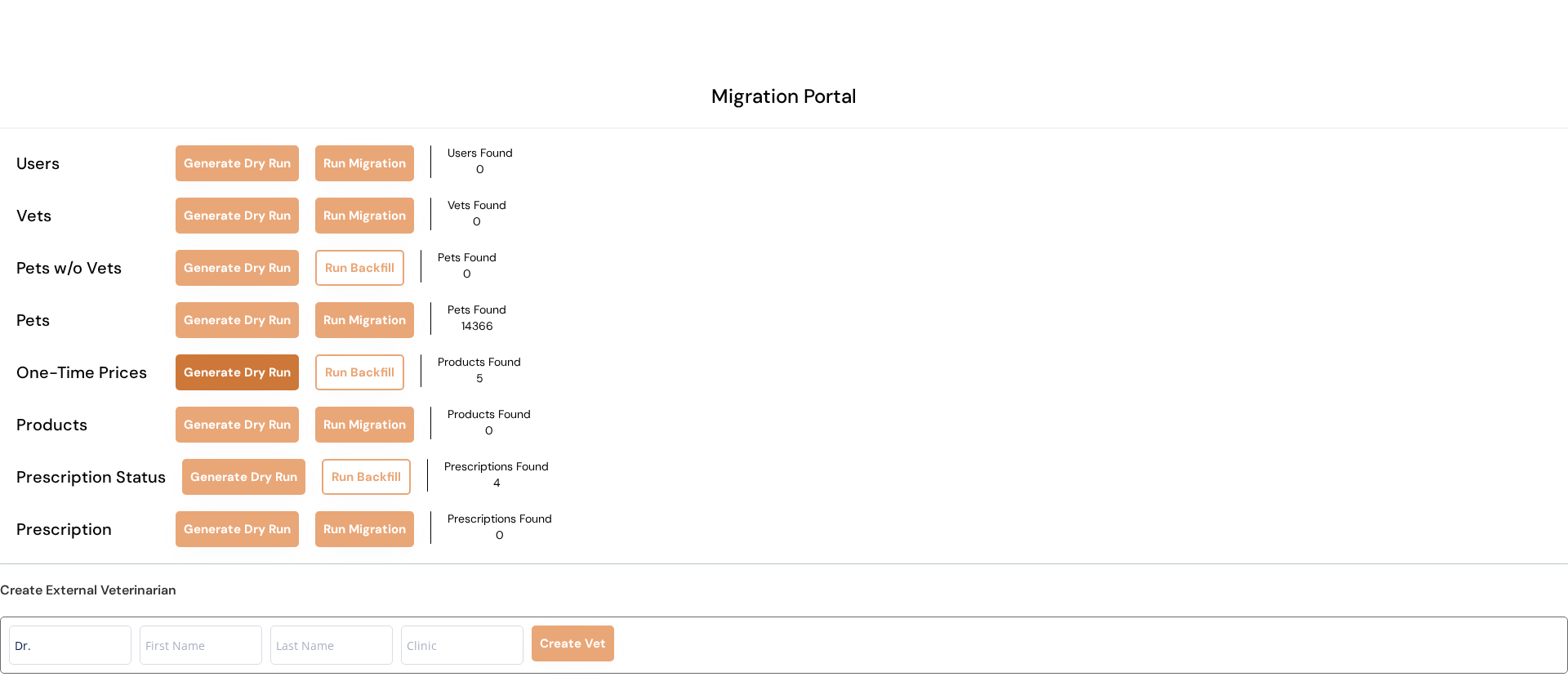 click on "Generate Dry Run" at bounding box center (237, 372) 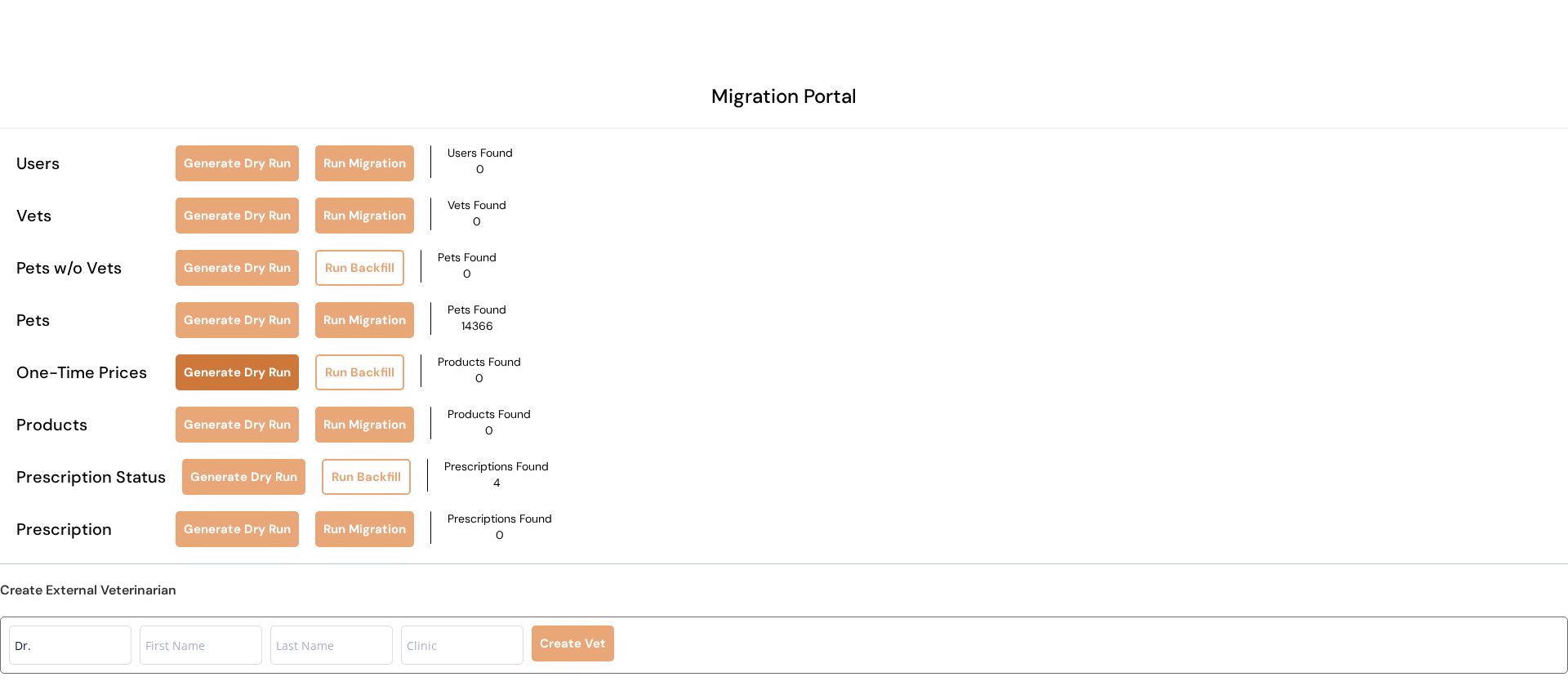 click on "Generate Dry Run" at bounding box center [237, 372] 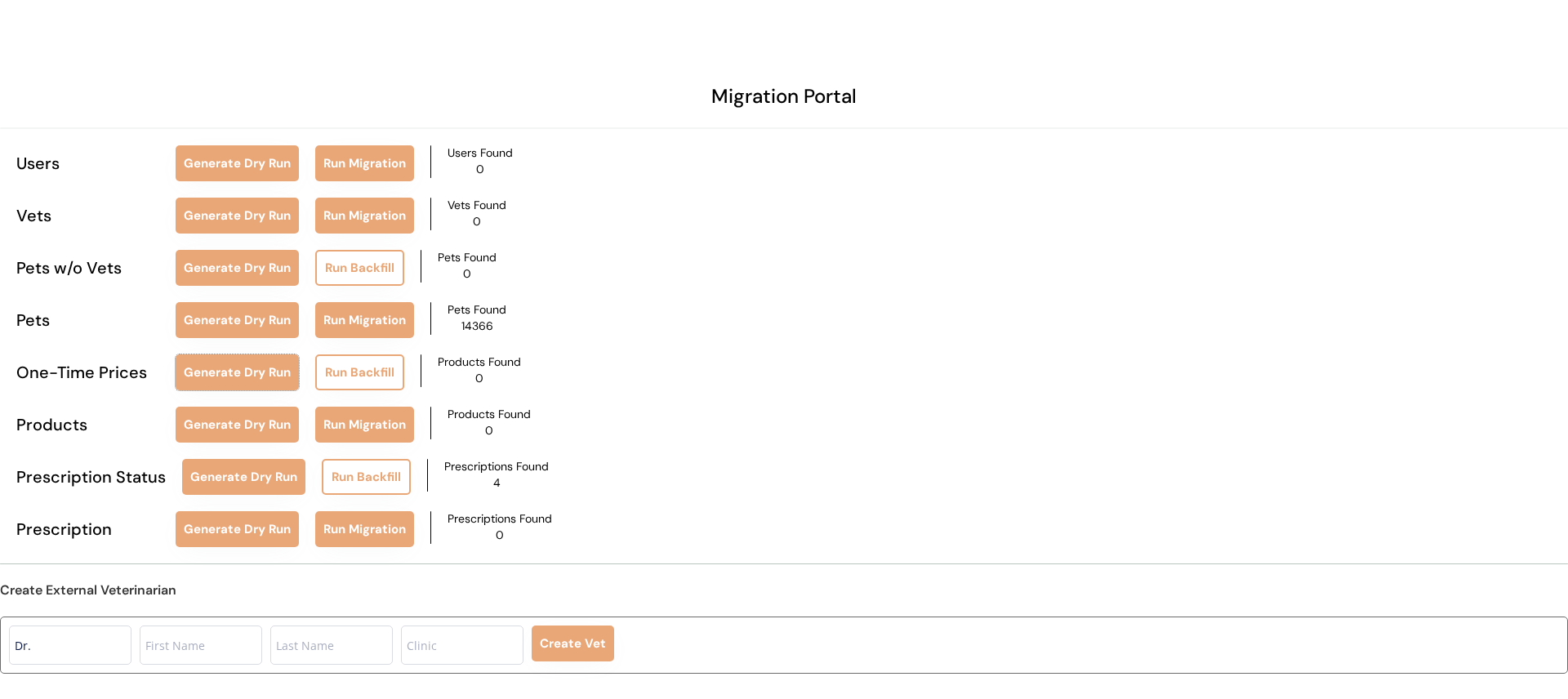 type 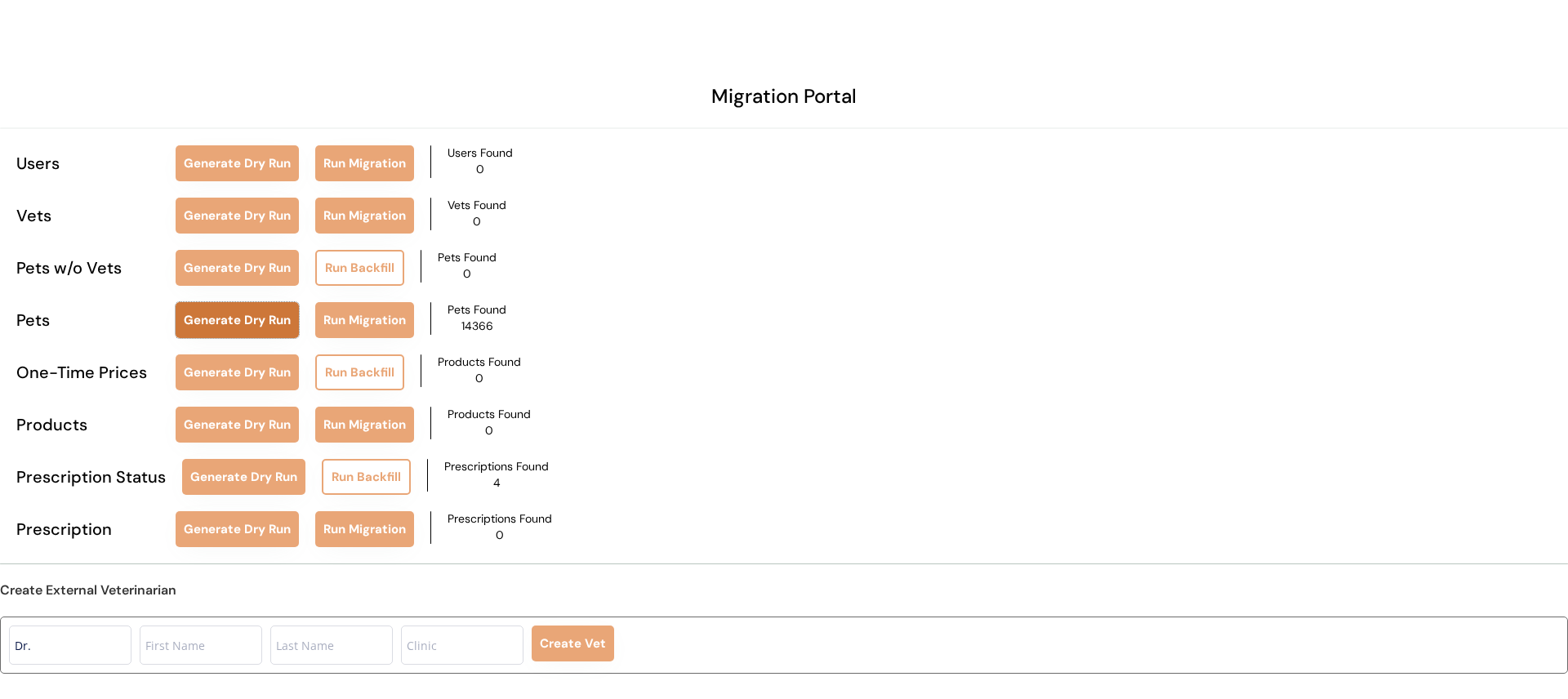 click on "Generate Dry Run" at bounding box center (237, 320) 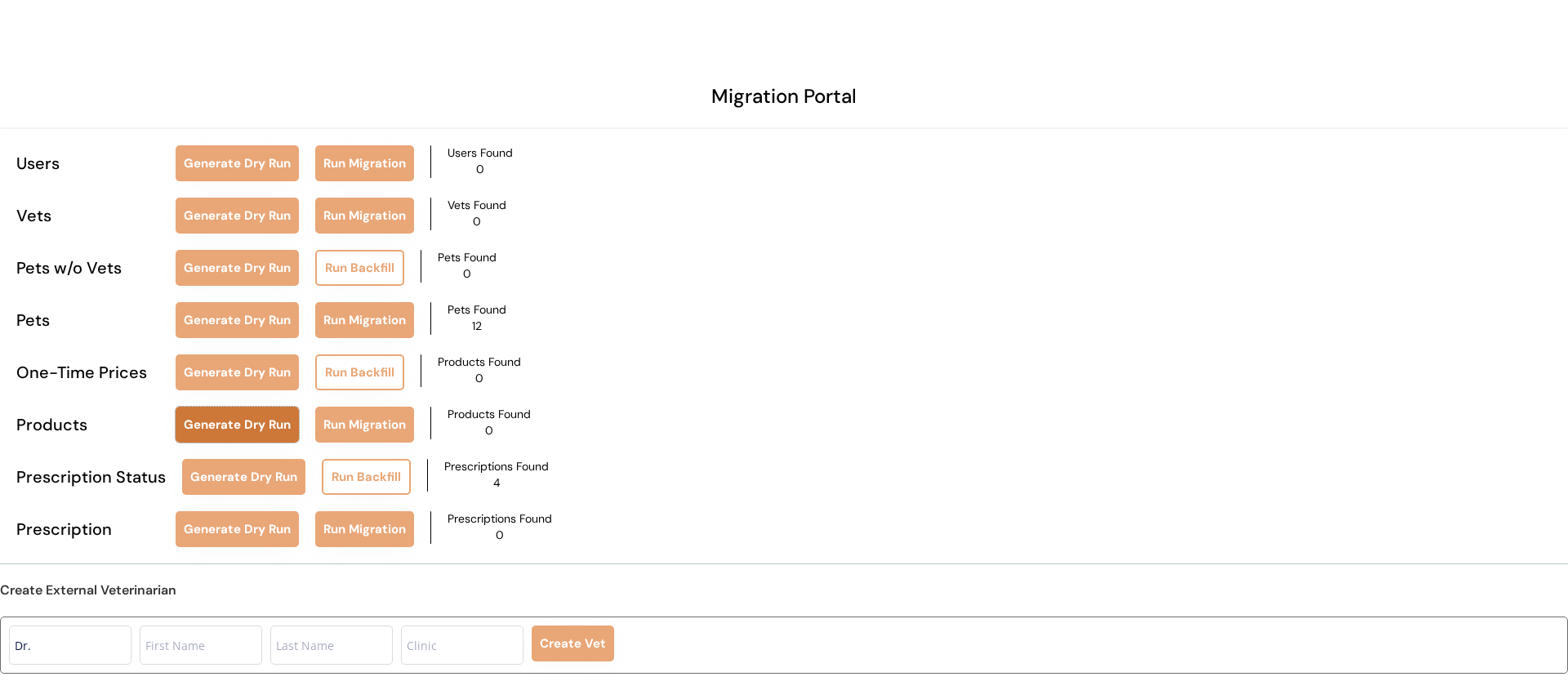 click on "Generate Dry Run" at bounding box center (237, 425) 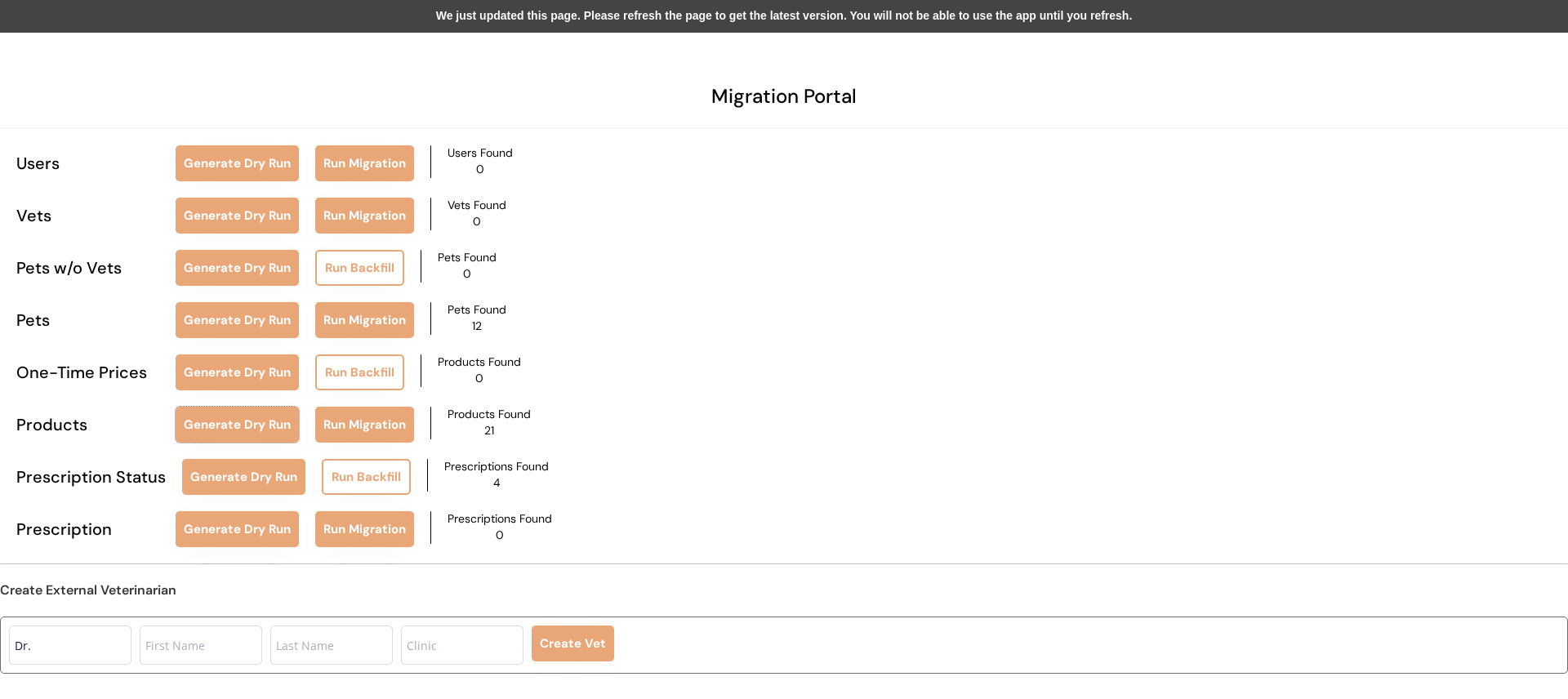 click on "We just updated this page.  Please refresh the page to get the latest version. You will not be able to use the app until you refresh." at bounding box center [784, 16] 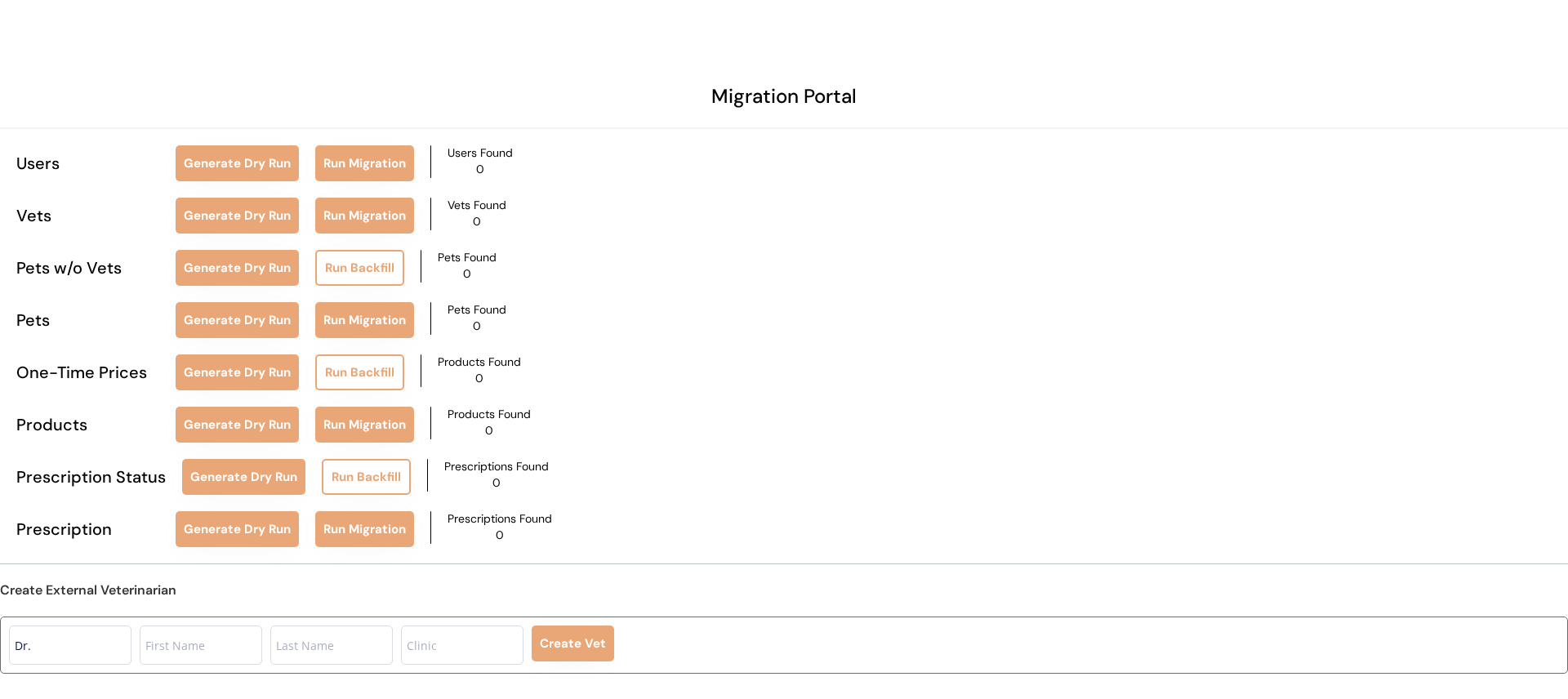 scroll, scrollTop: 0, scrollLeft: 0, axis: both 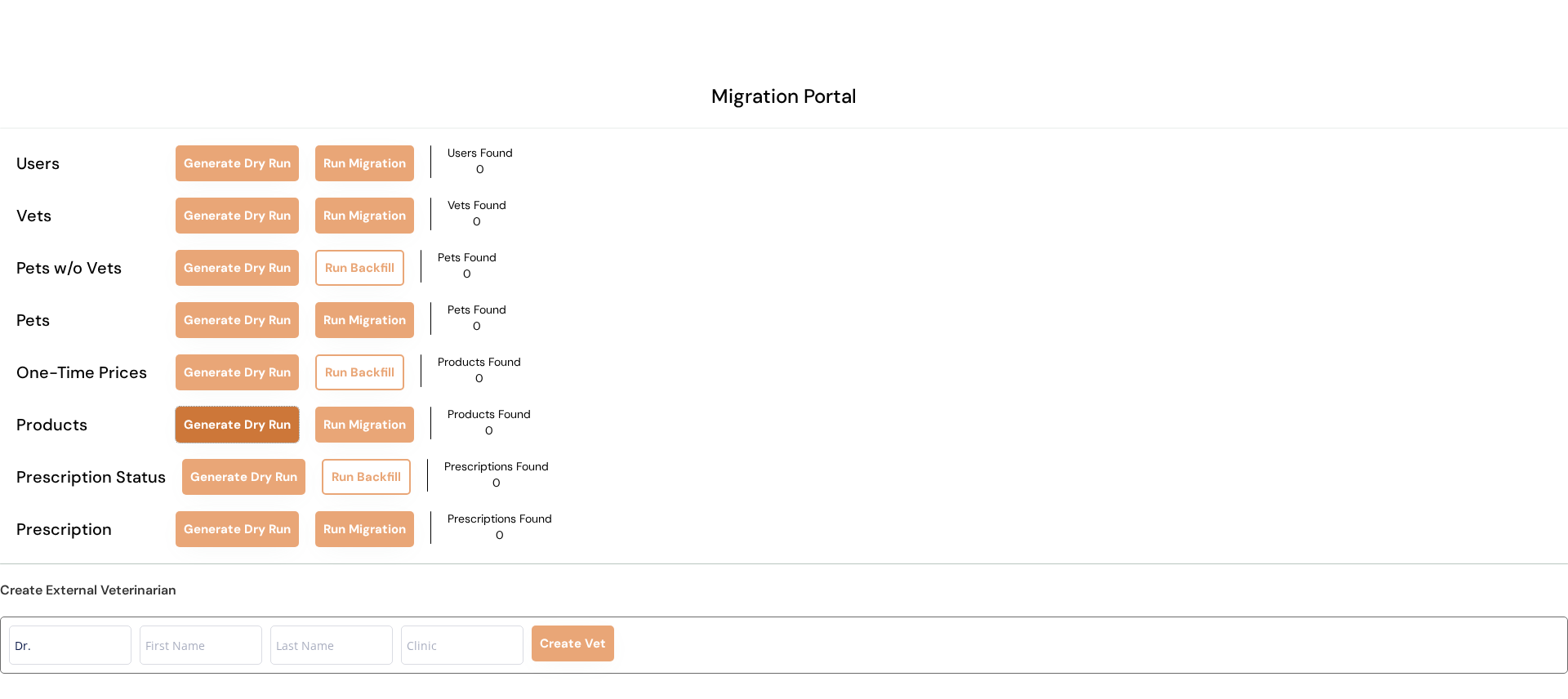click on "Generate Dry Run" at bounding box center [237, 425] 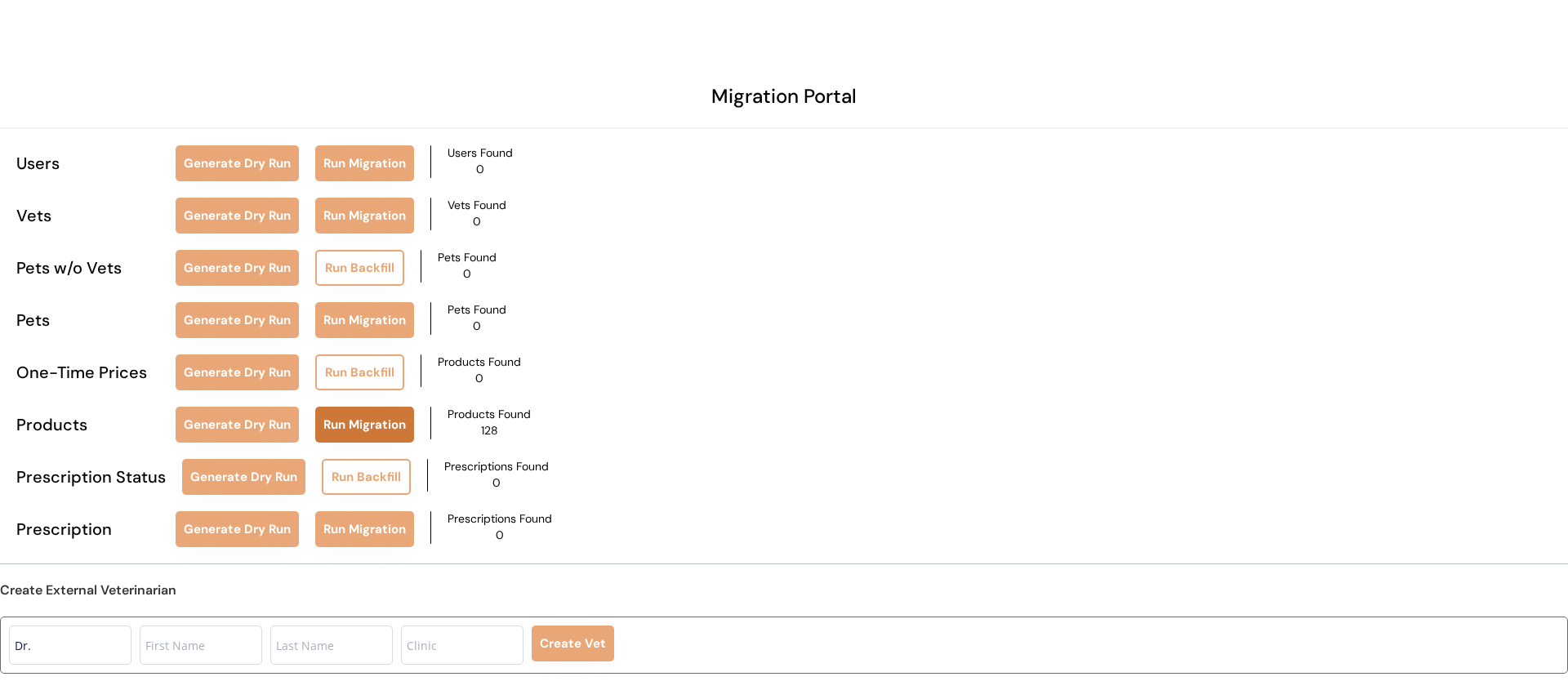 click on "Run Migration" at bounding box center (364, 425) 